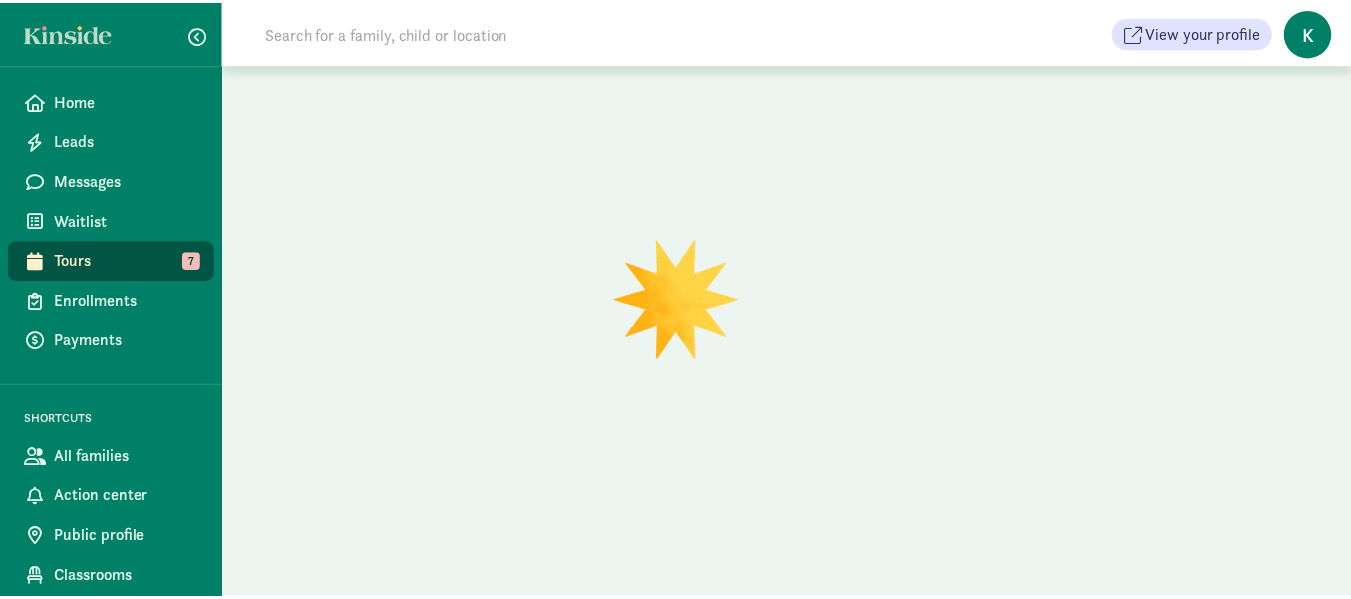 scroll, scrollTop: 0, scrollLeft: 0, axis: both 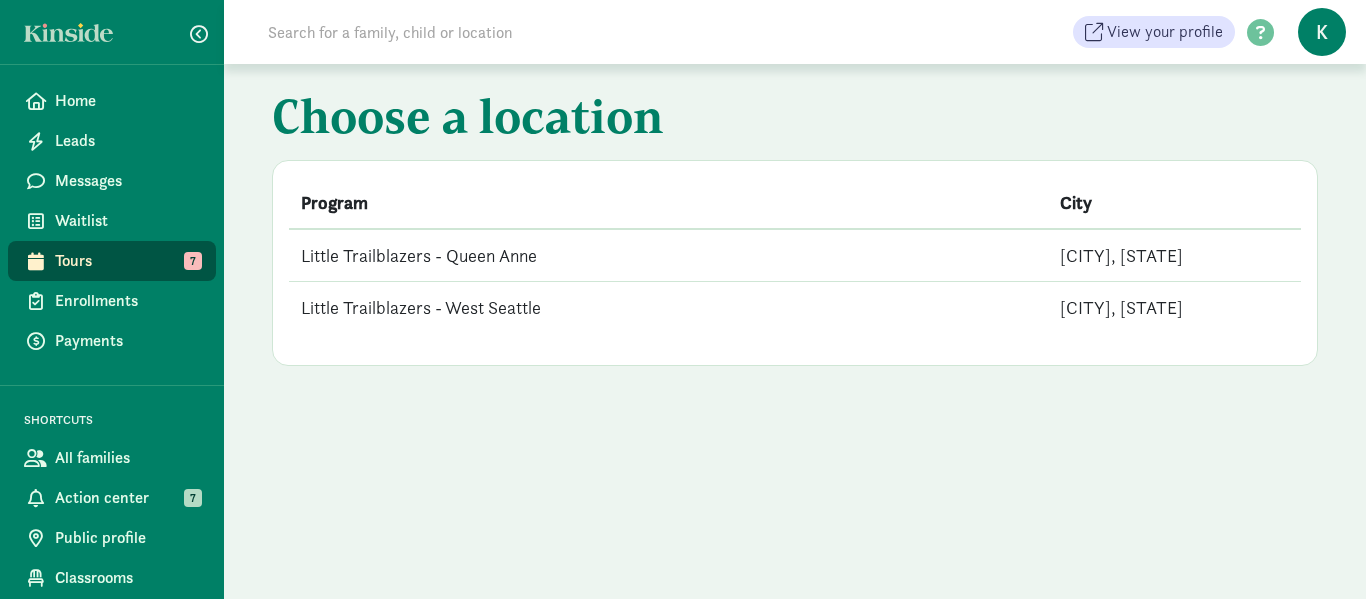 click on "Little Trailblazers - Queen Anne" at bounding box center (668, 255) 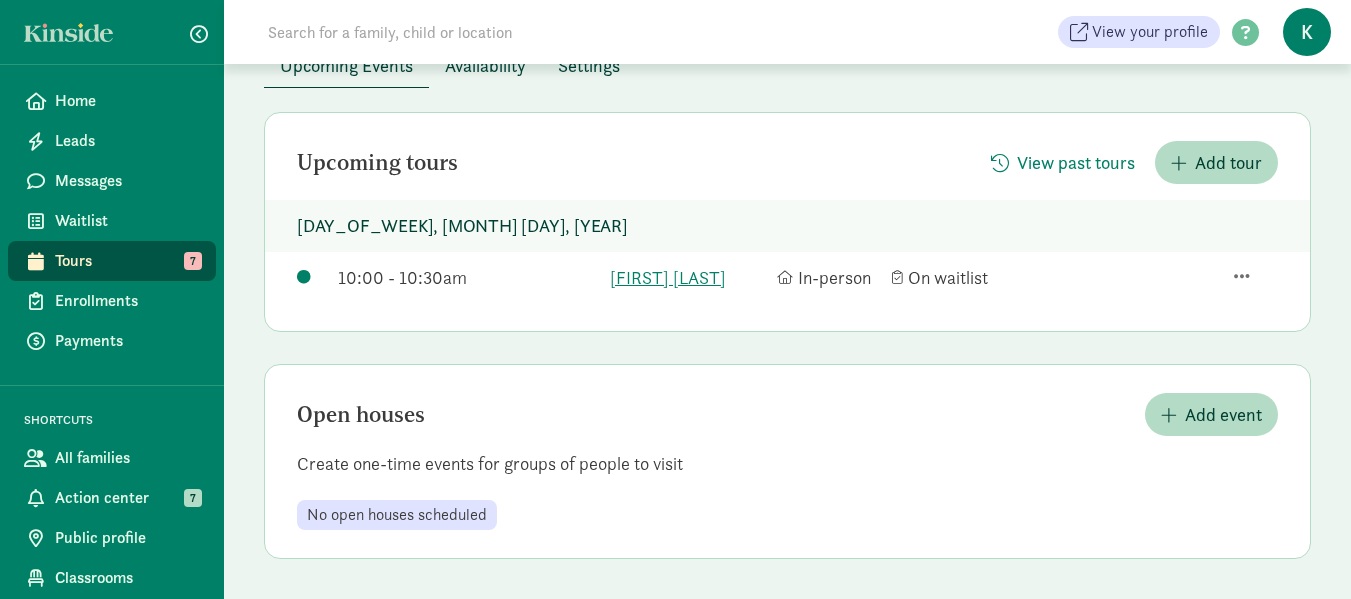 scroll, scrollTop: 0, scrollLeft: 0, axis: both 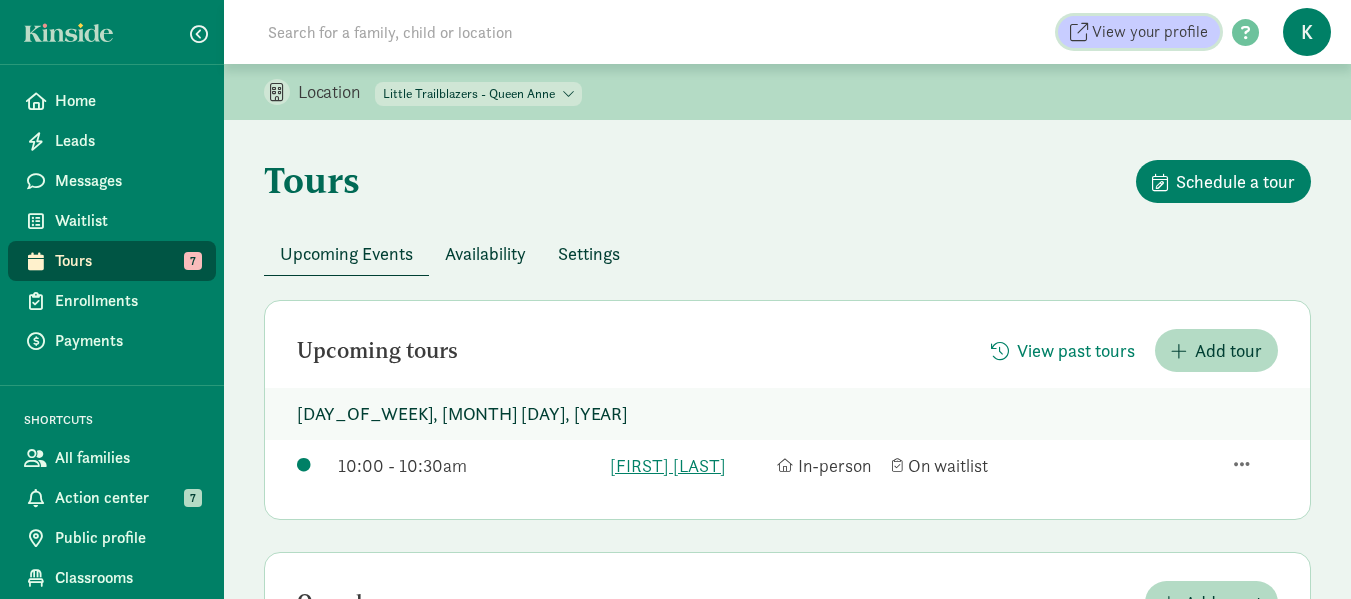 click on "View your profile" at bounding box center (1150, 32) 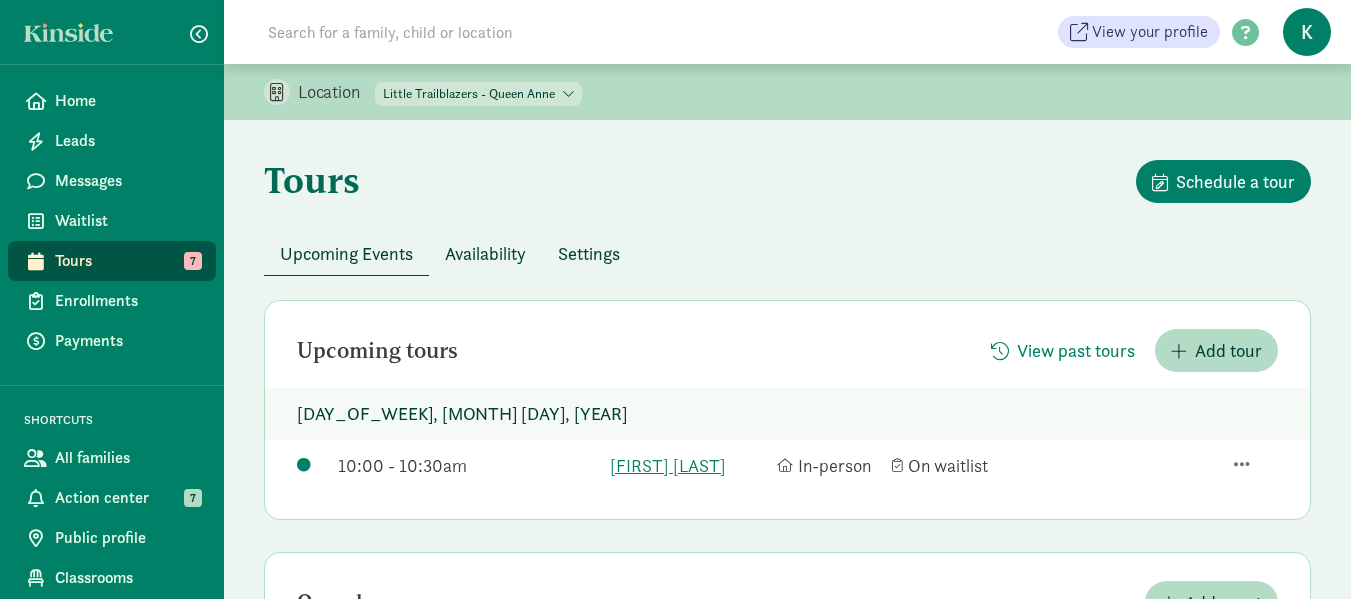 click on "Availability" at bounding box center (485, 253) 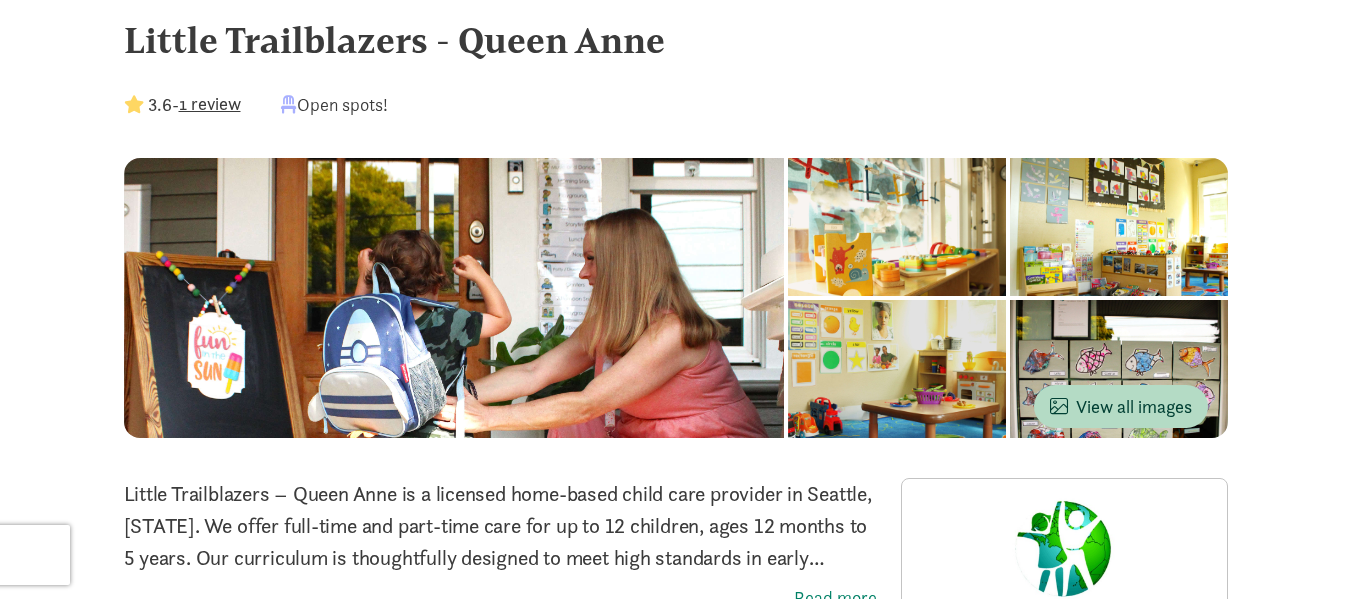 scroll, scrollTop: 0, scrollLeft: 0, axis: both 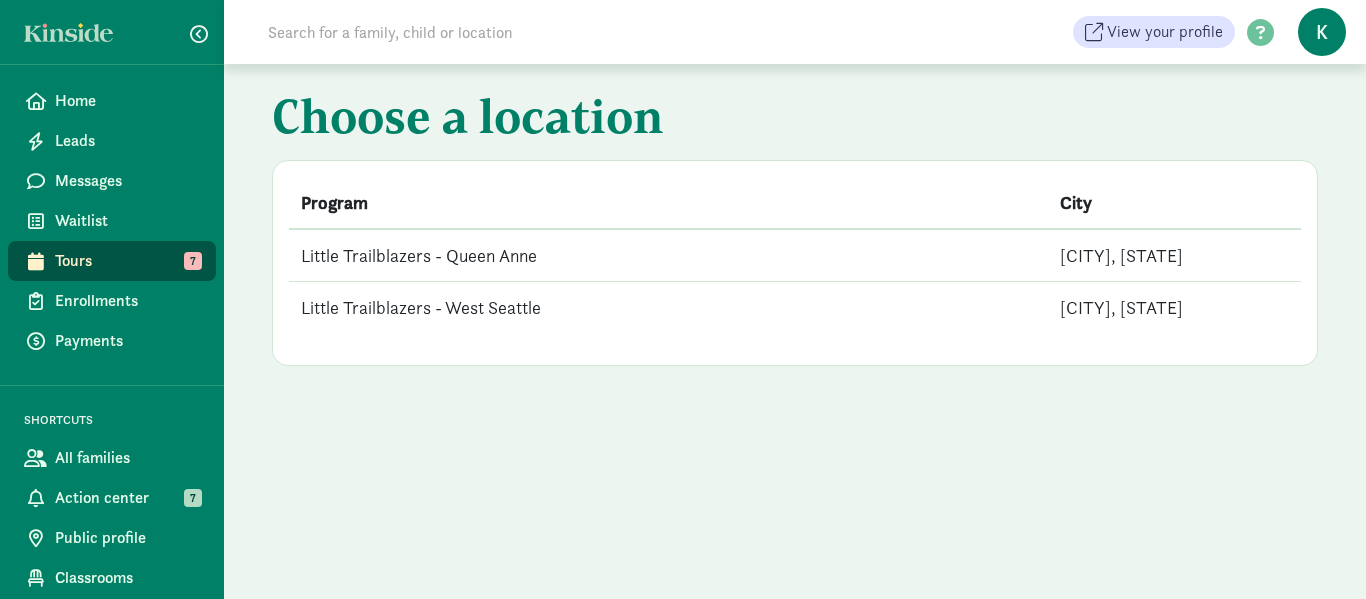 click on "Little Trailblazers - Queen Anne" at bounding box center [668, 255] 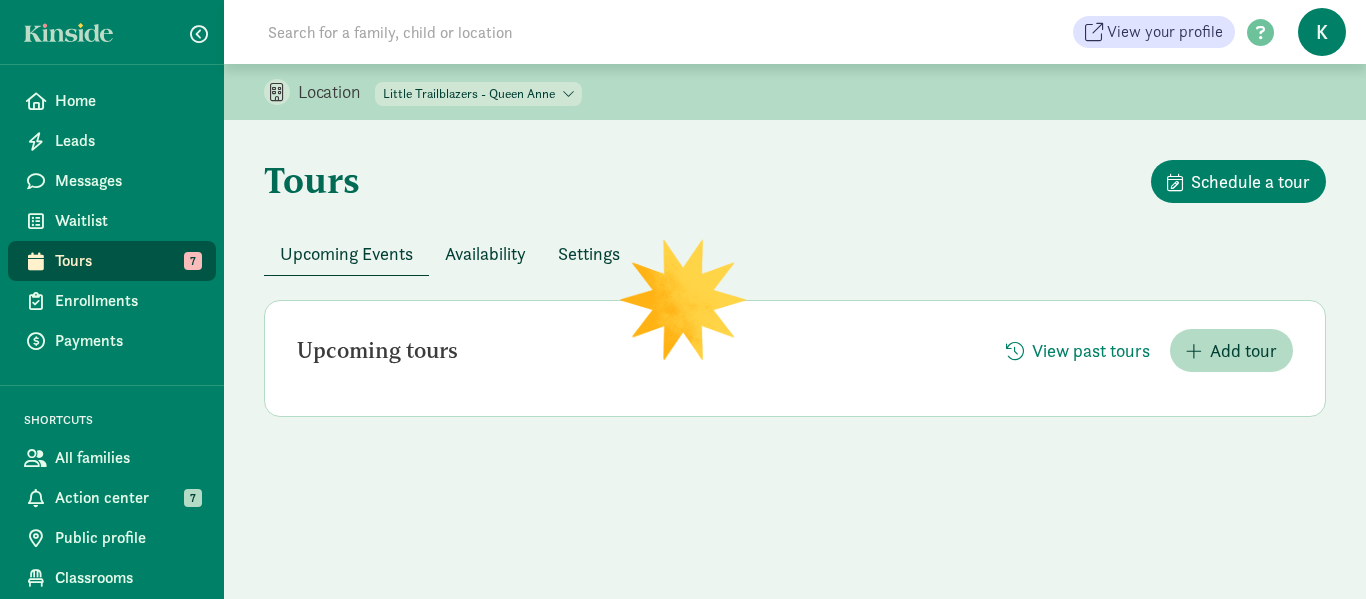 click on "Availability" at bounding box center [485, 253] 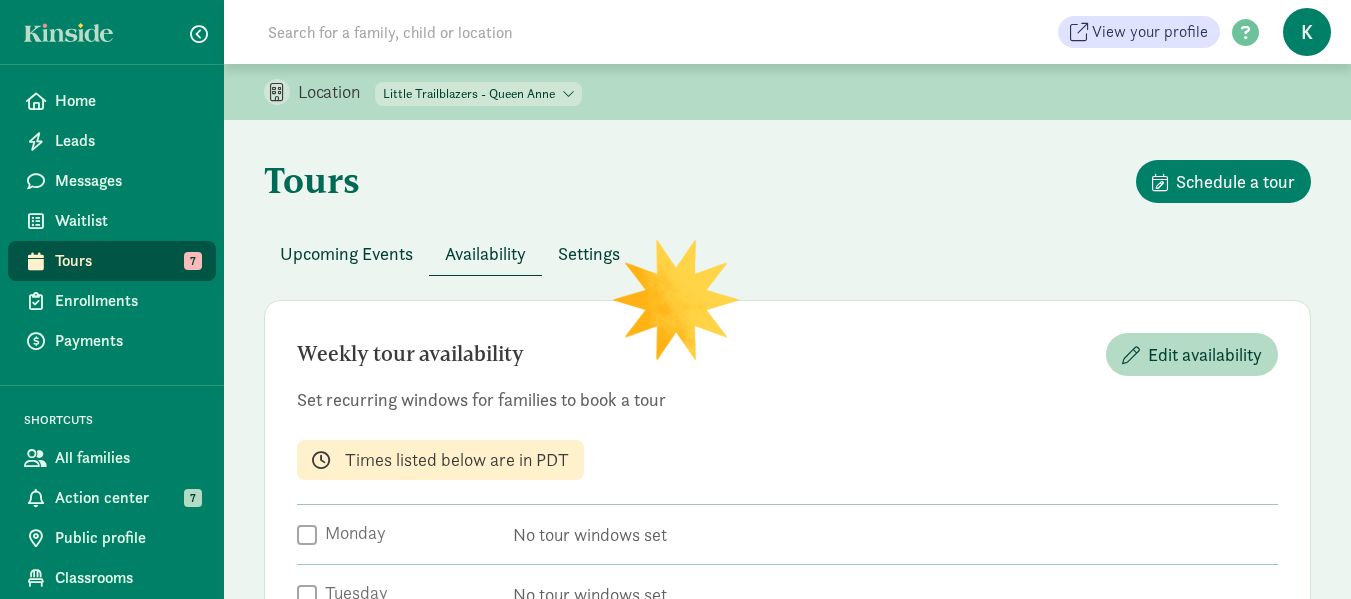 checkbox on "true" 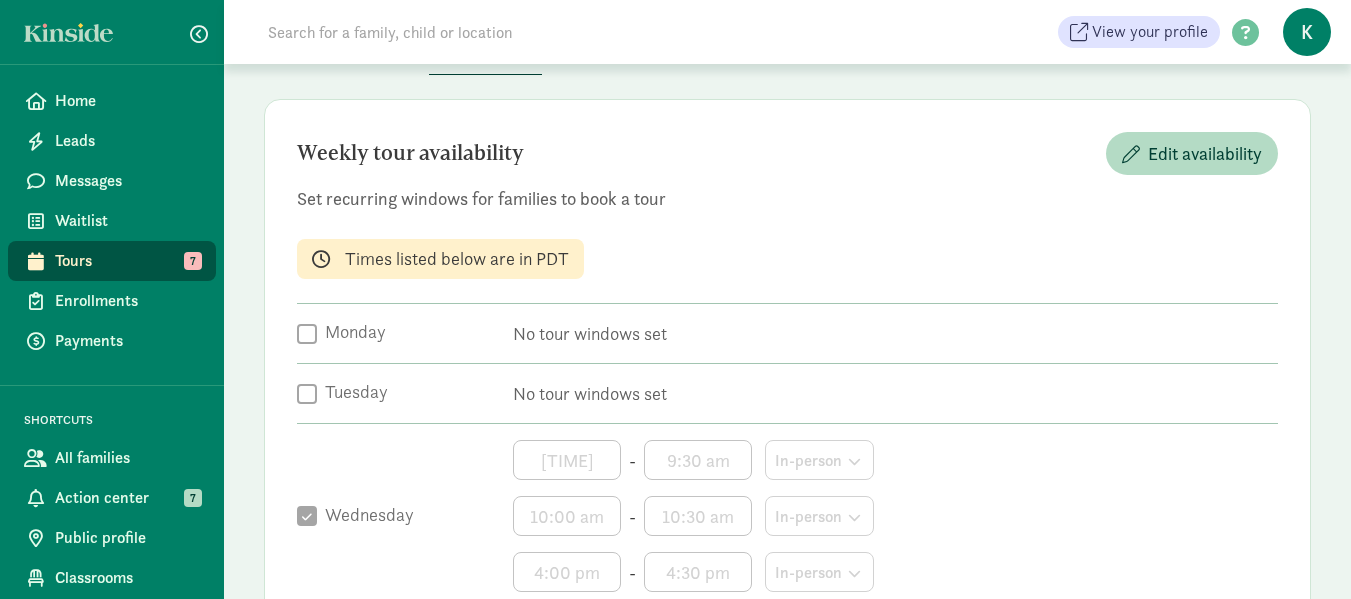 scroll, scrollTop: 200, scrollLeft: 0, axis: vertical 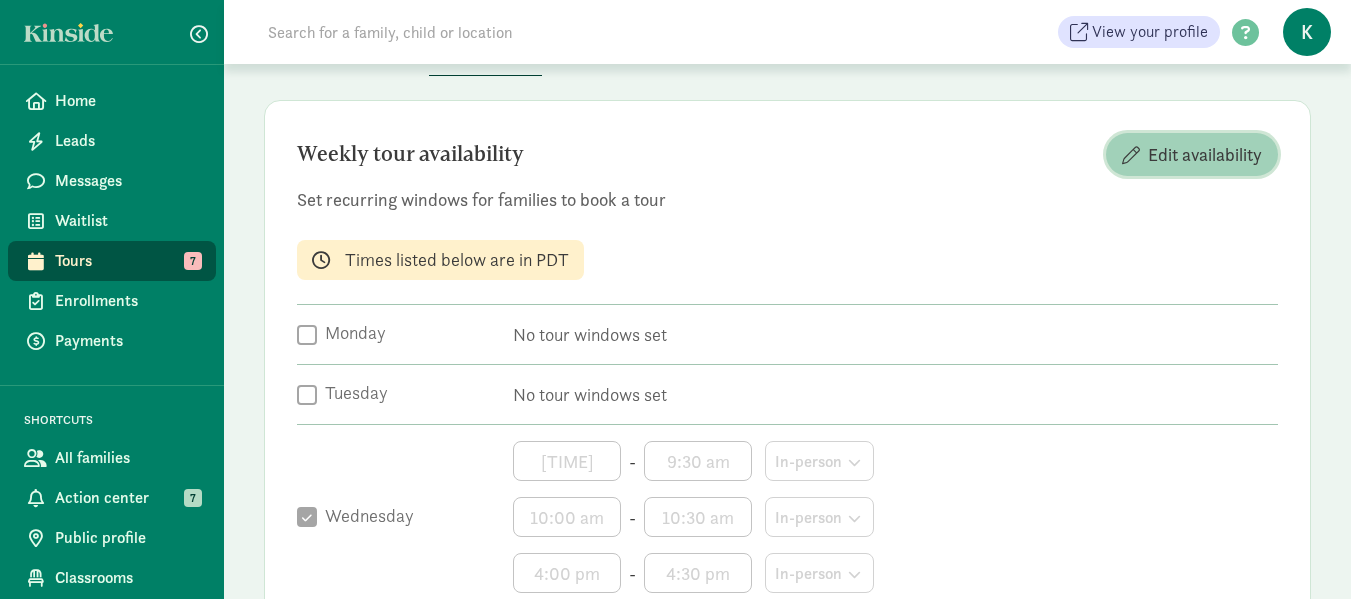 click on "Edit availability" at bounding box center (1205, 154) 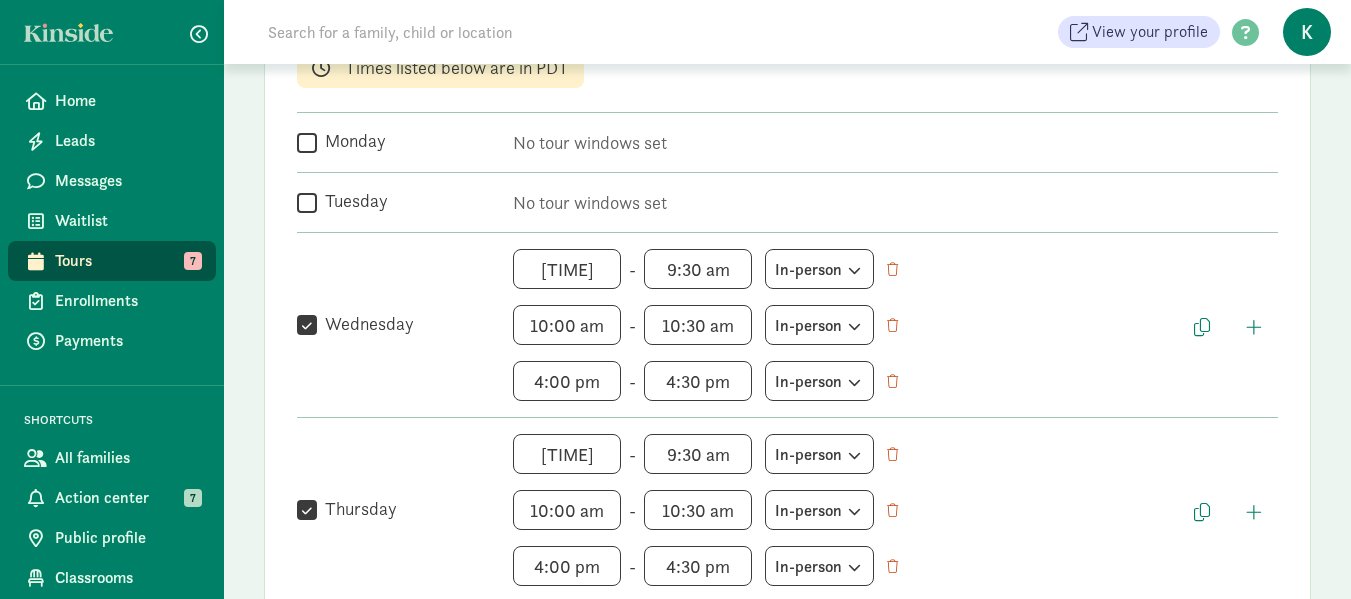 scroll, scrollTop: 400, scrollLeft: 0, axis: vertical 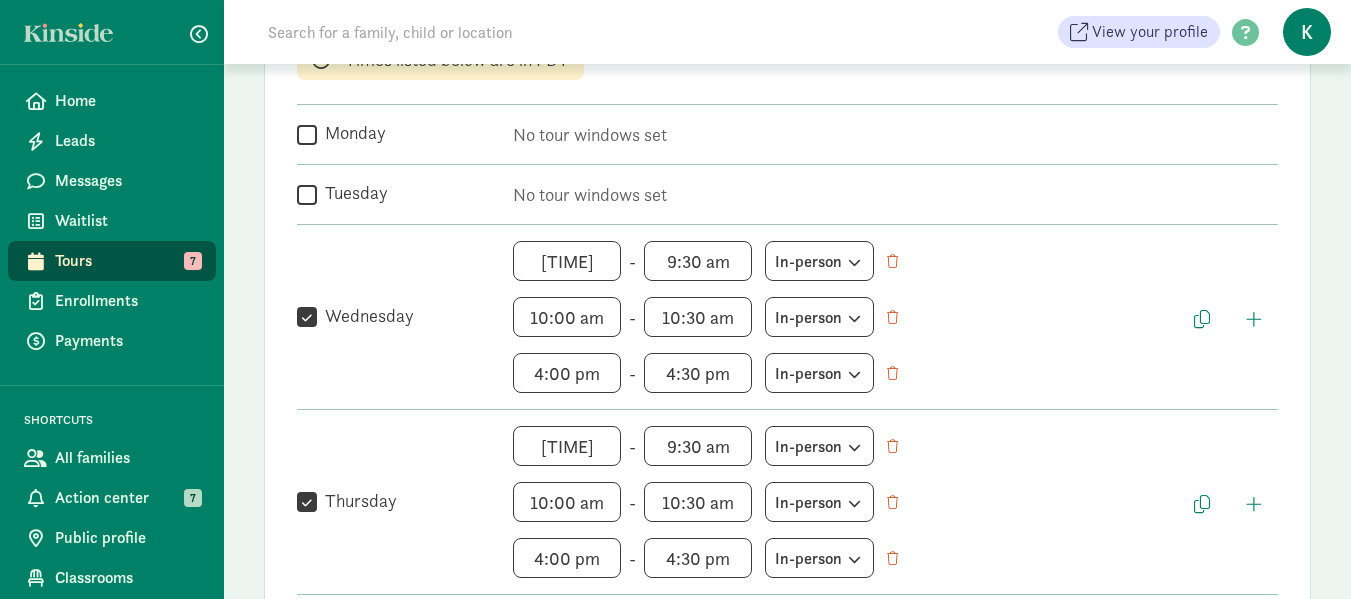 click on "Monday" at bounding box center [351, 133] 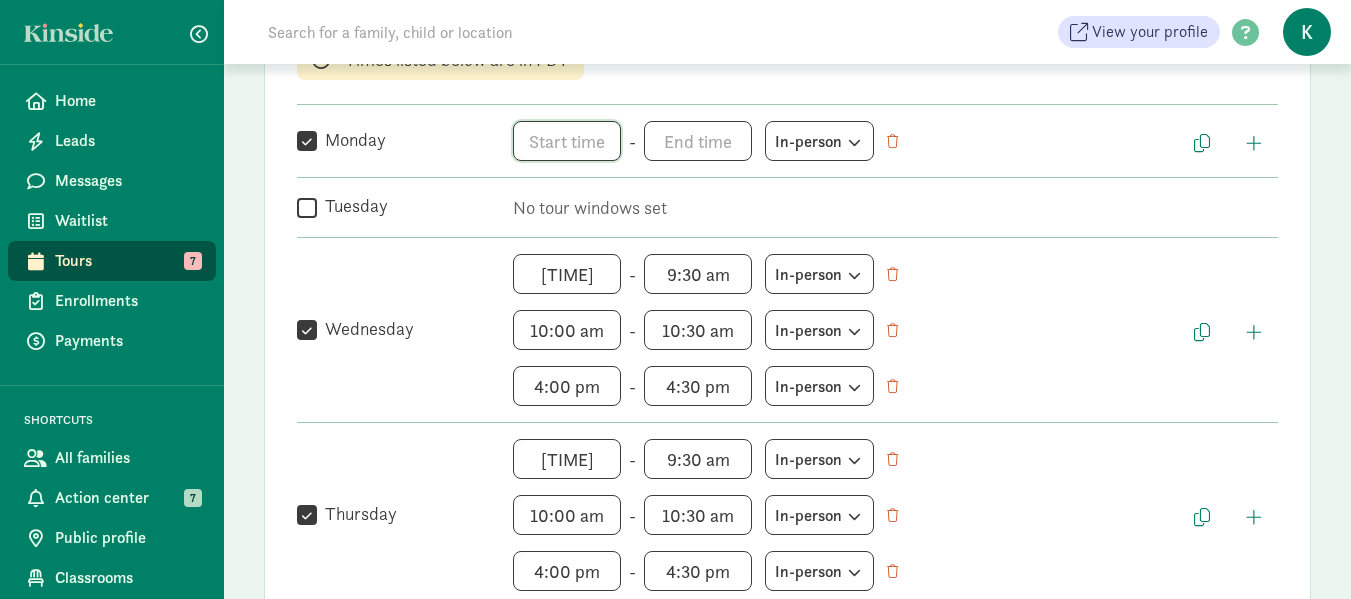 click on "h   12 1 2 3 4 5 6 7 8 9 10 11         mm   00 05 10 15 20 25 30 35 40 45 50 55           a   am pm" at bounding box center (567, 141) 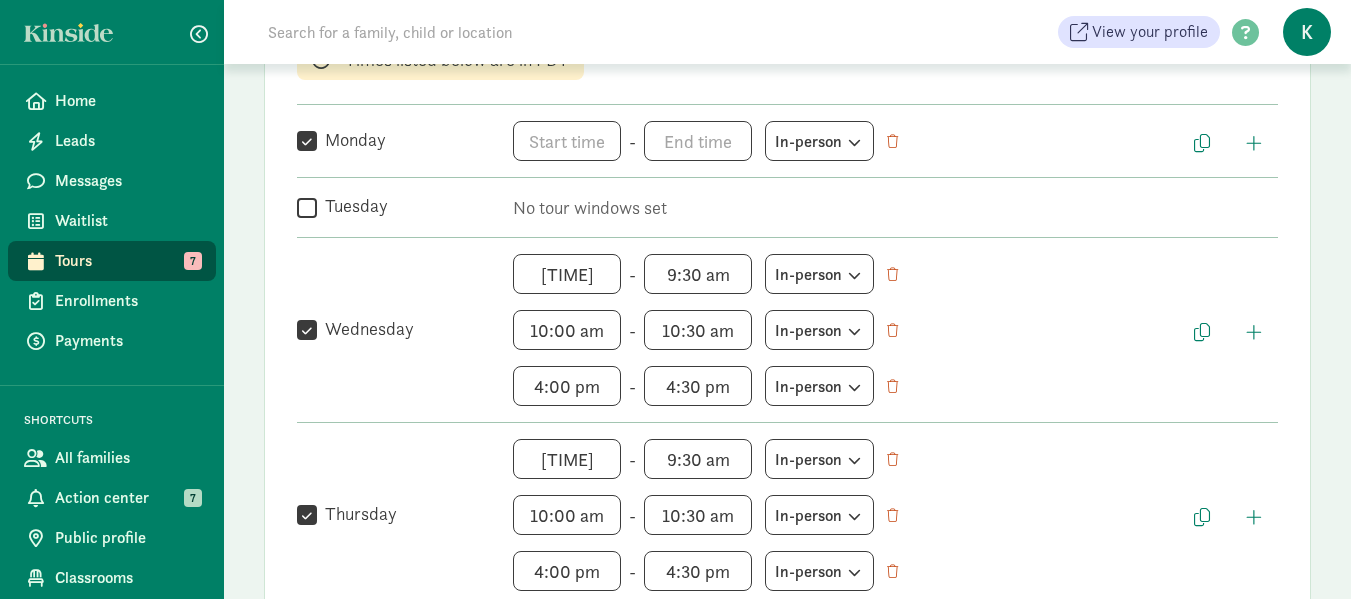click on "Weekly tour availability
Cancel
Save changes
Set recurring windows for families to book a tour     Times listed below are in PDT              Monday                 h   12 1 2 3 4 5 6 7 8 9 10 11         mm   00 05 10 15 20 25 30 35 40 45 50 55           a   am pm   -             h   12 1 2 3 4 5 6 7 8 9 10 11         mm   00 05 10 15 20 25 30 35 40 45 50 55           a   am pm   In-person                         Tuesday       No tour windows set          Wednesday       9:00 am           h   12 1 2 3 4 5 6 7 8 9 10 11         mm   00 05 10 15 20 25 30 35 40 45 50 55           a   am pm   -   9:30 am           h   12 1 2 3 4 5 6 7 8 9 10 11         mm   00 05 10 15 20 25 30 35 40 45 50 55           a   am pm   In-person        10:00 am           h   12 1 2 3 4 5 6 7 8 9 10 11         mm   00 05 10 15 20 25 30 35 40 45 50 55           a   am pm   -   10:30 am           h   12 1 2 3 4 5 6 7 8 9 10 11         mm   00 05 10 15 20 25 30 35" at bounding box center [787, 414] 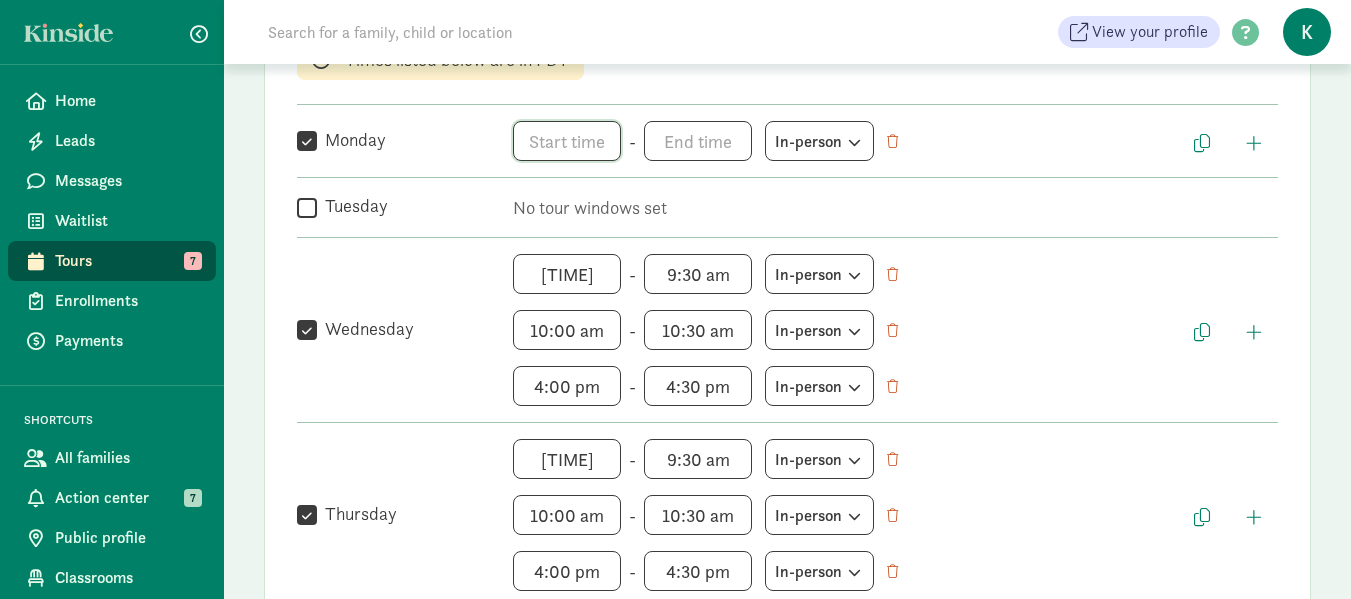 click on "h   12 1 2 3 4 5 6 7 8 9 10 11         mm   00 05 10 15 20 25 30 35 40 45 50 55           a   am pm" at bounding box center (567, 141) 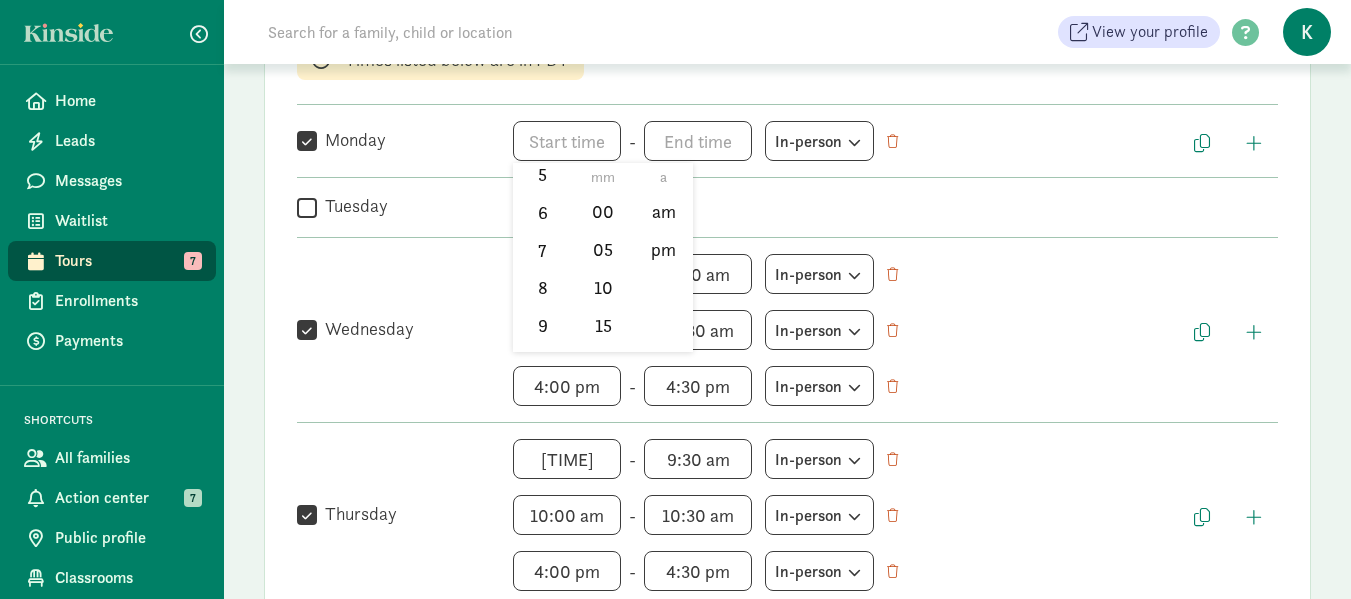 scroll, scrollTop: 240, scrollLeft: 0, axis: vertical 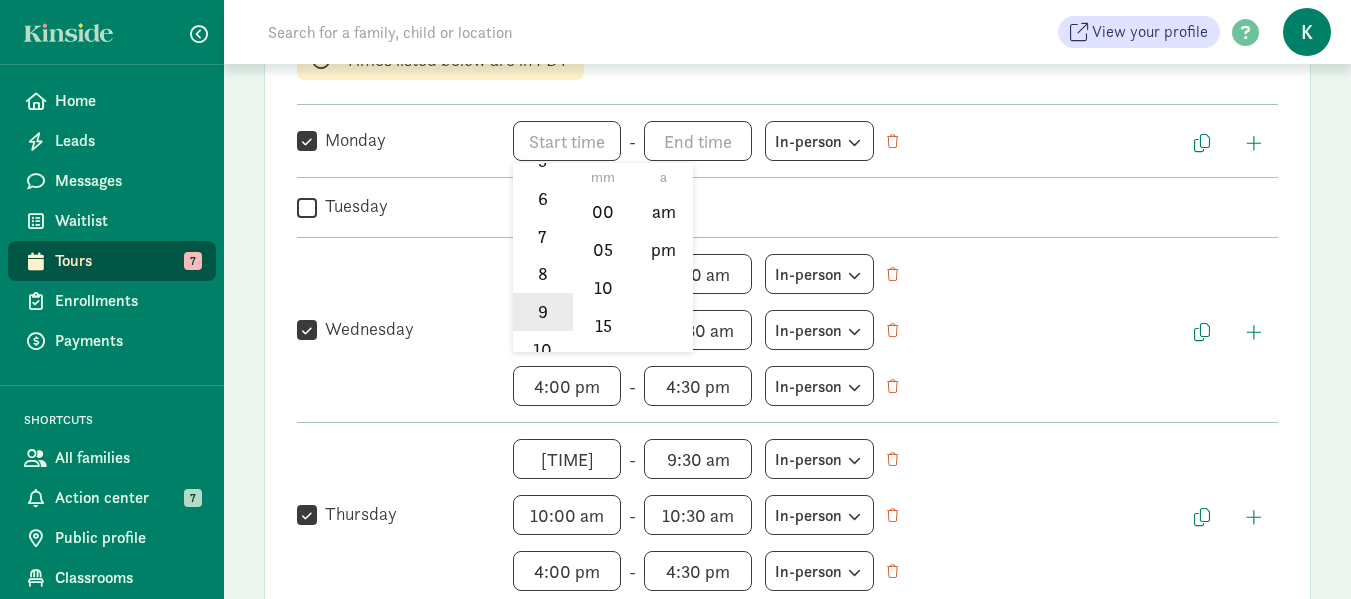 click on "9" 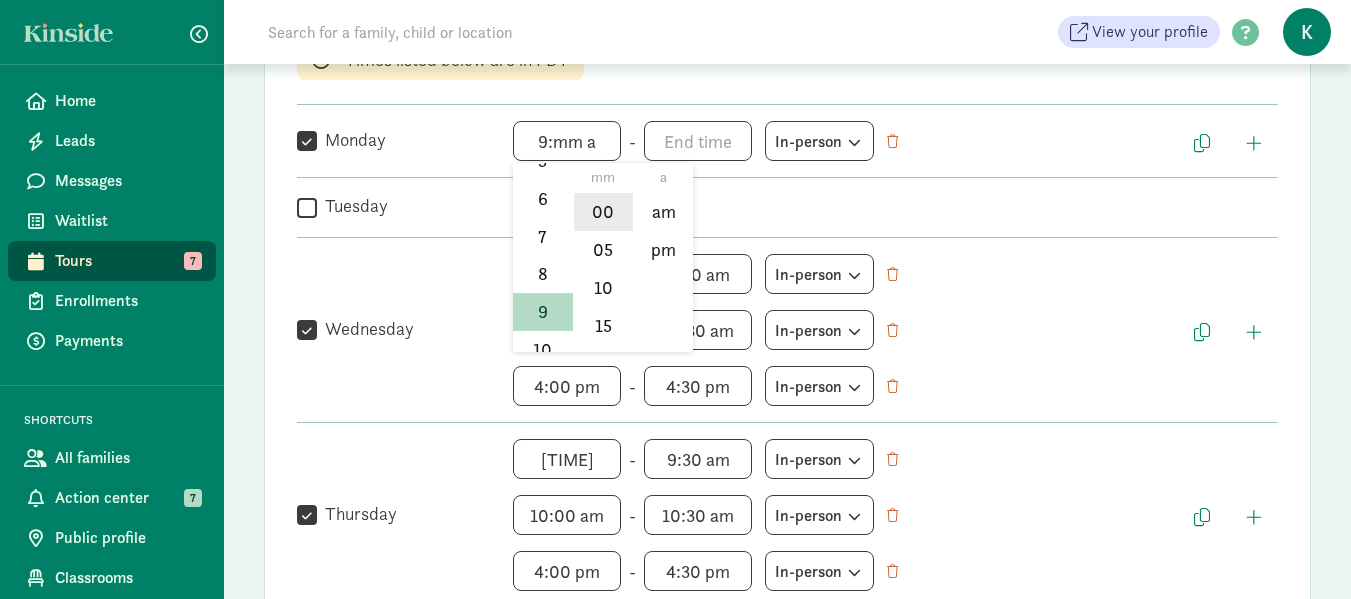 click on "00" 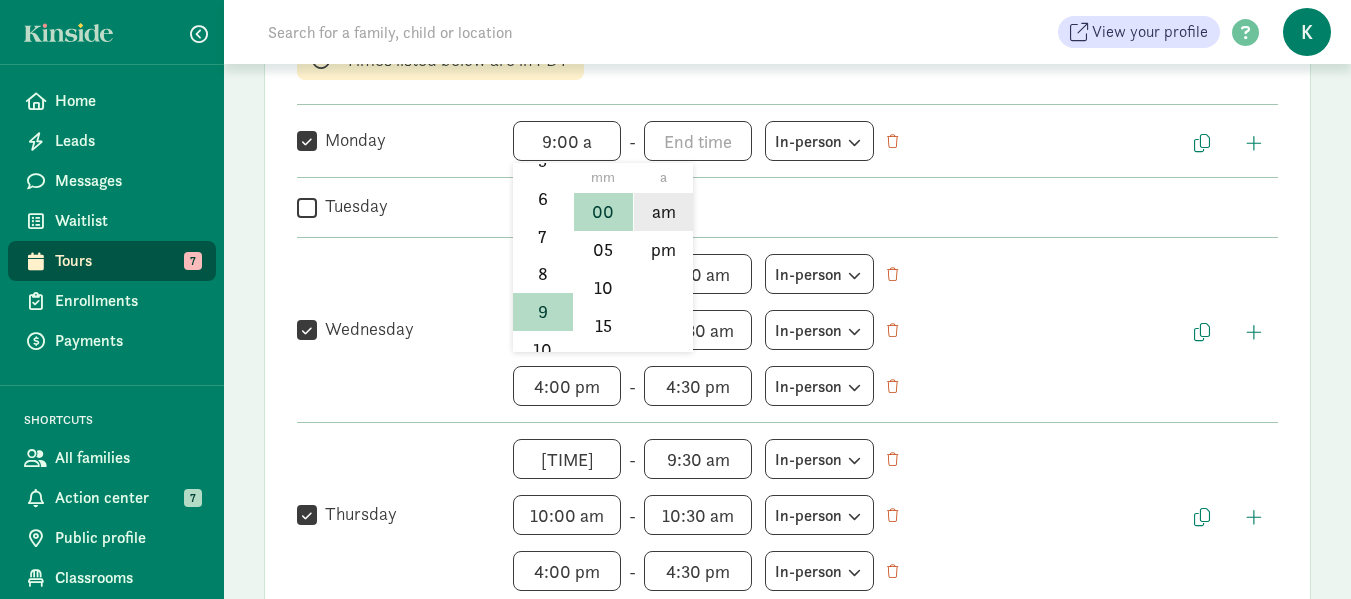 click on "am" 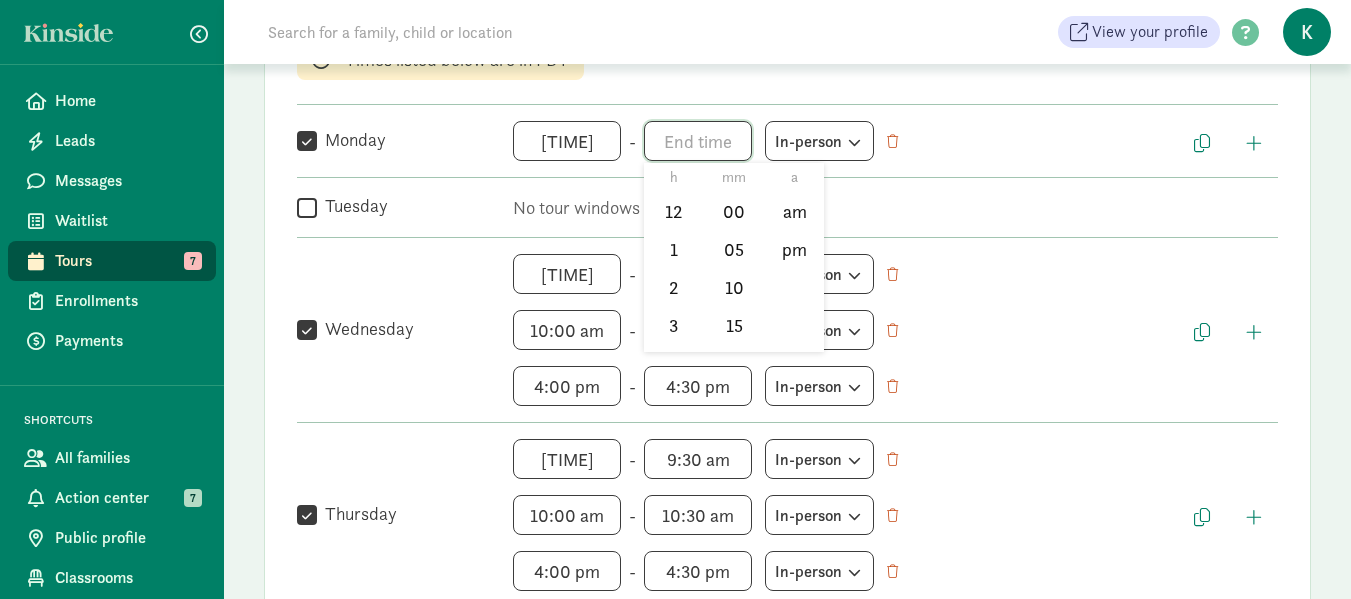 click on "h   12 1 2 3 4 5 6 7 8 9 10 11         mm   00 05 10 15 20 25 30 35 40 45 50 55           a   am pm" at bounding box center (698, 141) 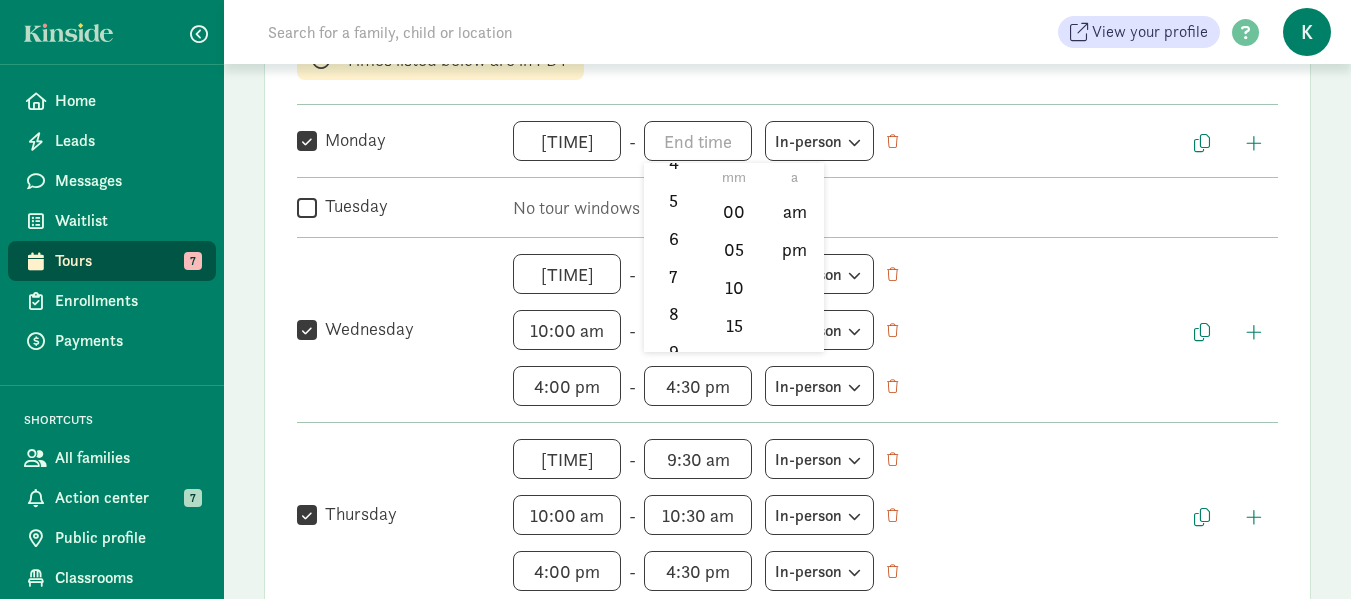scroll, scrollTop: 240, scrollLeft: 0, axis: vertical 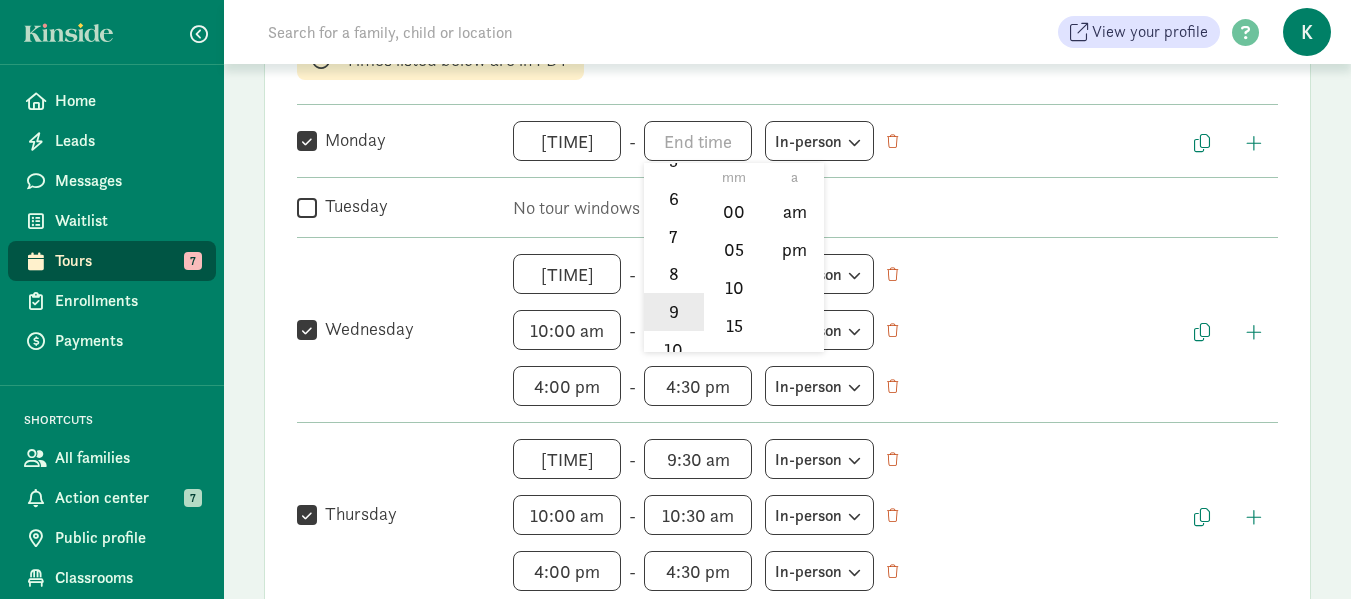 click on "9" 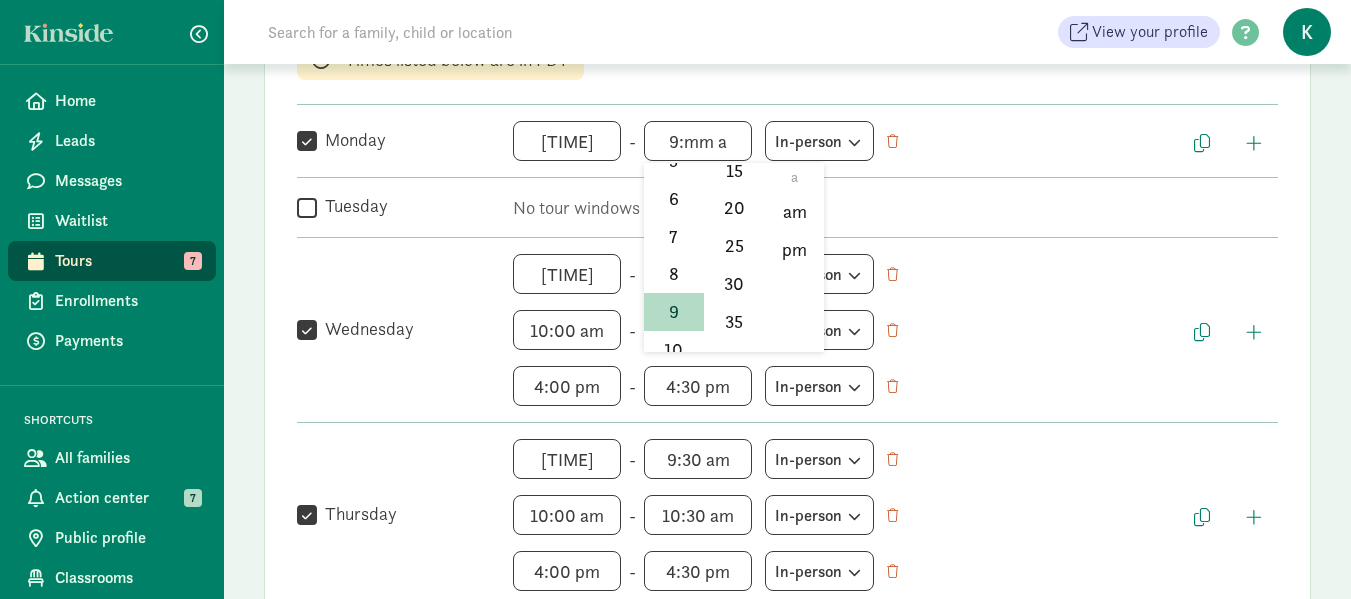 scroll, scrollTop: 161, scrollLeft: 0, axis: vertical 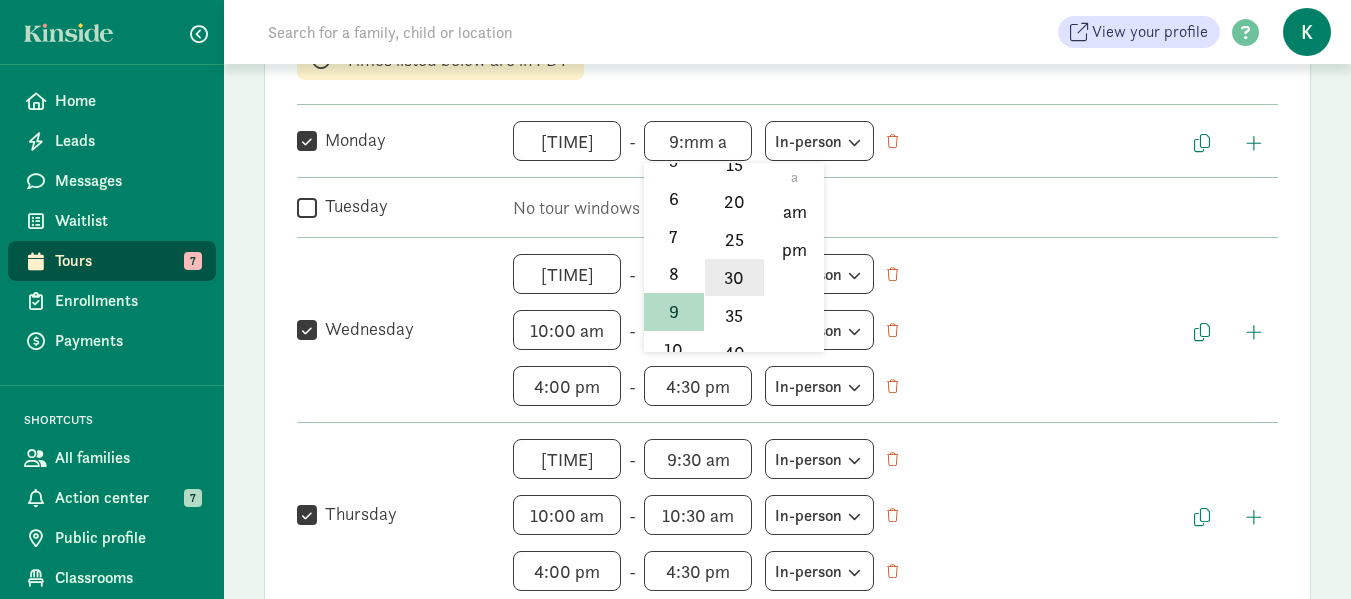 click on "30" 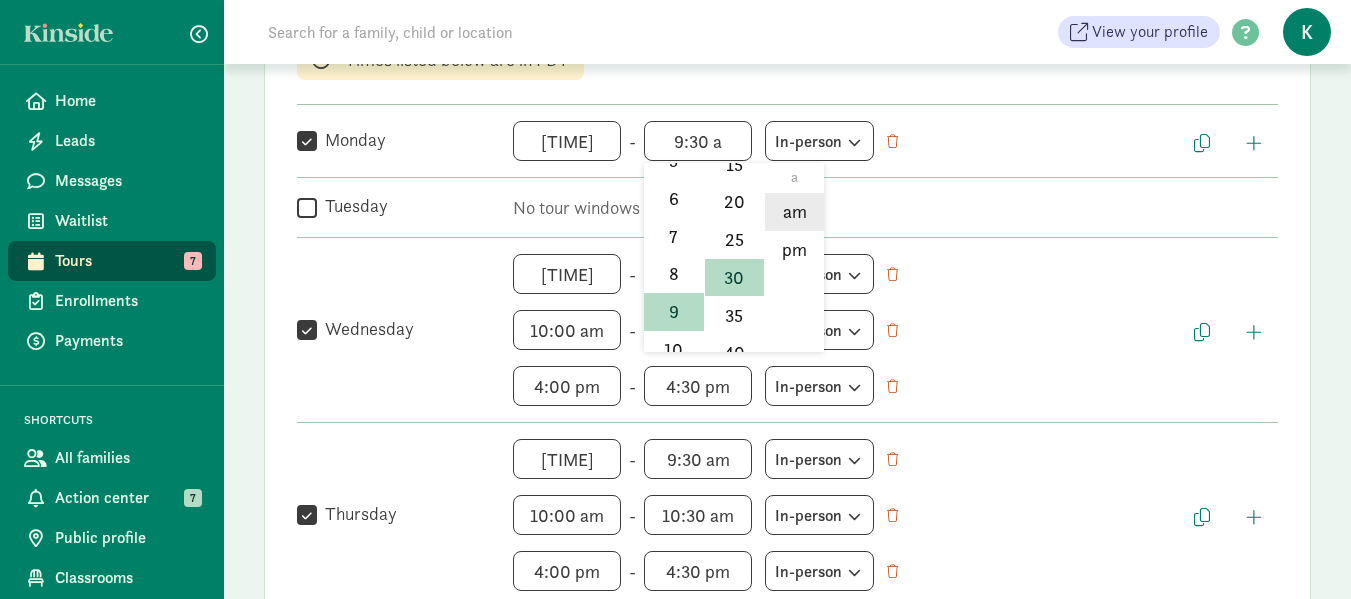 click on "am" 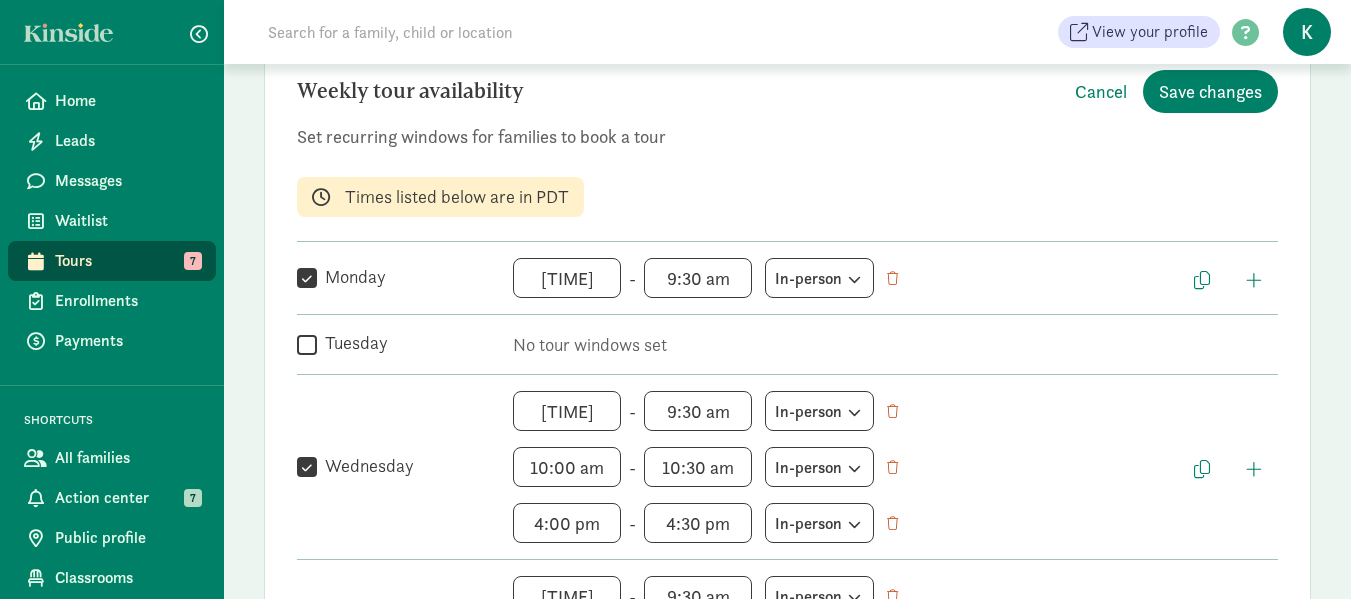 scroll, scrollTop: 100, scrollLeft: 0, axis: vertical 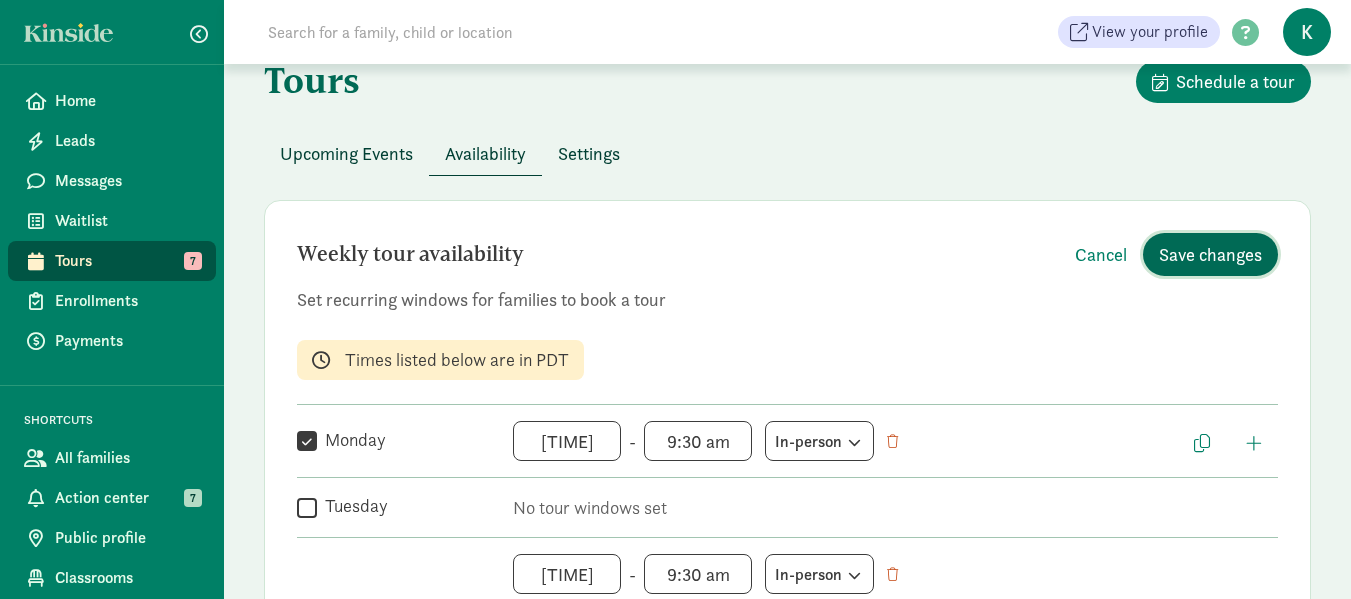click on "Save changes" at bounding box center [1210, 254] 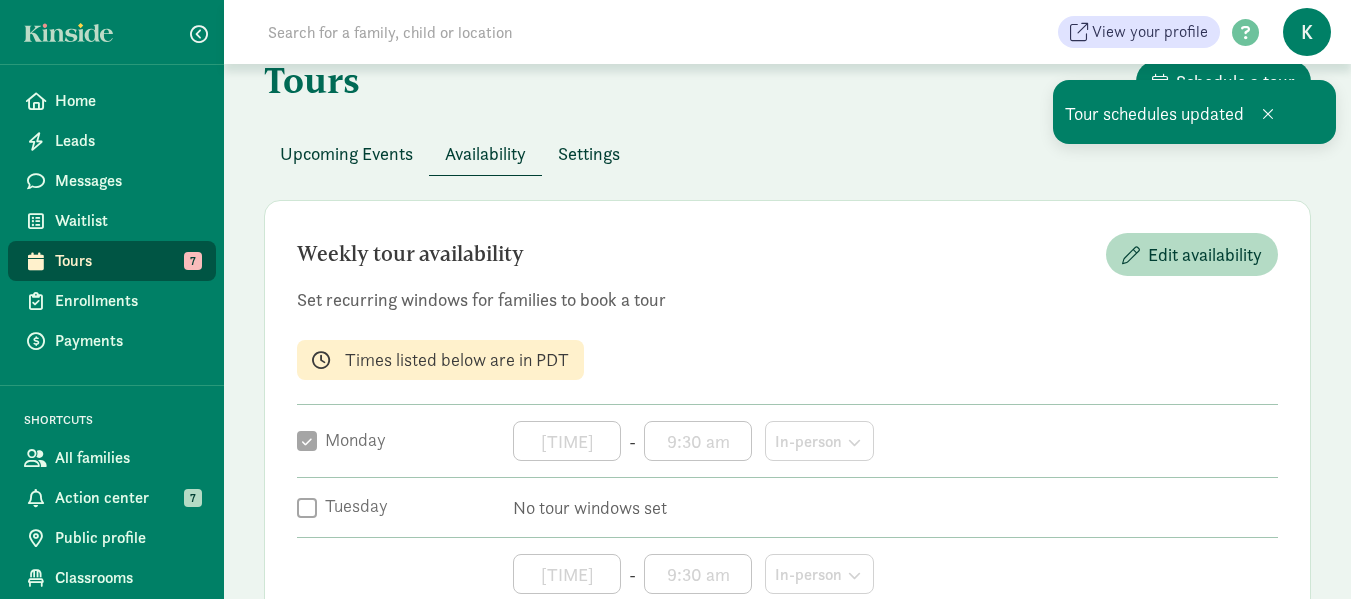 scroll, scrollTop: 200, scrollLeft: 0, axis: vertical 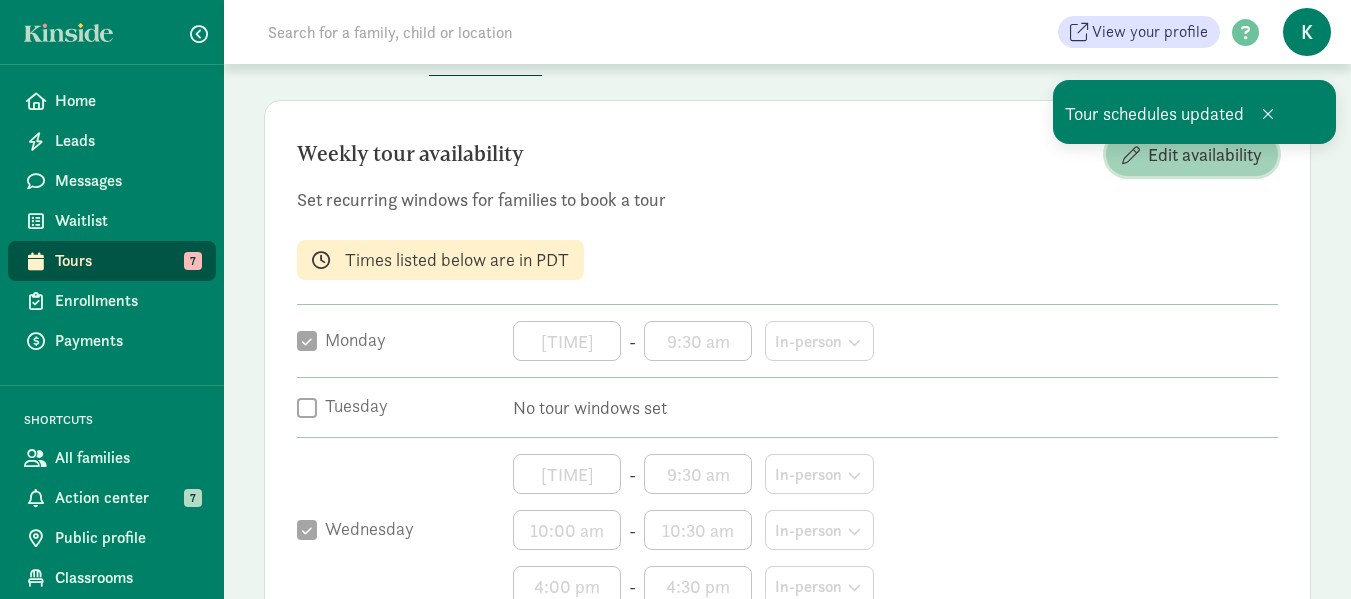 click on "Edit availability" at bounding box center (1205, 154) 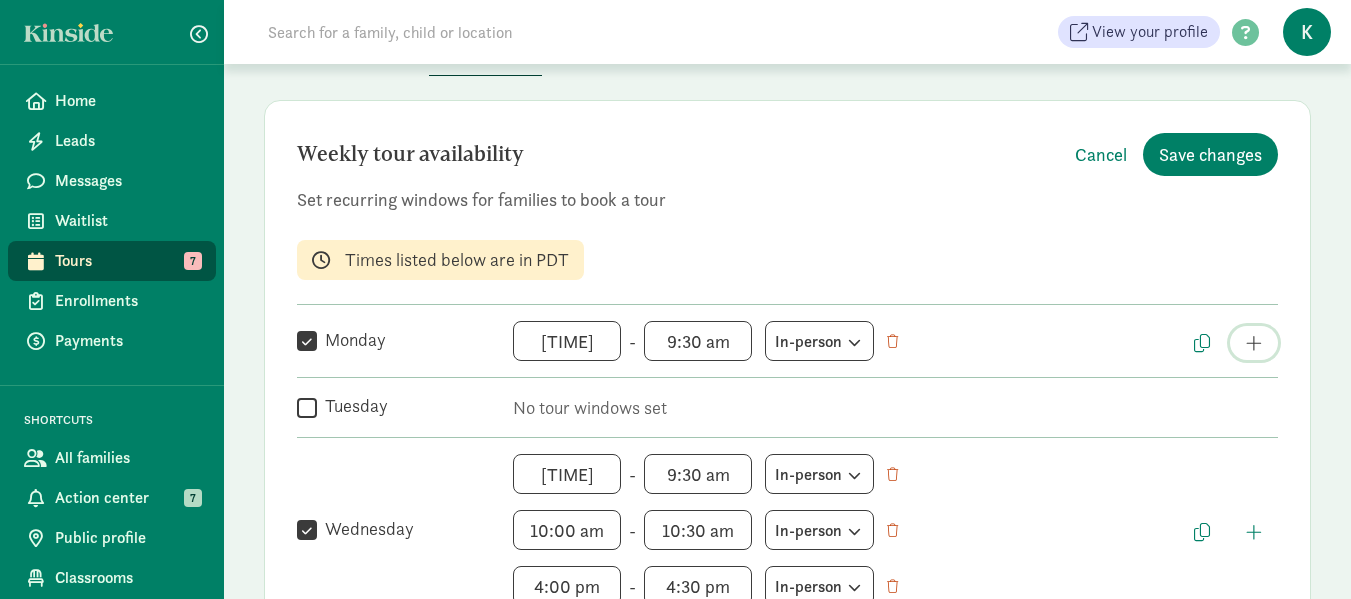 click at bounding box center [1254, 343] 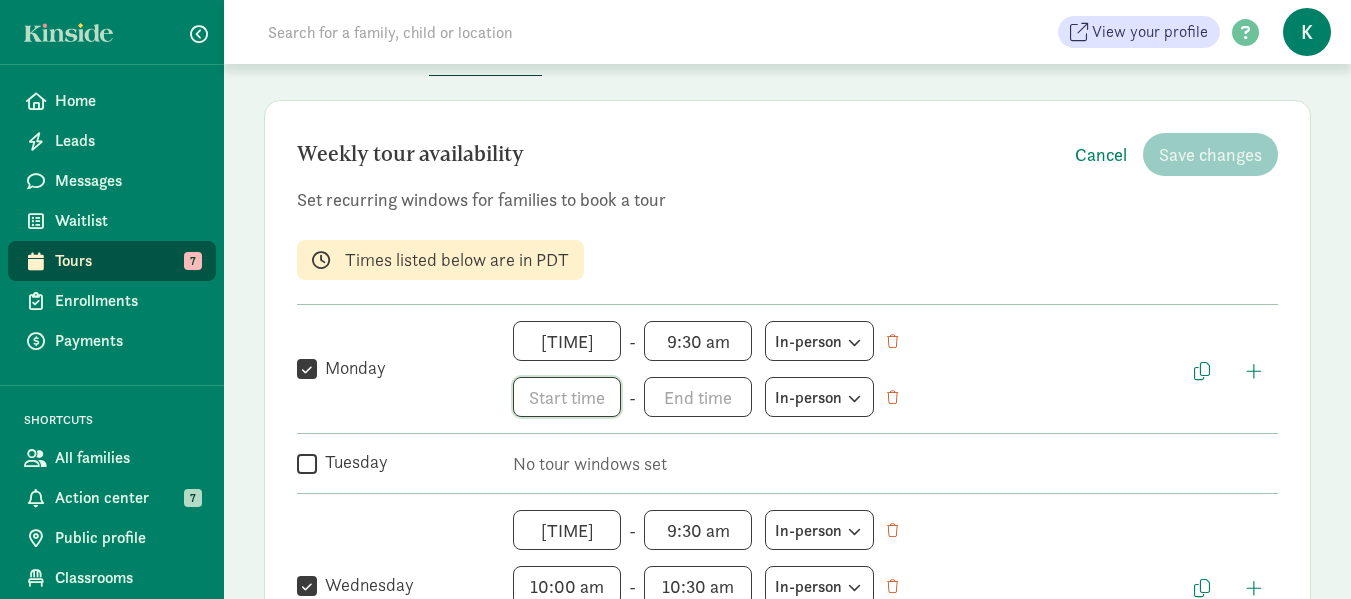click on "h   12 1 2 3 4 5 6 7 8 9 10 11         mm   00 05 10 15 20 25 30 35 40 45 50 55           a   am pm" at bounding box center (567, 397) 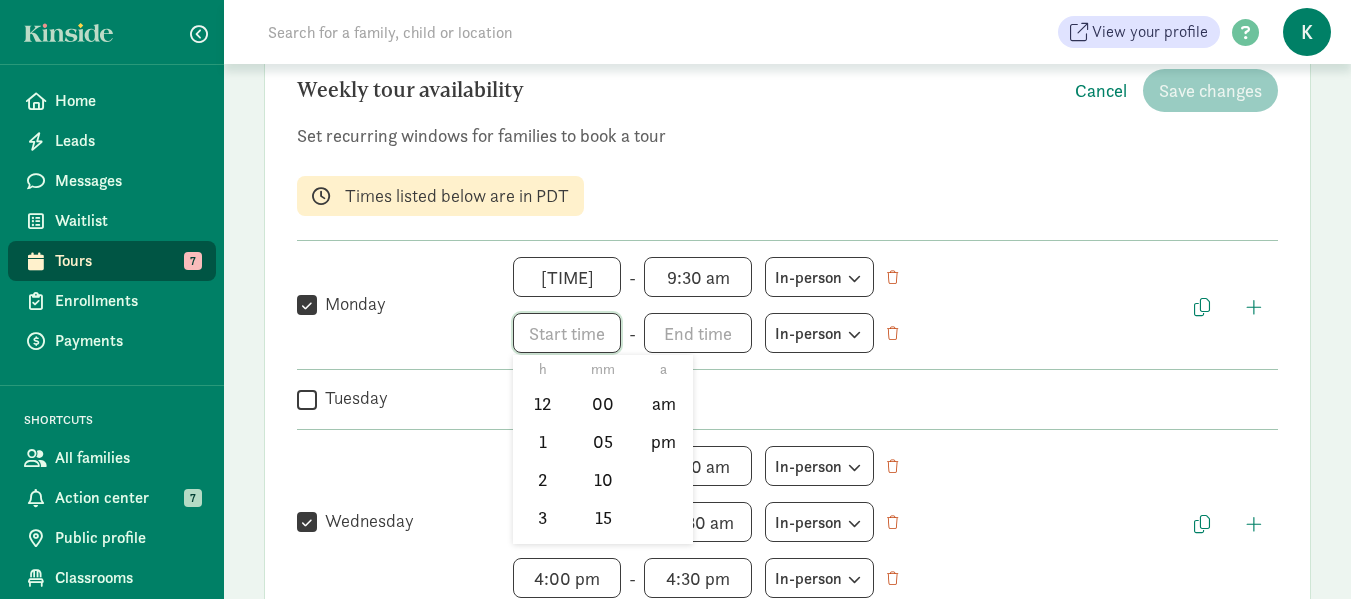 scroll, scrollTop: 300, scrollLeft: 0, axis: vertical 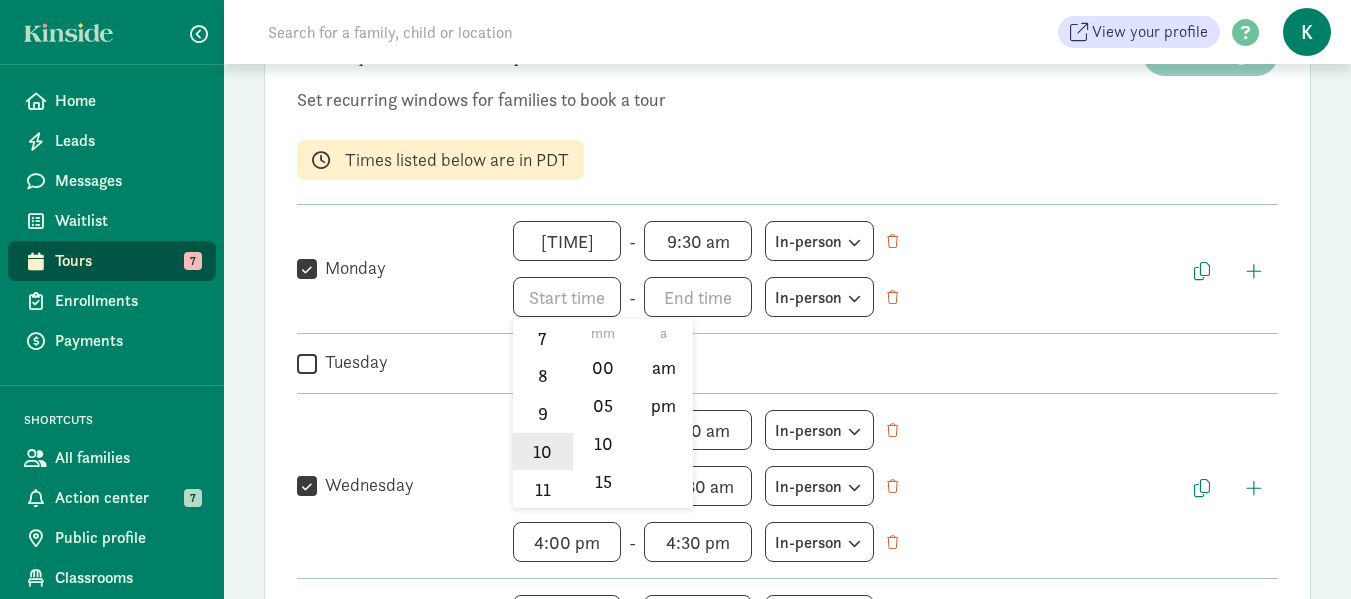 click on "10" 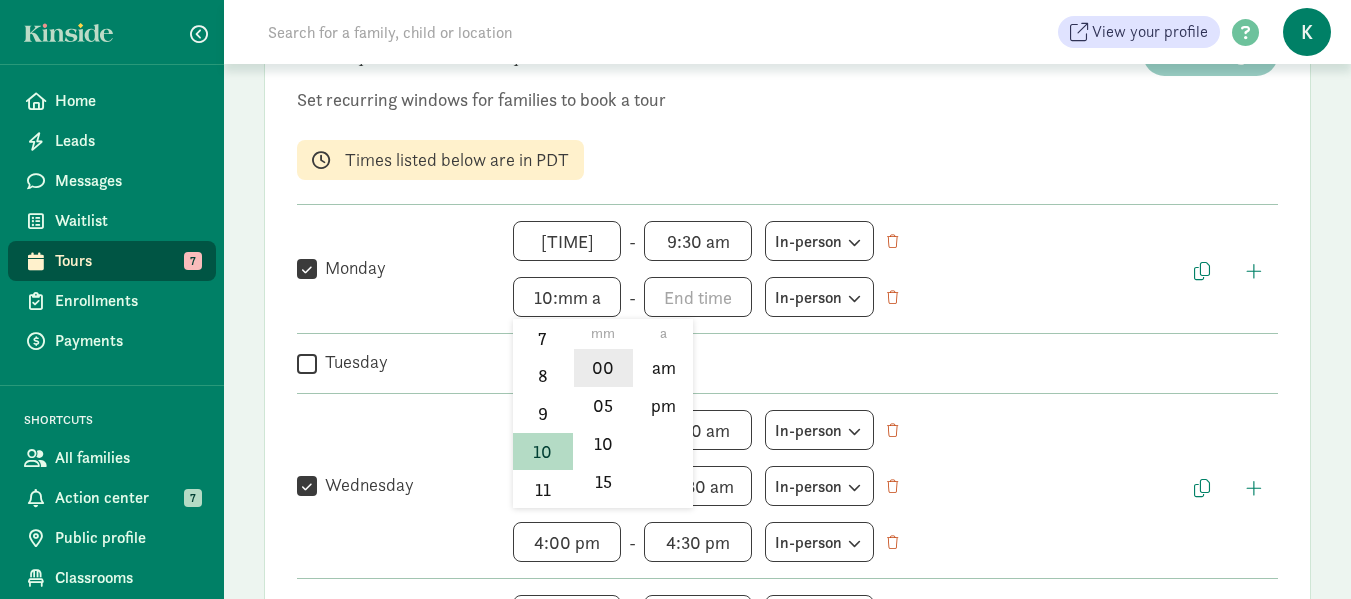 click on "00" 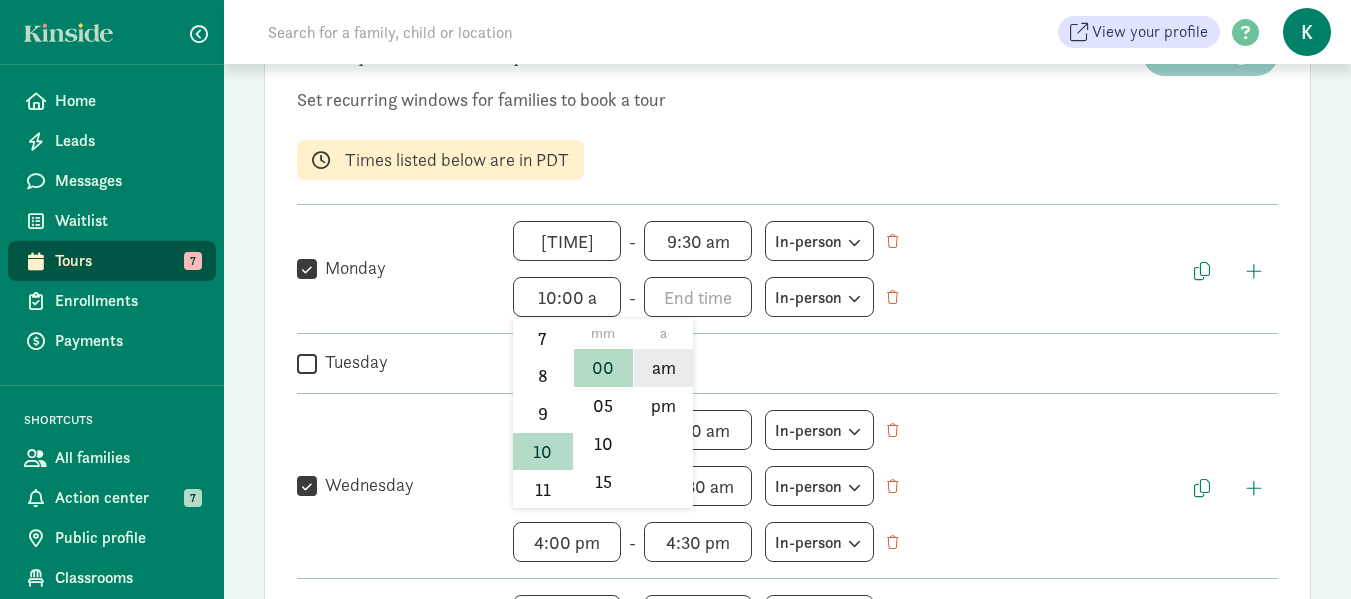click on "am" 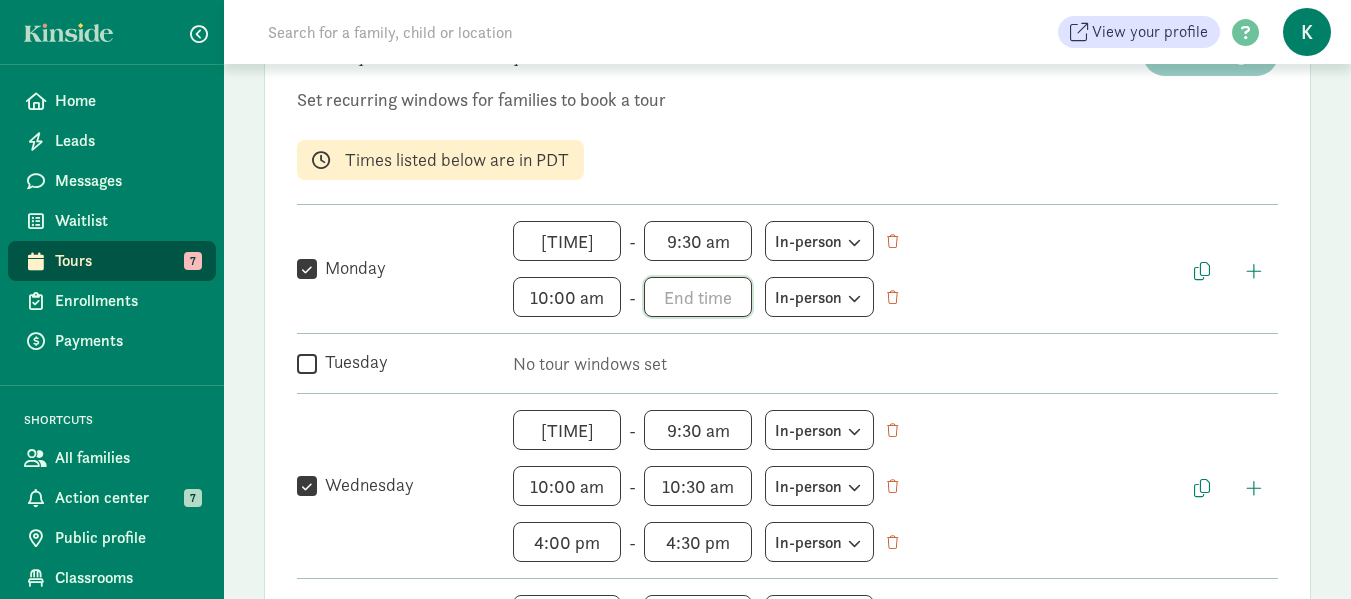 click on "h   12 1 2 3 4 5 6 7 8 9 10 11         mm   00 05 10 15 20 25 30 35 40 45 50 55           a   am pm" at bounding box center [698, 297] 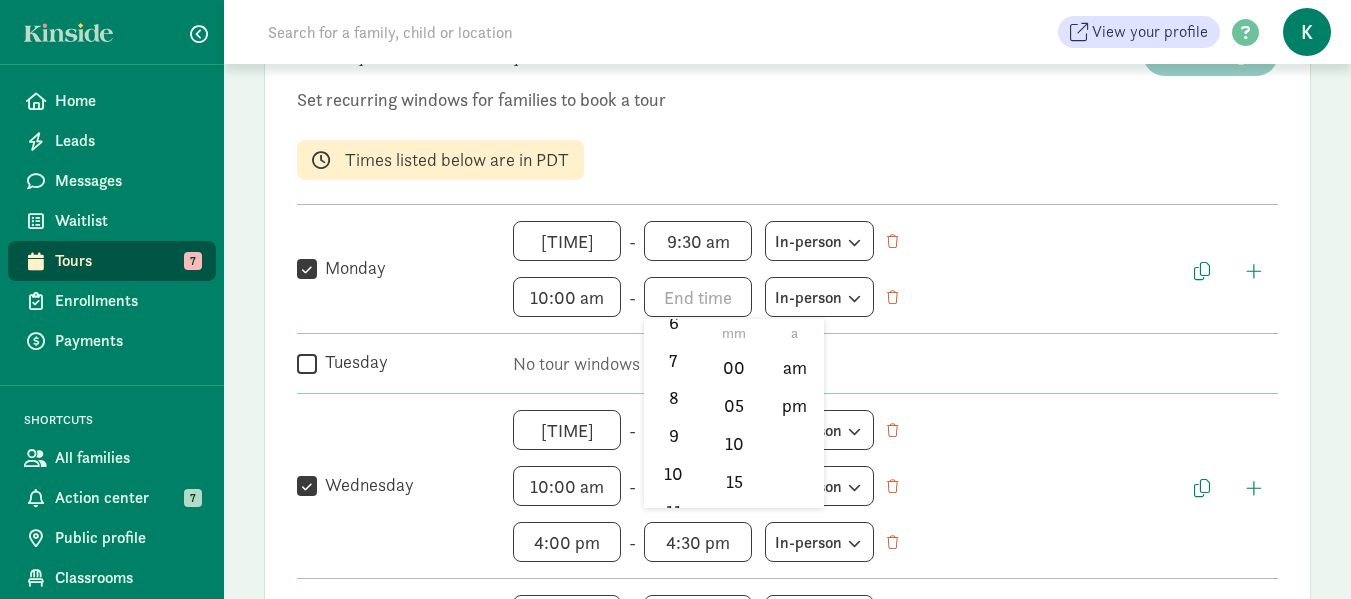 scroll, scrollTop: 294, scrollLeft: 0, axis: vertical 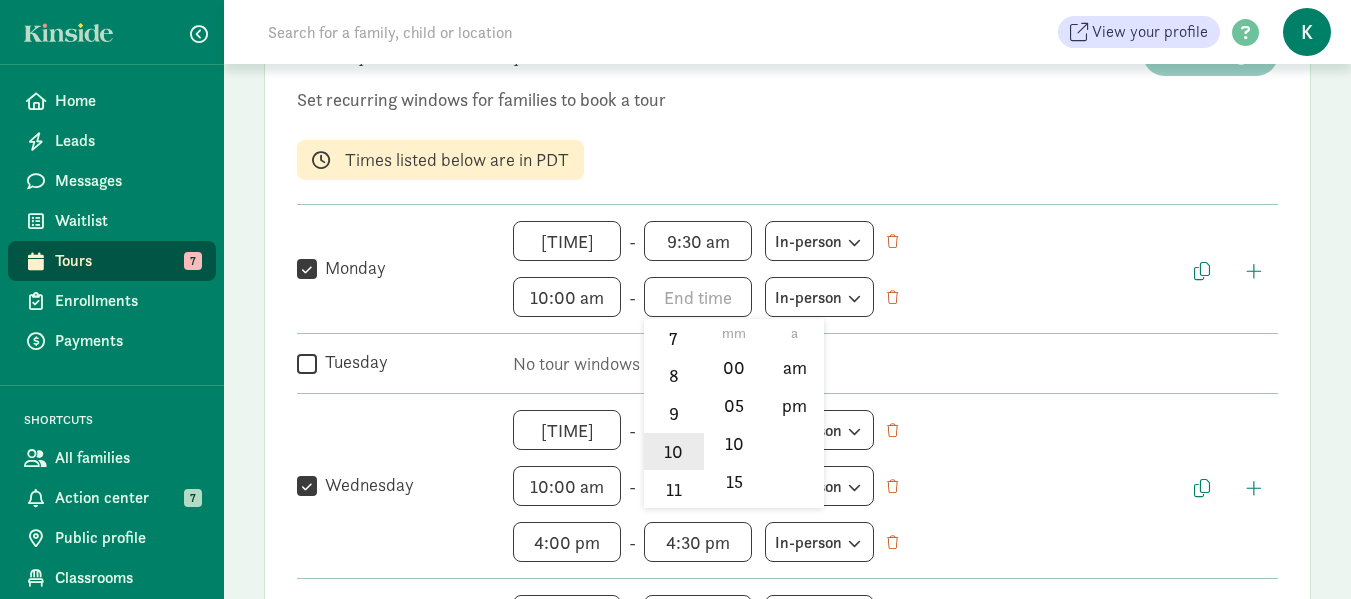 click on "10" 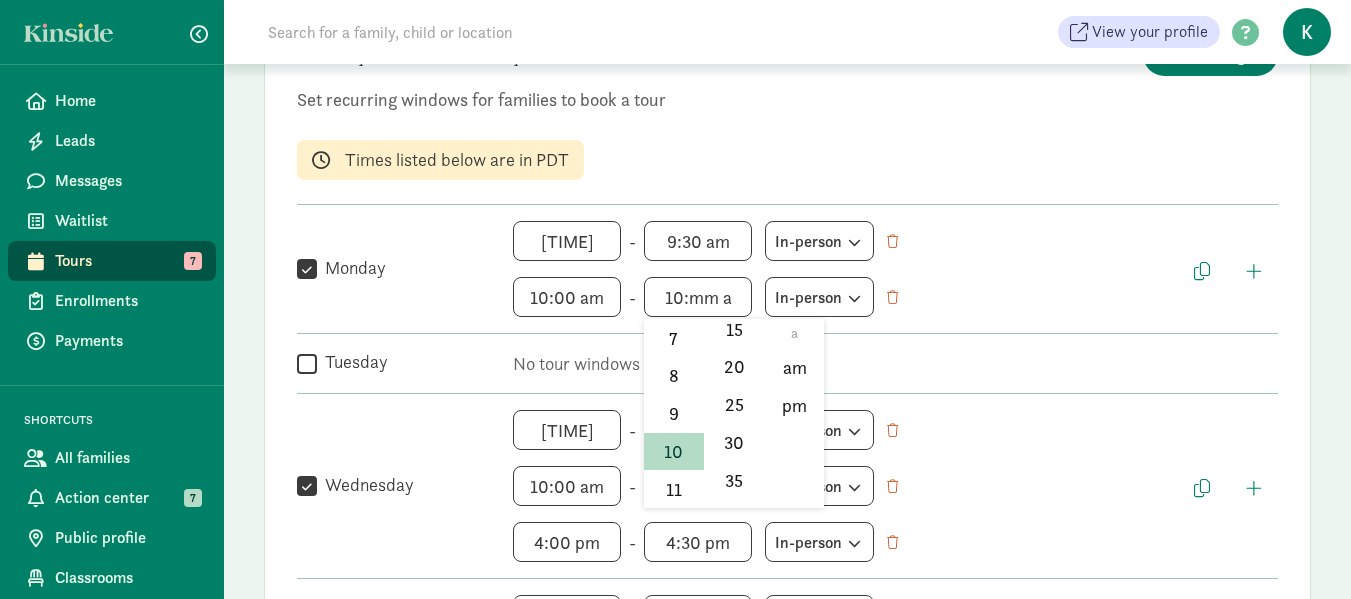 scroll, scrollTop: 155, scrollLeft: 0, axis: vertical 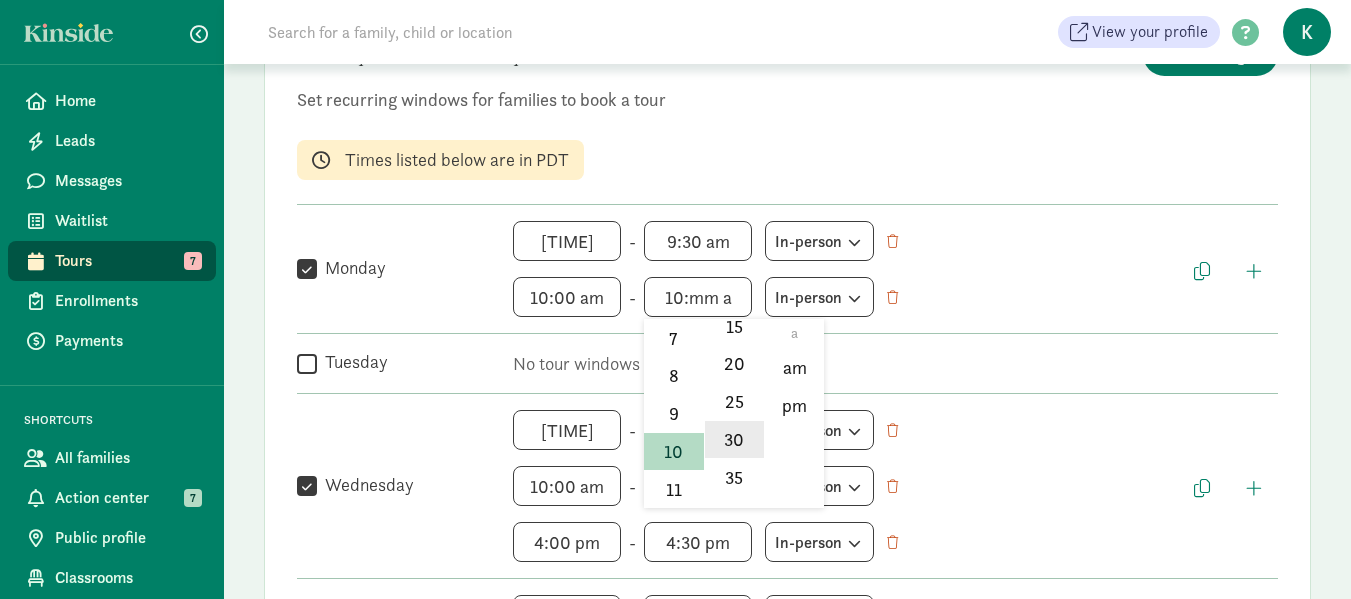 click on "30" 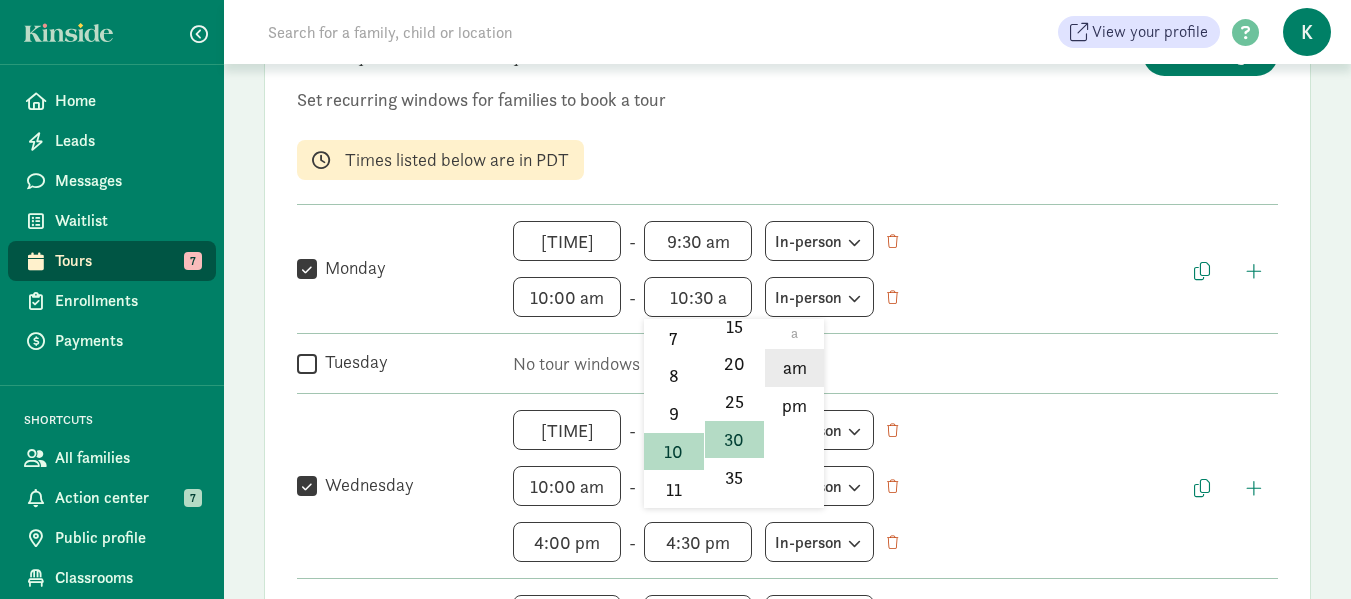 click on "am" 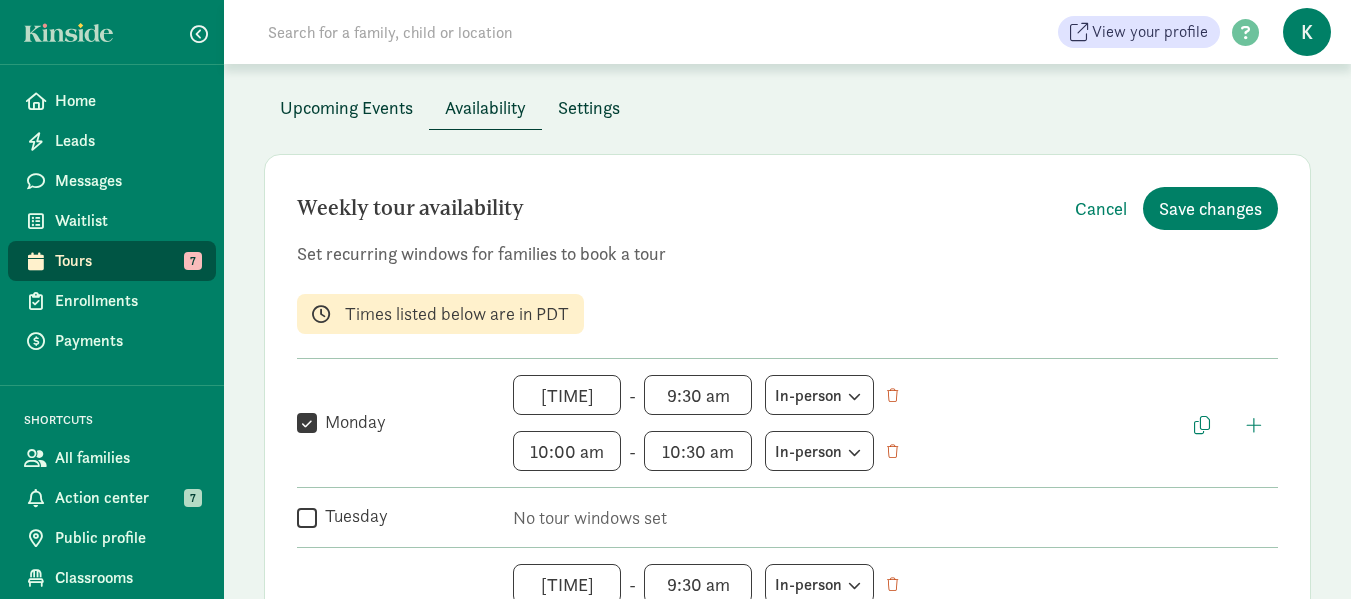 scroll, scrollTop: 0, scrollLeft: 0, axis: both 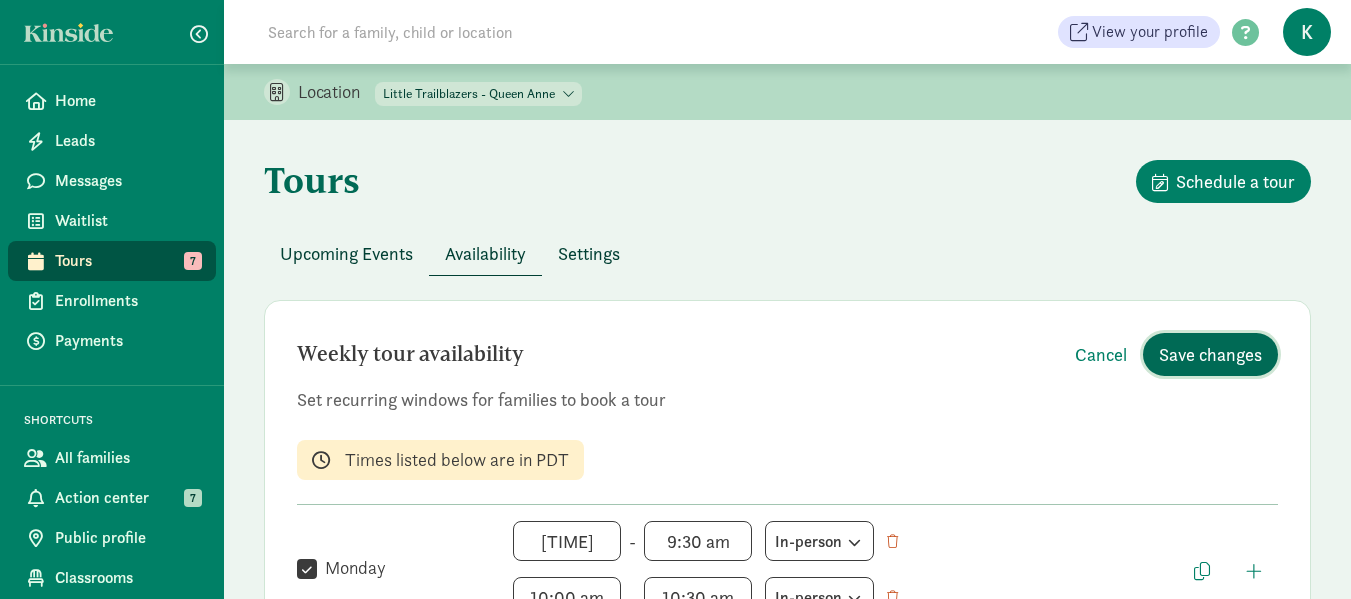 click on "Save changes" at bounding box center (1210, 354) 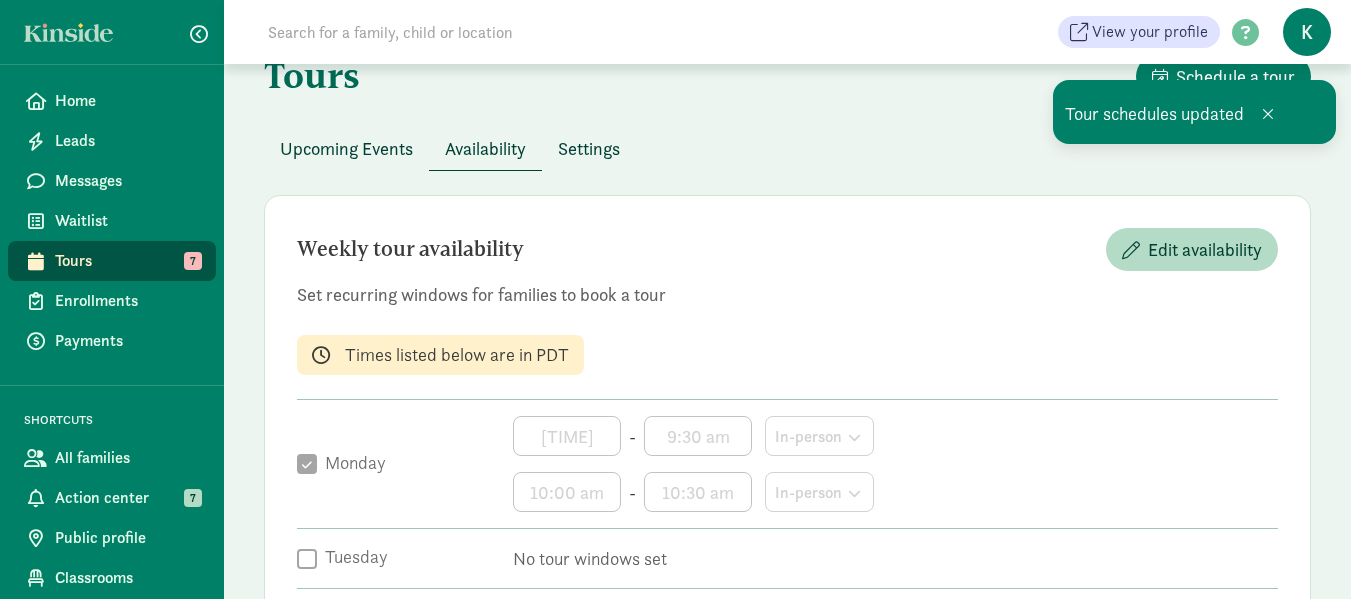 scroll, scrollTop: 200, scrollLeft: 0, axis: vertical 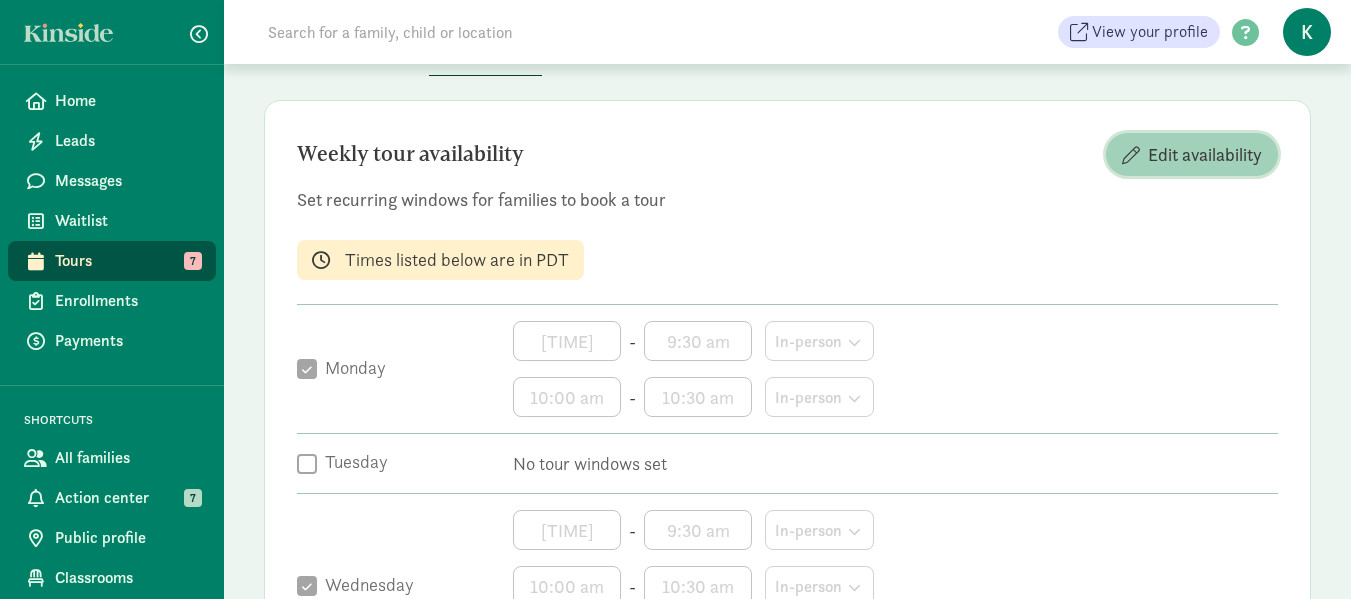 click on "Edit availability" at bounding box center (1205, 154) 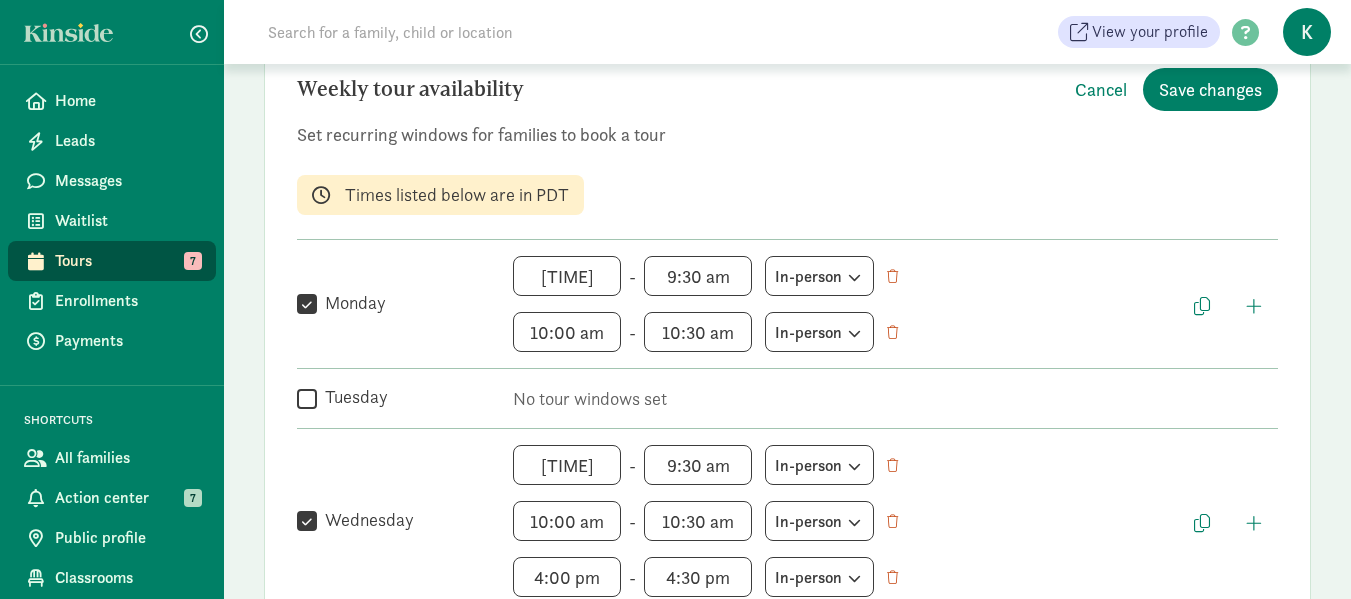 scroll, scrollTop: 300, scrollLeft: 0, axis: vertical 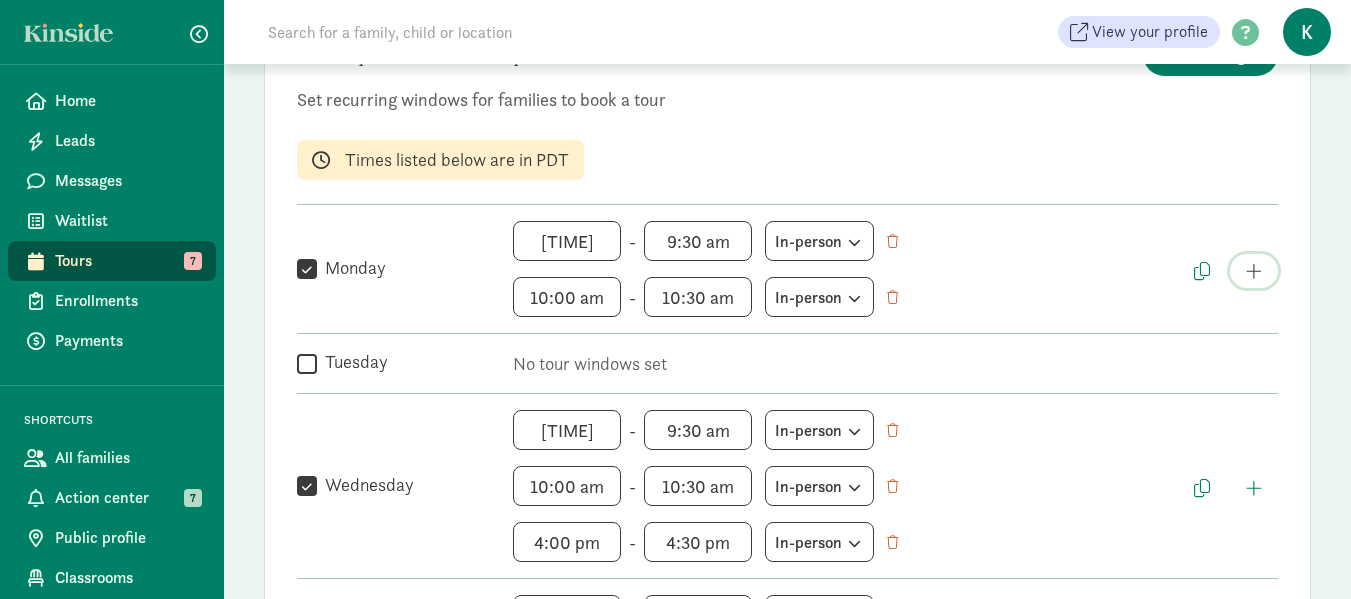 click at bounding box center (1254, 271) 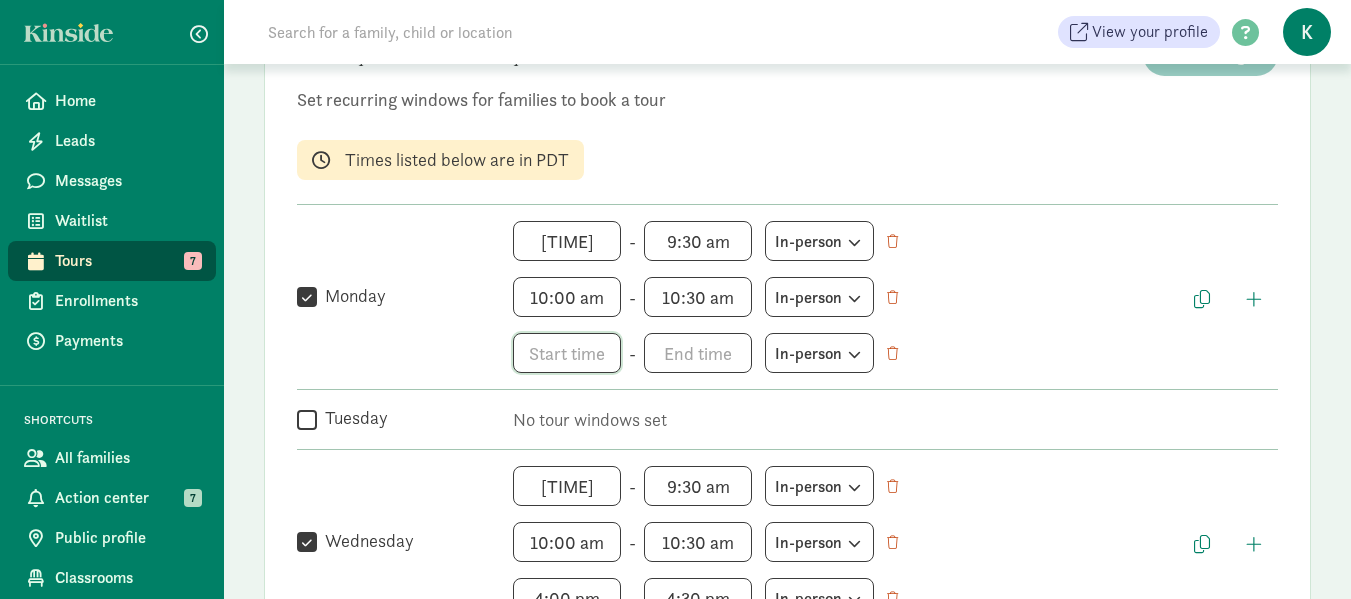 click on "h   12 1 2 3 4 5 6 7 8 9 10 11         mm   00 05 10 15 20 25 30 35 40 45 50 55           a   am pm" at bounding box center [567, 353] 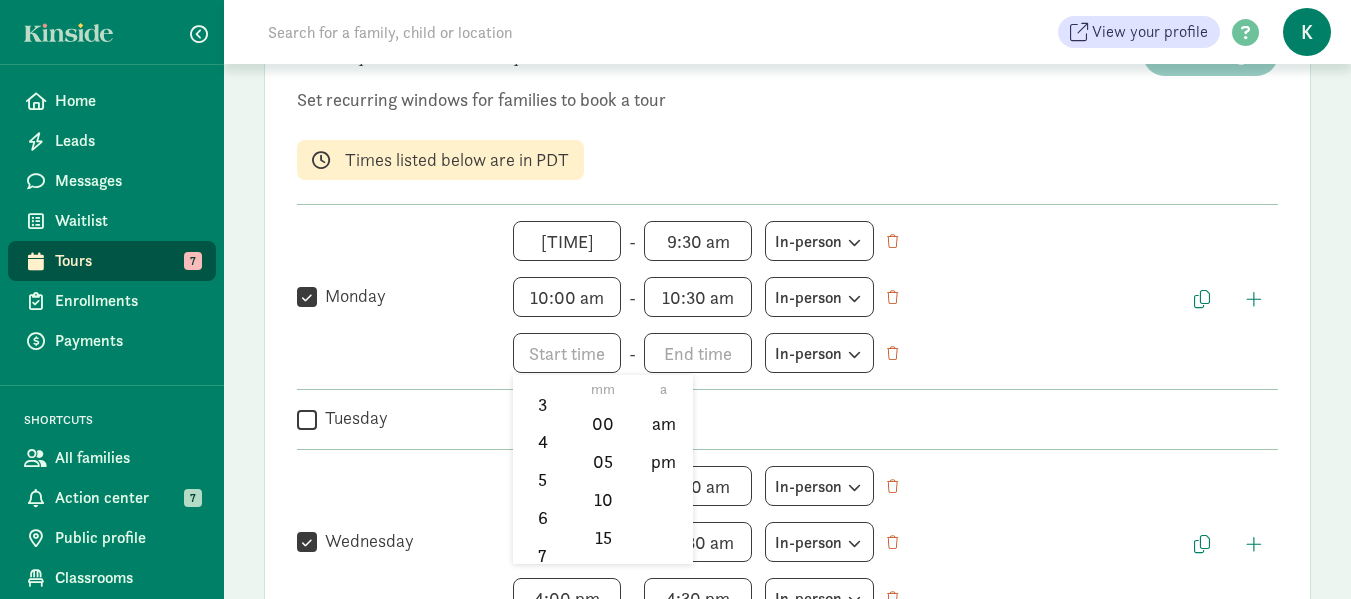 scroll, scrollTop: 149, scrollLeft: 0, axis: vertical 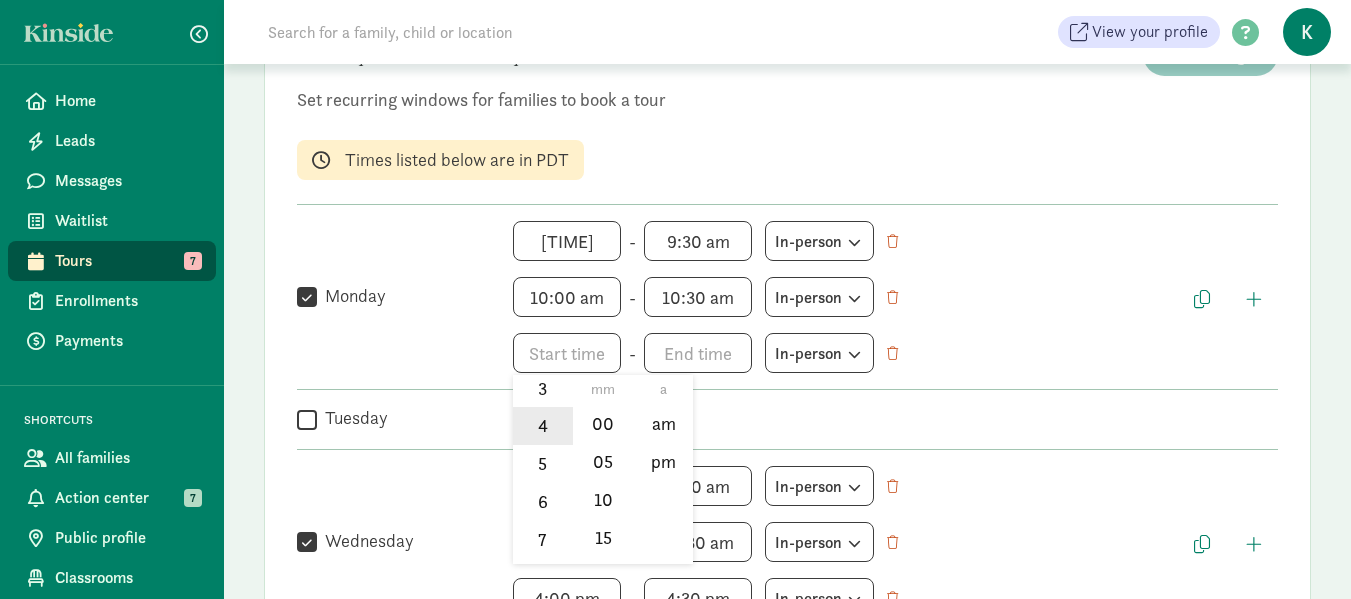 click on "4" 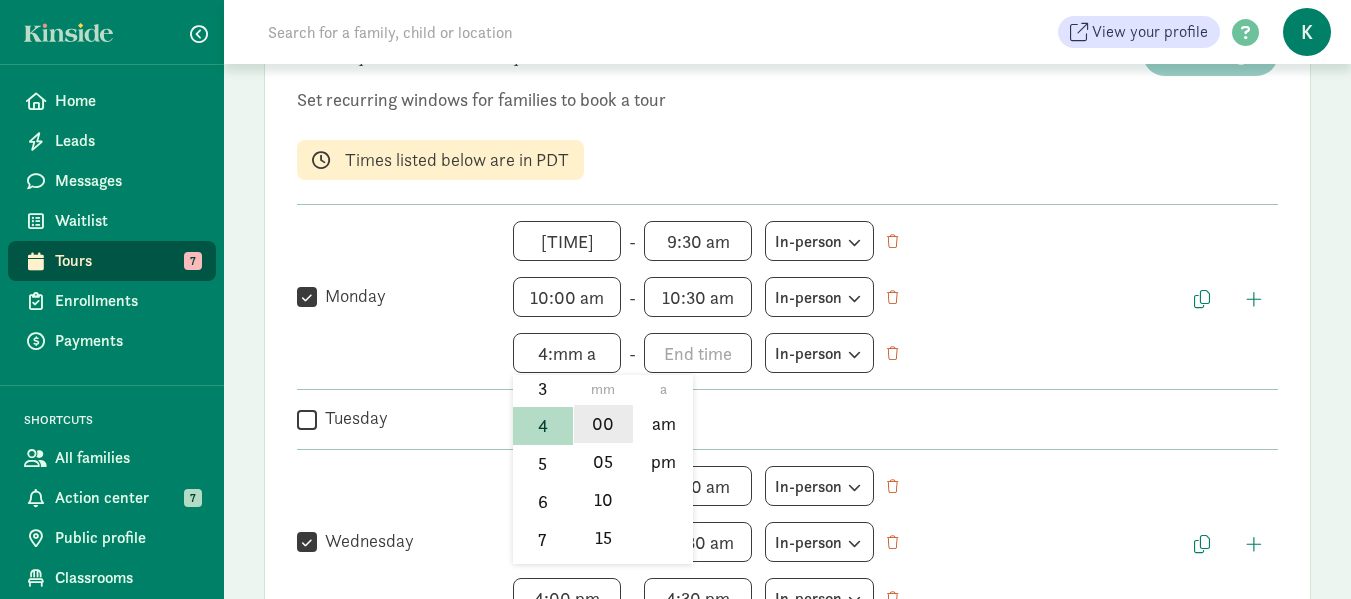 click on "00" 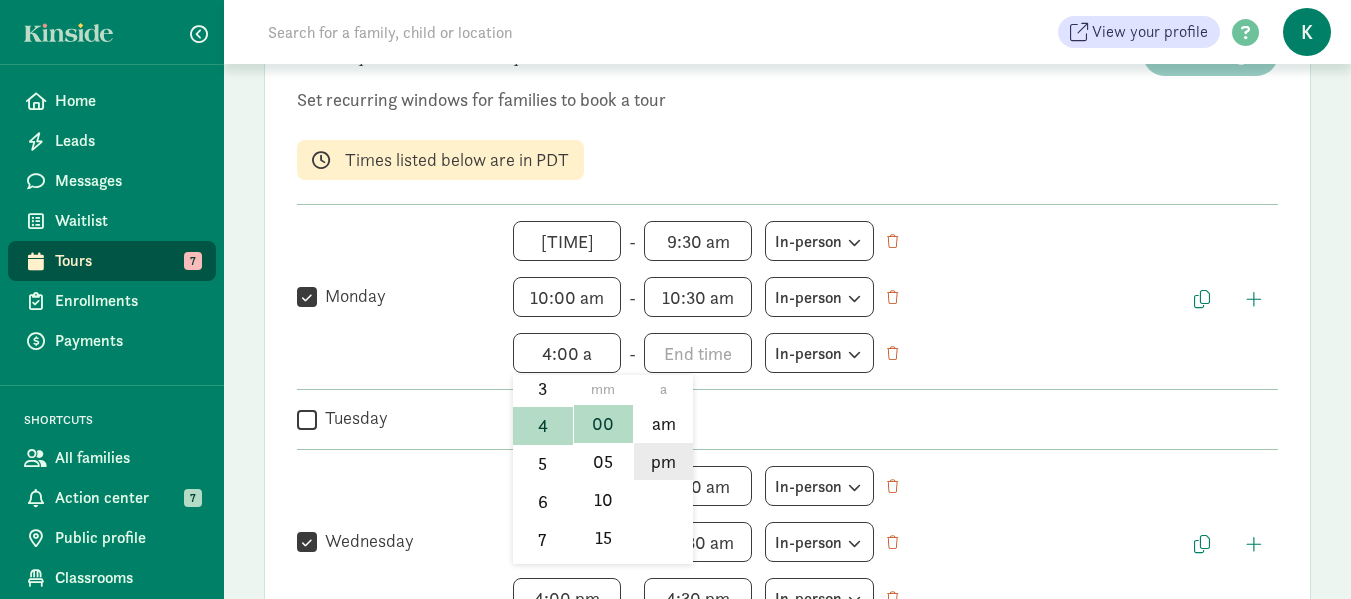 click on "pm" 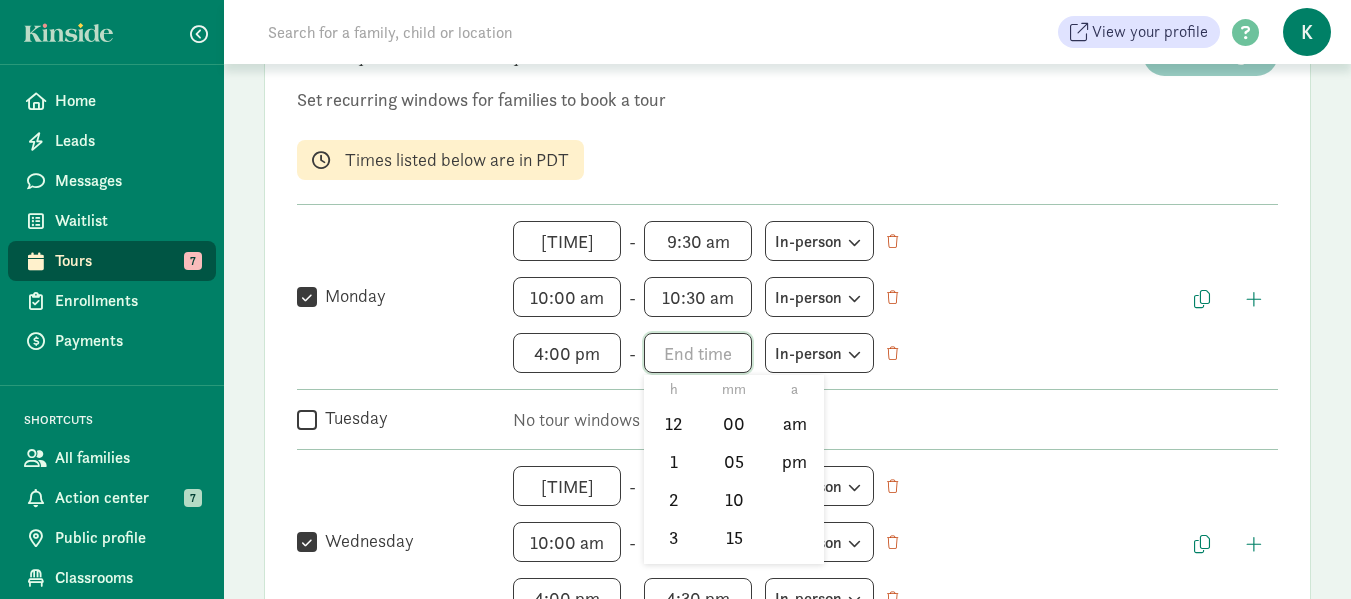 click on "h   12 1 2 3 4 5 6 7 8 9 10 11         mm   00 05 10 15 20 25 30 35 40 45 50 55           a   am pm" at bounding box center (698, 353) 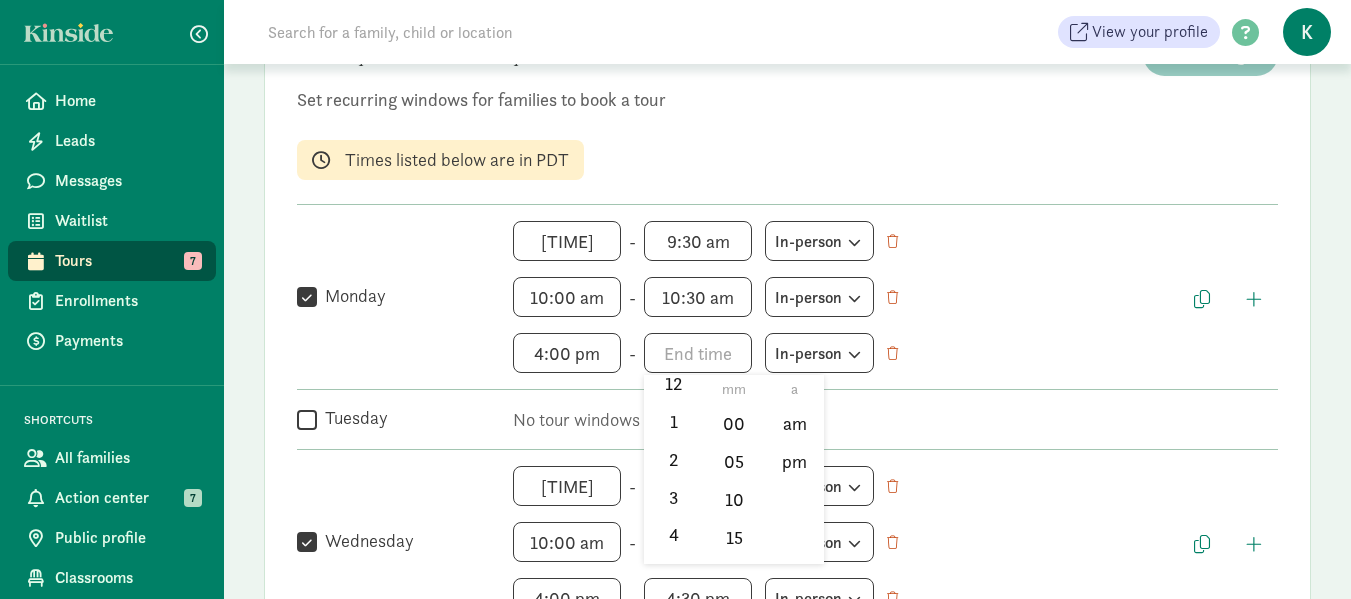 scroll, scrollTop: 80, scrollLeft: 0, axis: vertical 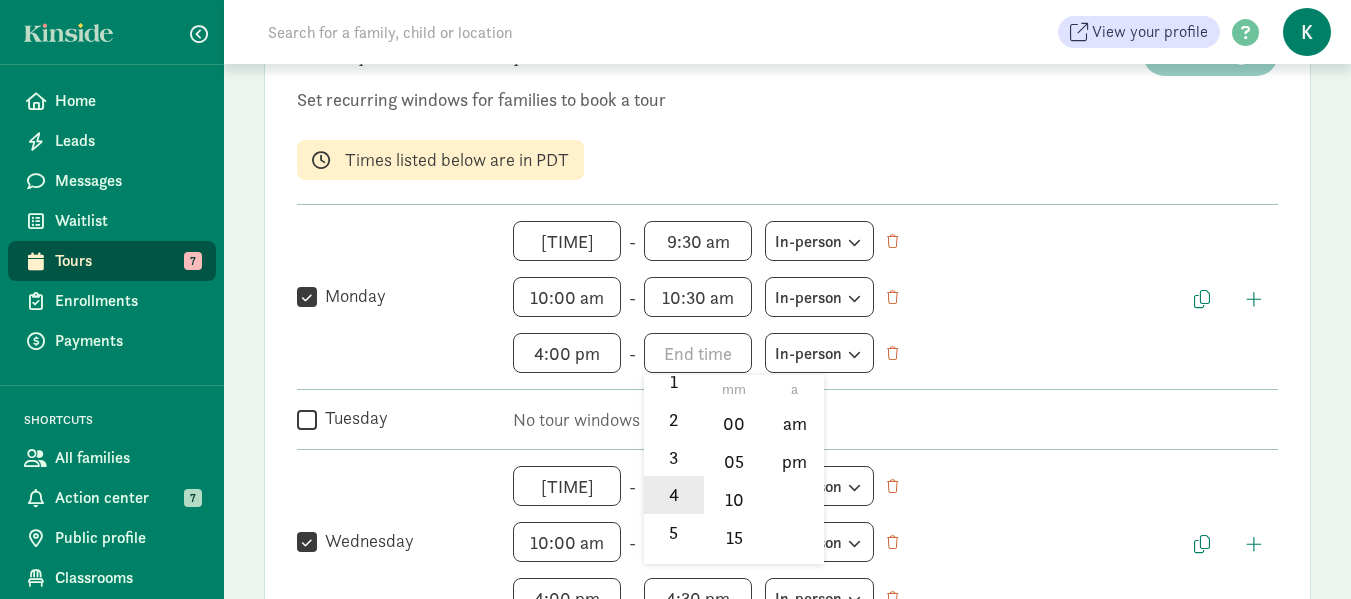 click on "4" 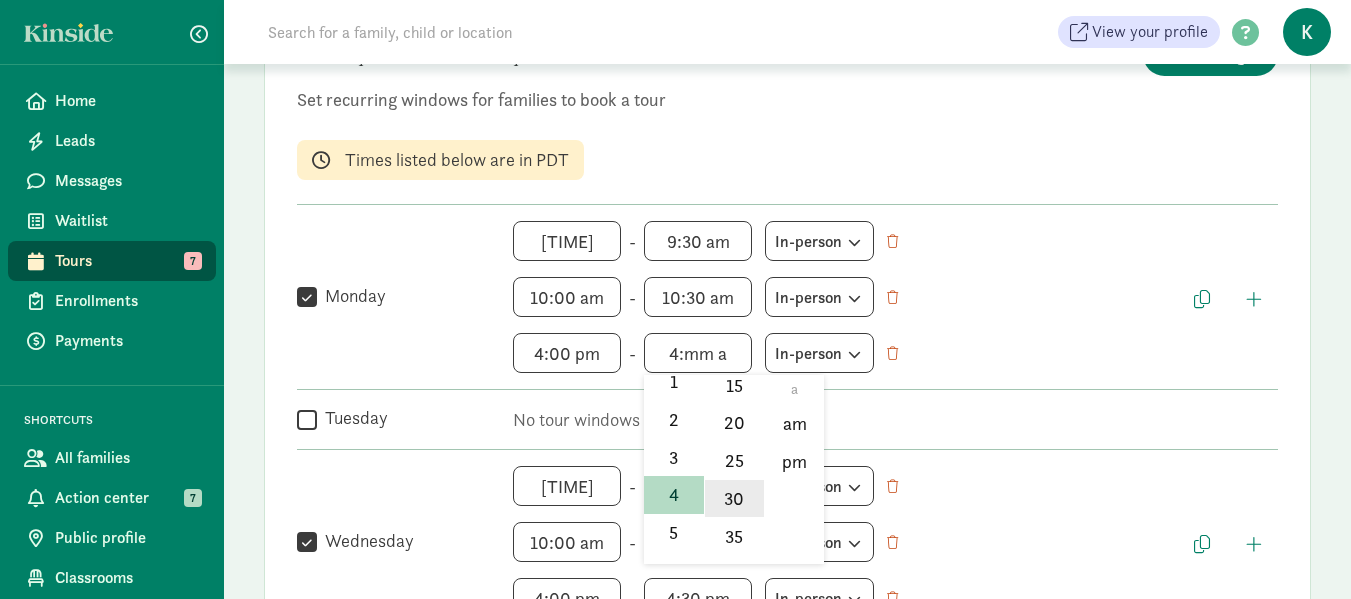 scroll, scrollTop: 155, scrollLeft: 0, axis: vertical 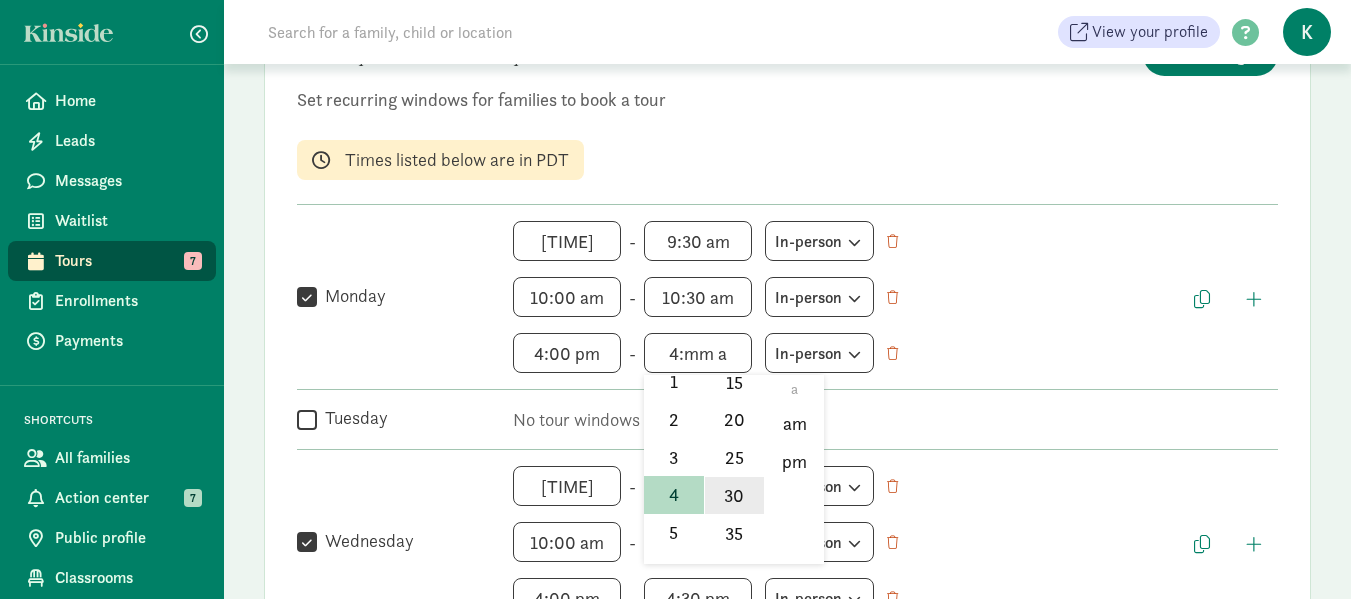 click on "30" 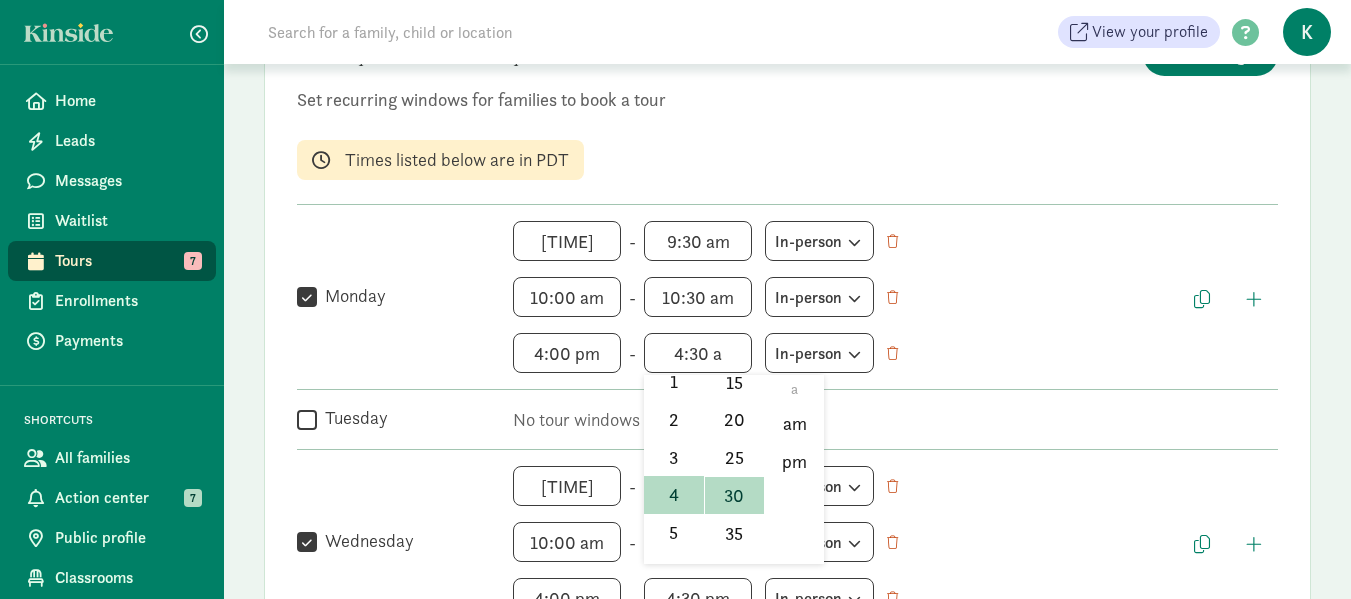 click at bounding box center (675, 299) 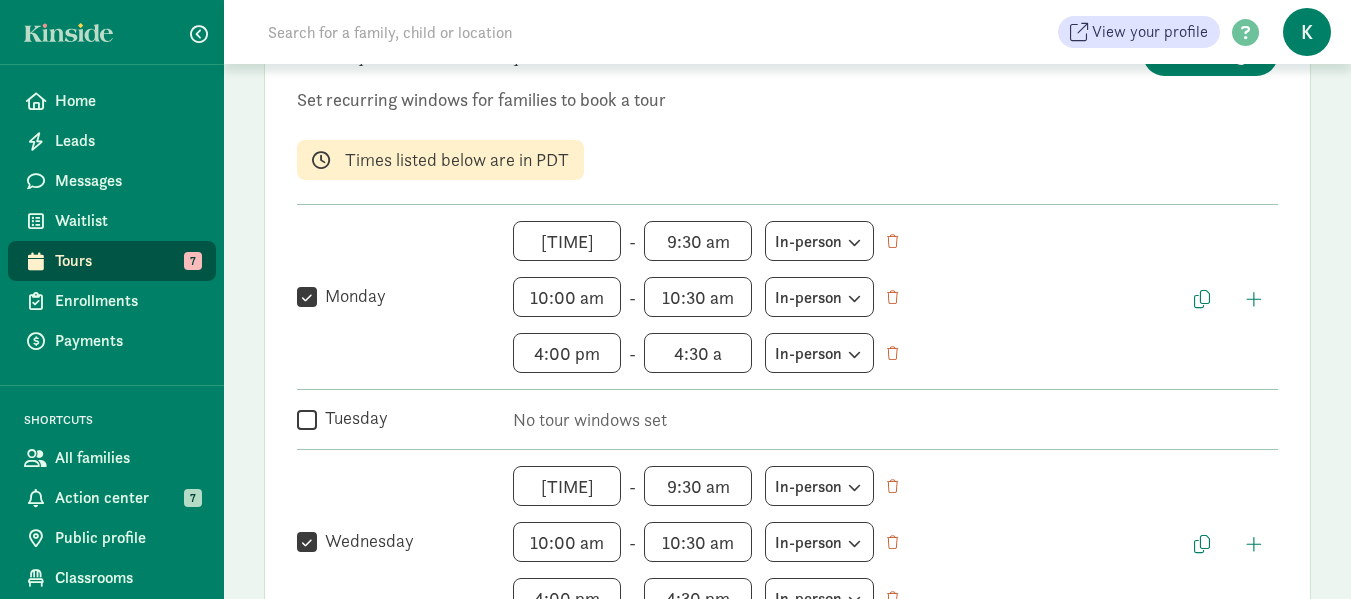 scroll, scrollTop: 0, scrollLeft: 0, axis: both 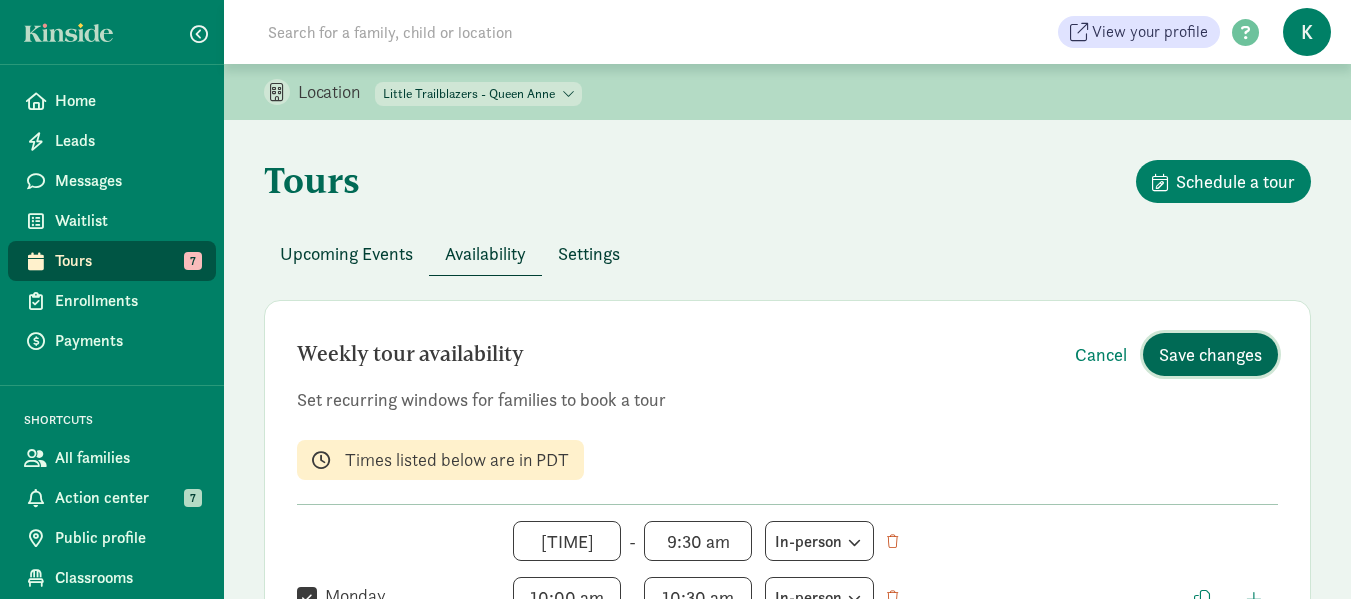 click on "Save changes" at bounding box center [1210, 354] 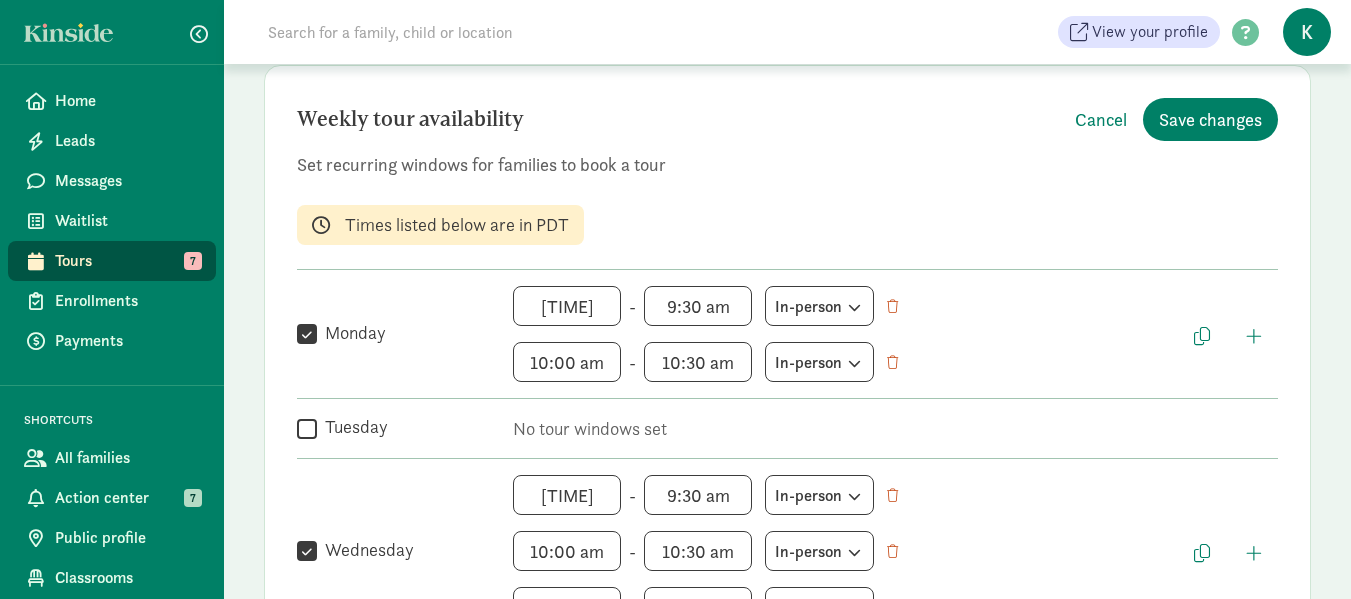 scroll, scrollTop: 200, scrollLeft: 0, axis: vertical 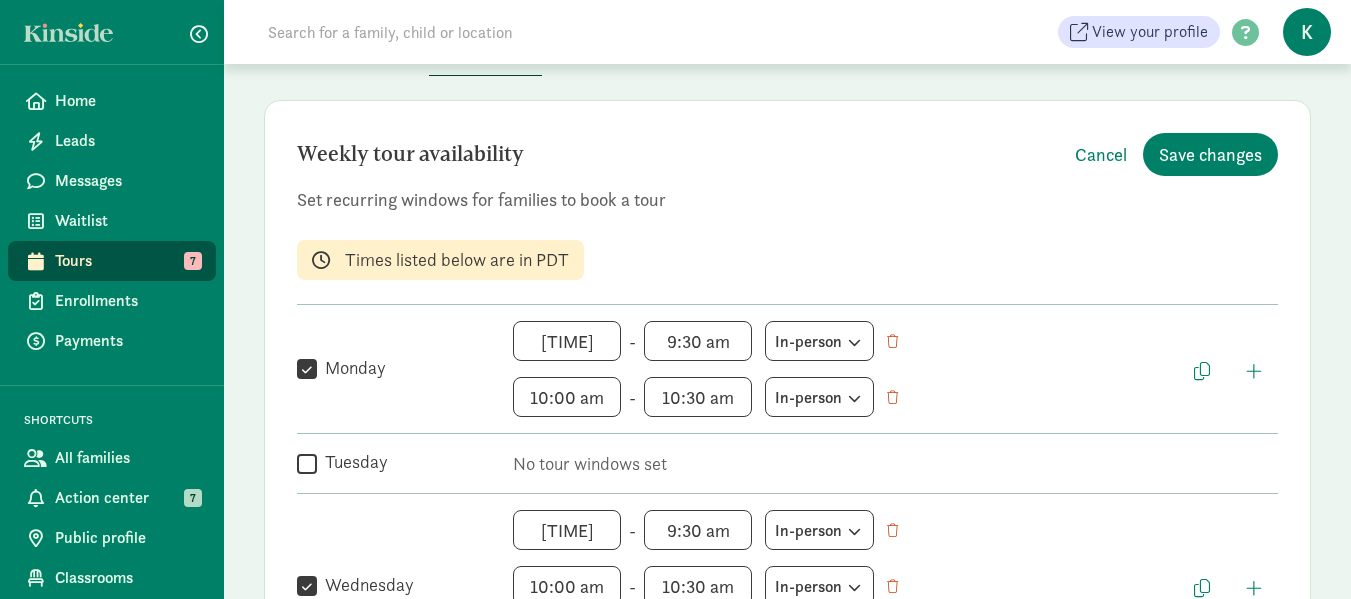 click on "9:00 am           h   12 1 2 3 4 5 6 7 8 9 10 11         mm   00 05 10 15 20 25 30 35 40 45 50 55           a   am pm   -   9:30 am           h   12 1 2 3 4 5 6 7 8 9 10 11         mm   00 05 10 15 20 25 30 35 40 45 50 55           a   am pm   In-person        10:00 am           h   12 1 2 3 4 5 6 7 8 9 10 11         mm   00 05 10 15 20 25 30 35 40 45 50 55           a   am pm   -   10:30 am           h   12 1 2 3 4 5 6 7 8 9 10 11         mm   00 05 10 15 20 25 30 35 40 45 50 55           a   am pm   In-person" at bounding box center [845, 369] 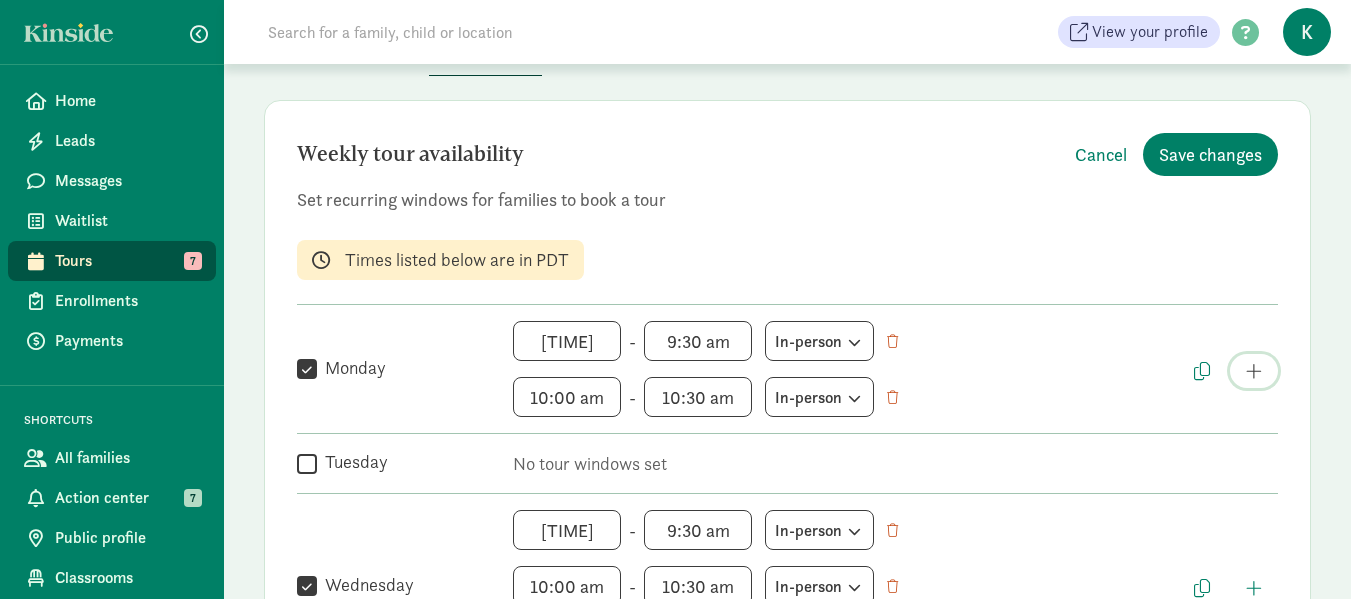 click at bounding box center (1254, 371) 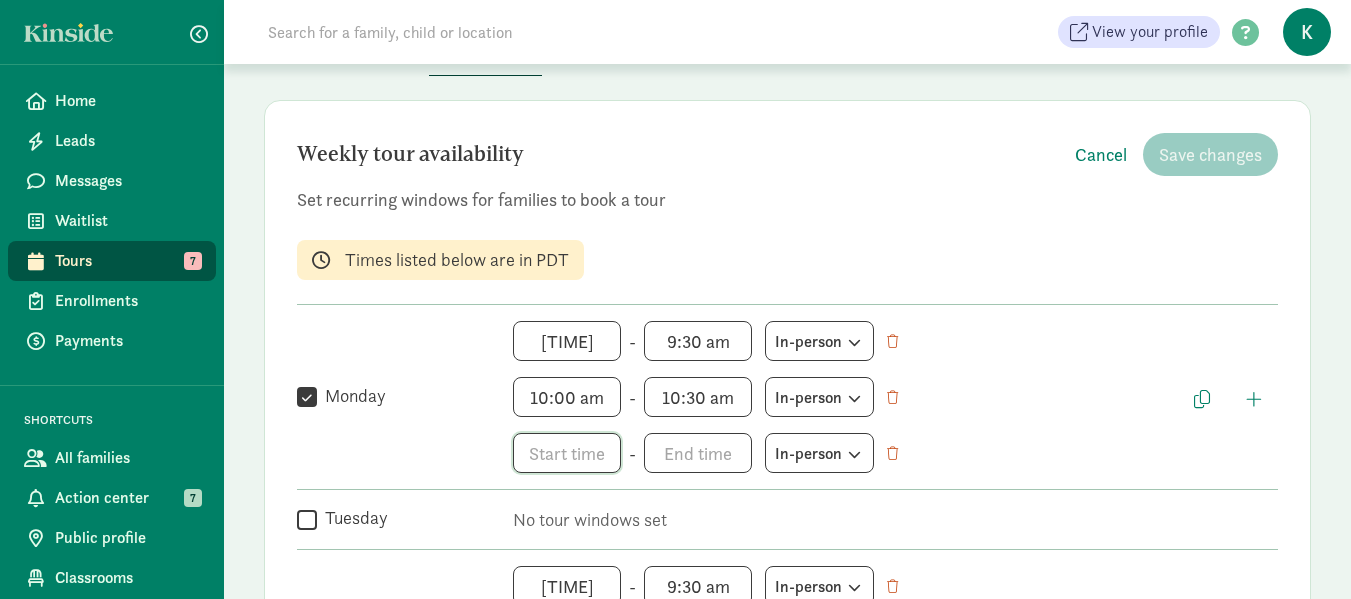 click on "h   12 1 2 3 4 5 6 7 8 9 10 11         mm   00 05 10 15 20 25 30 35 40 45 50 55           a   am pm" at bounding box center (567, 453) 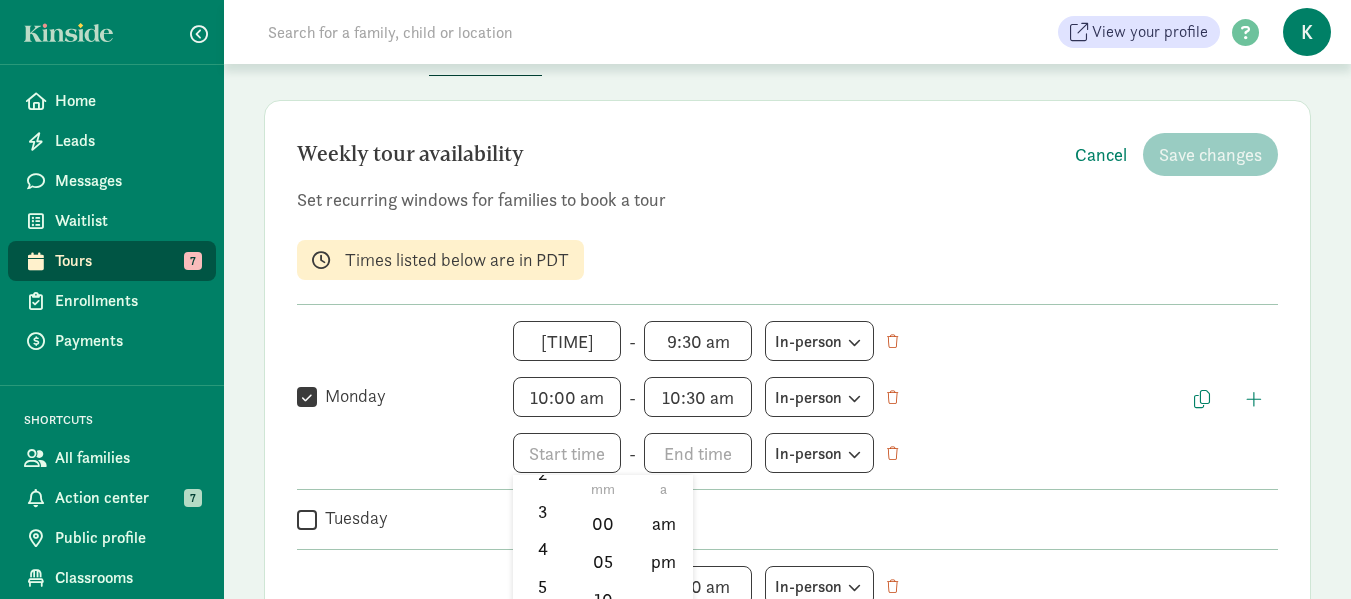 scroll, scrollTop: 152, scrollLeft: 0, axis: vertical 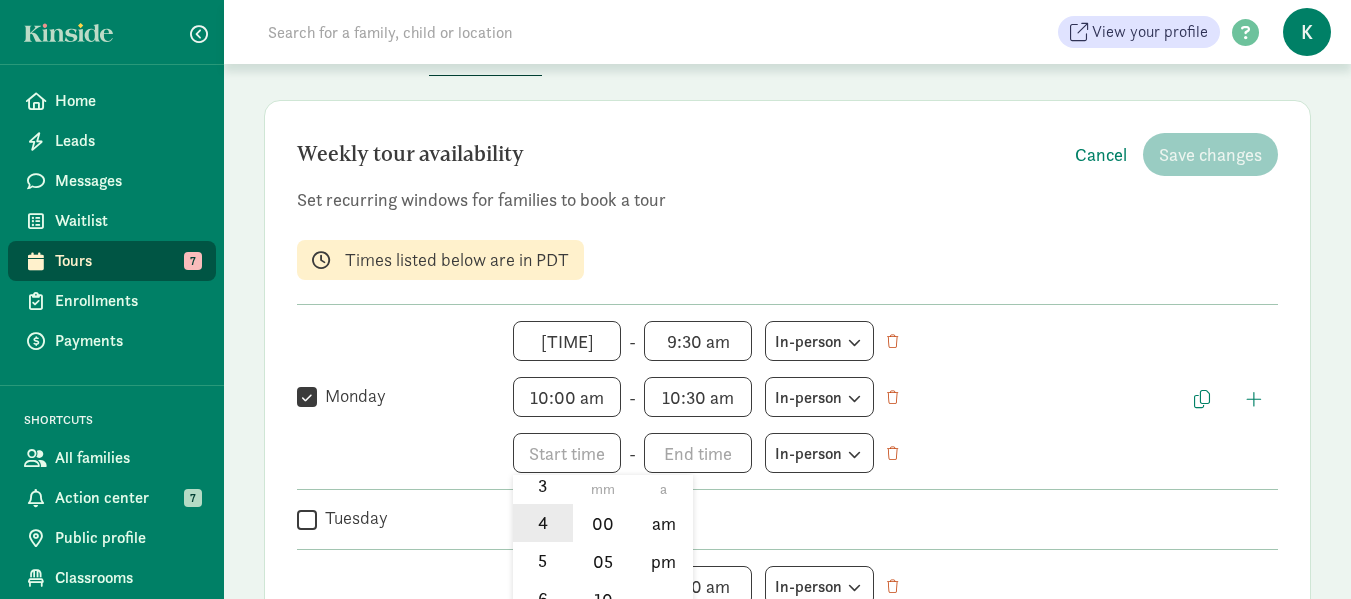 click on "4" 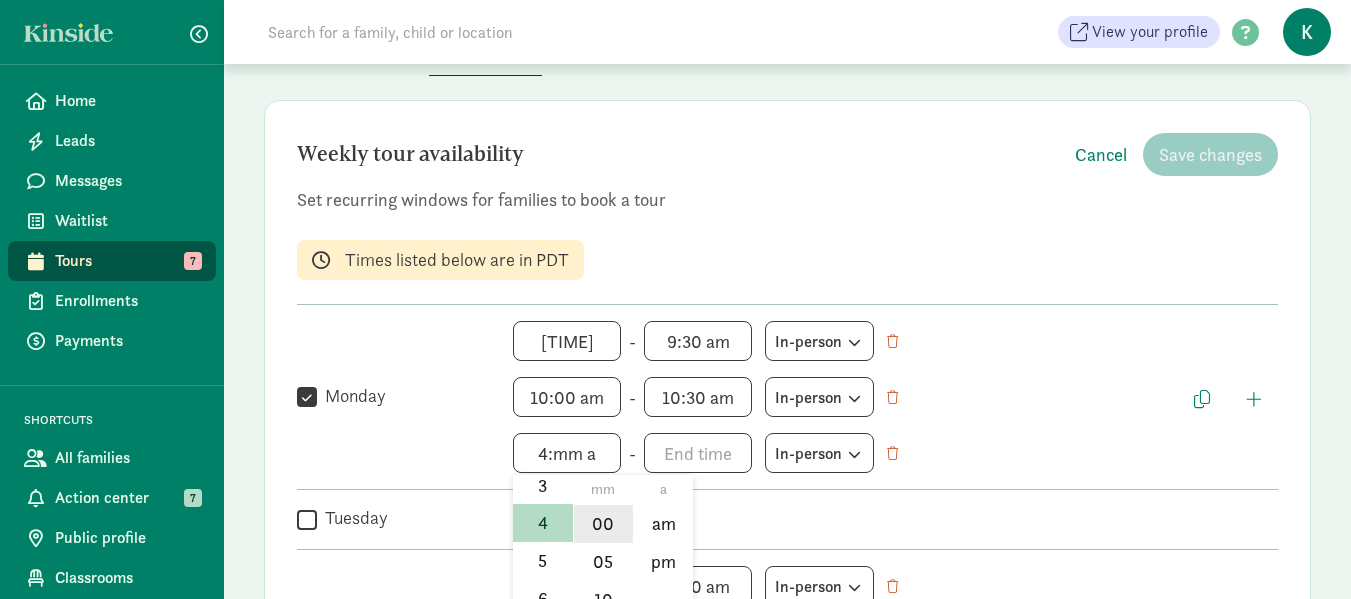 click on "00" 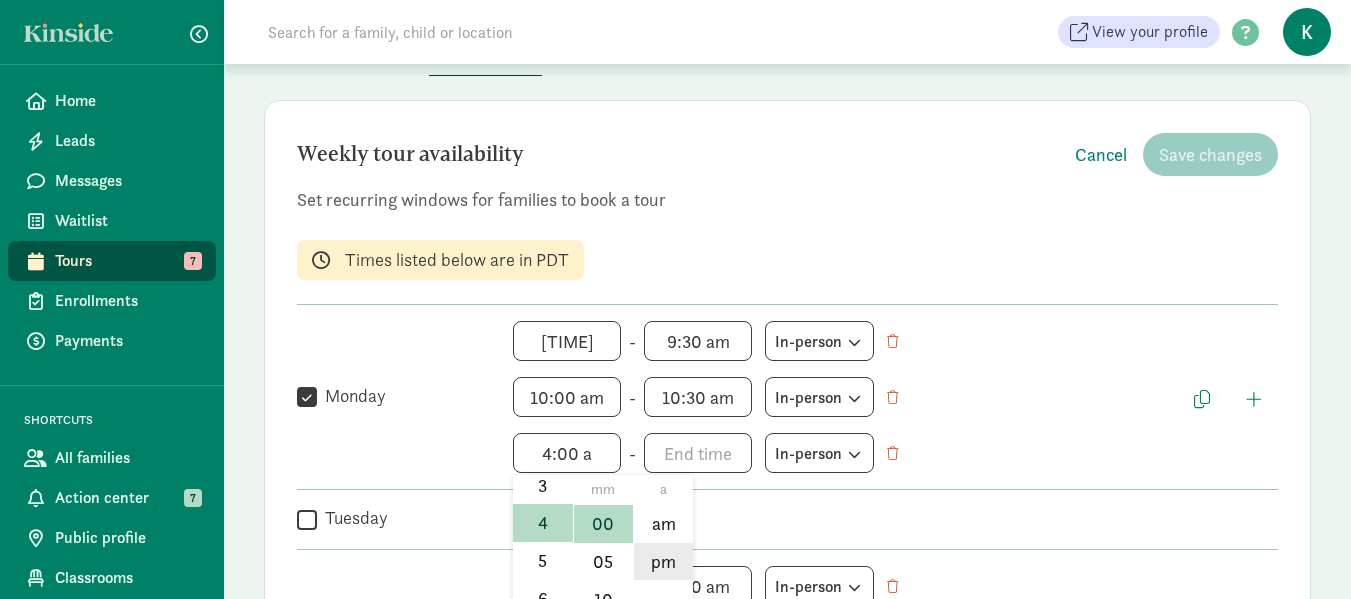 click on "pm" 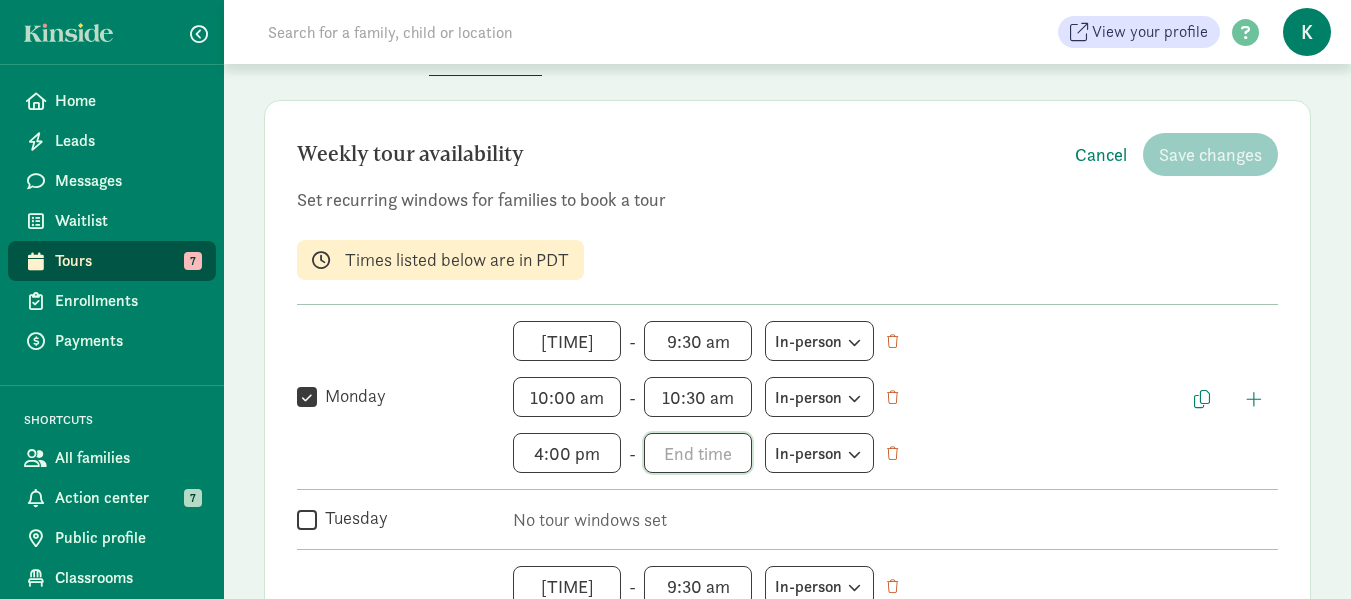 click on "h   12 1 2 3 4 5 6 7 8 9 10 11         mm   00 05 10 15 20 25 30 35 40 45 50 55           a   am pm" at bounding box center [698, 453] 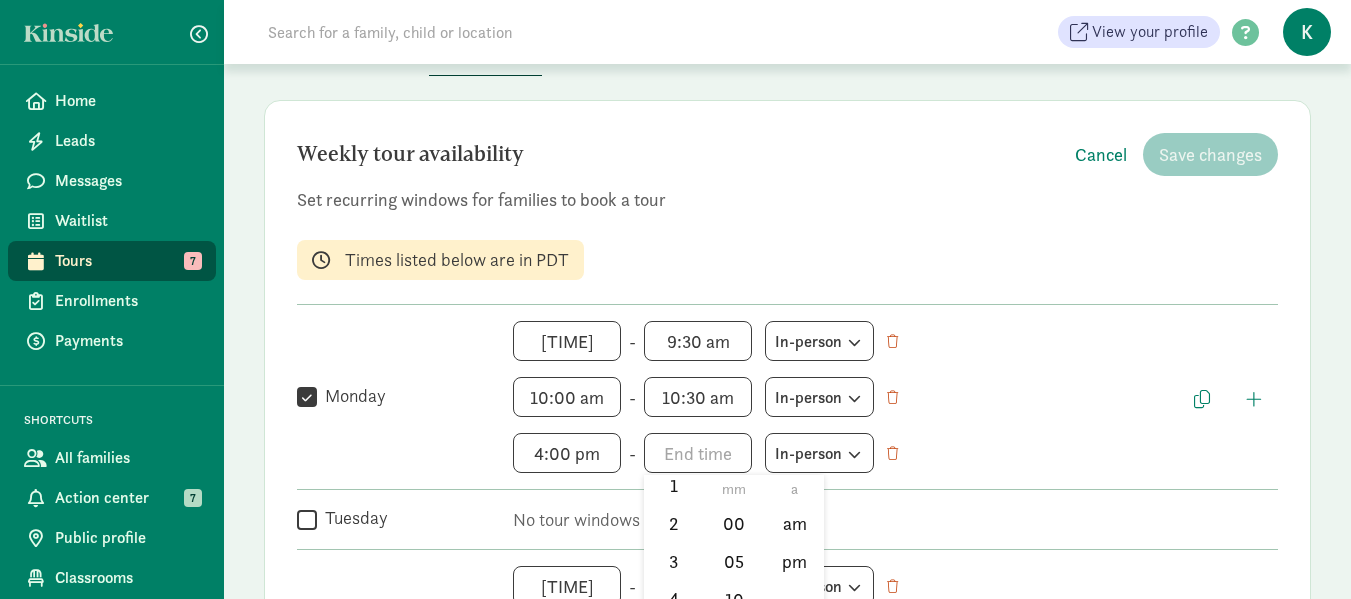 scroll, scrollTop: 85, scrollLeft: 0, axis: vertical 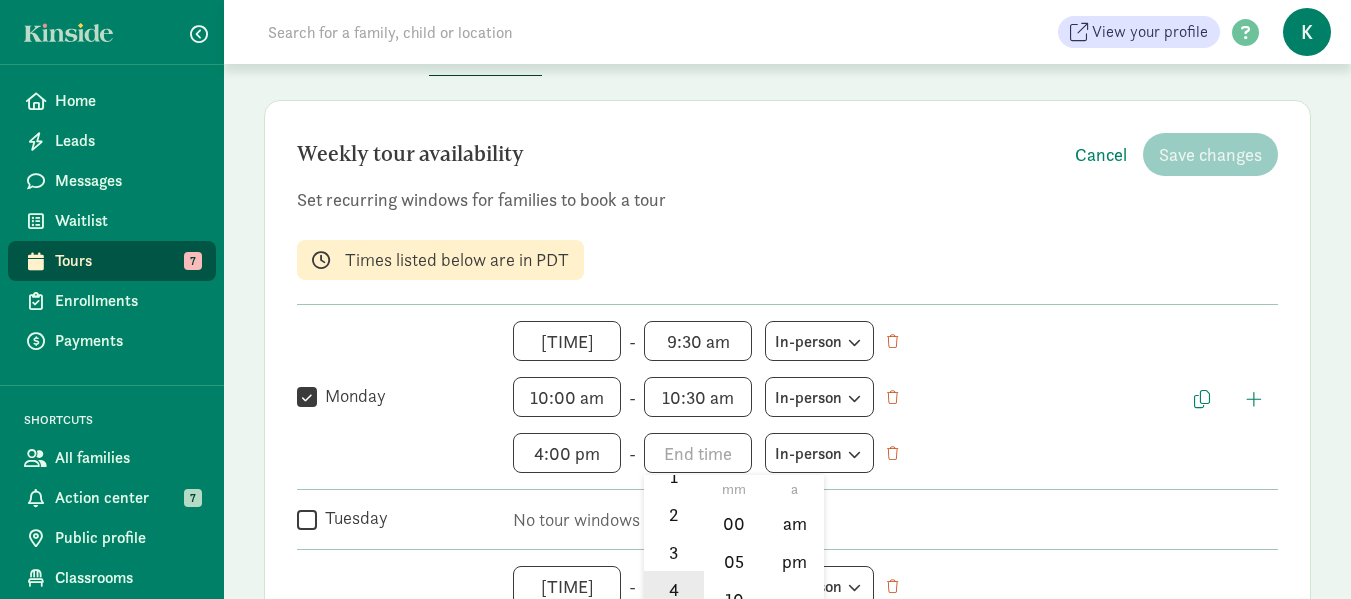 click on "4" 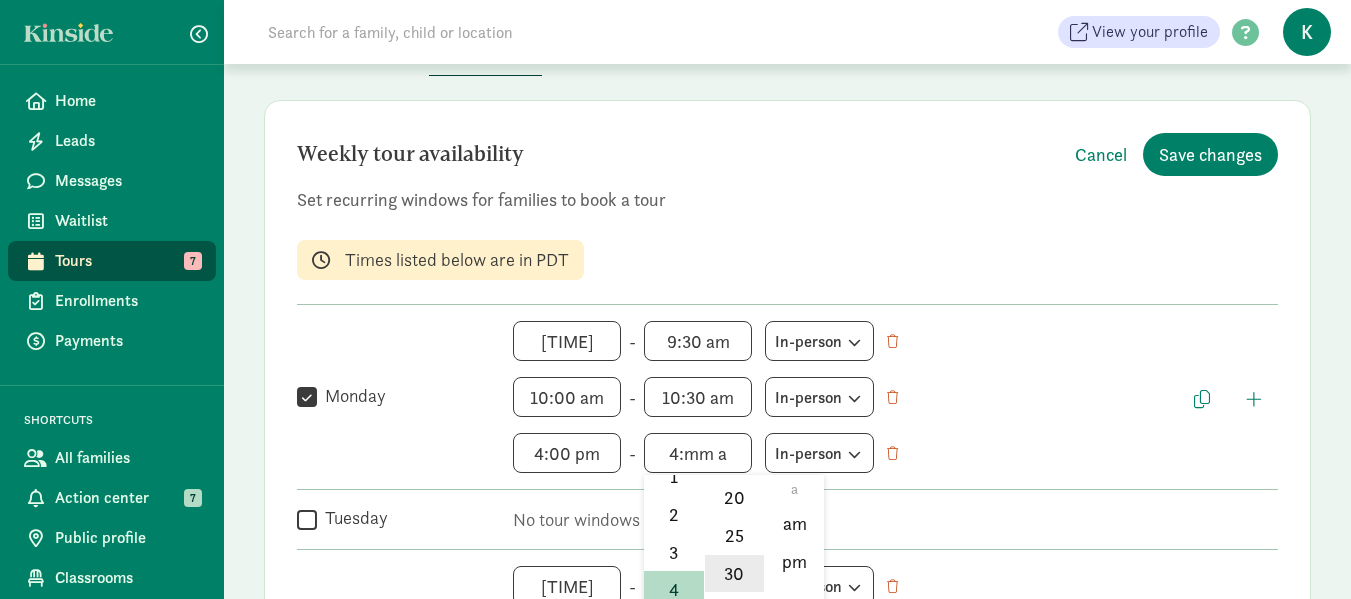 scroll, scrollTop: 180, scrollLeft: 0, axis: vertical 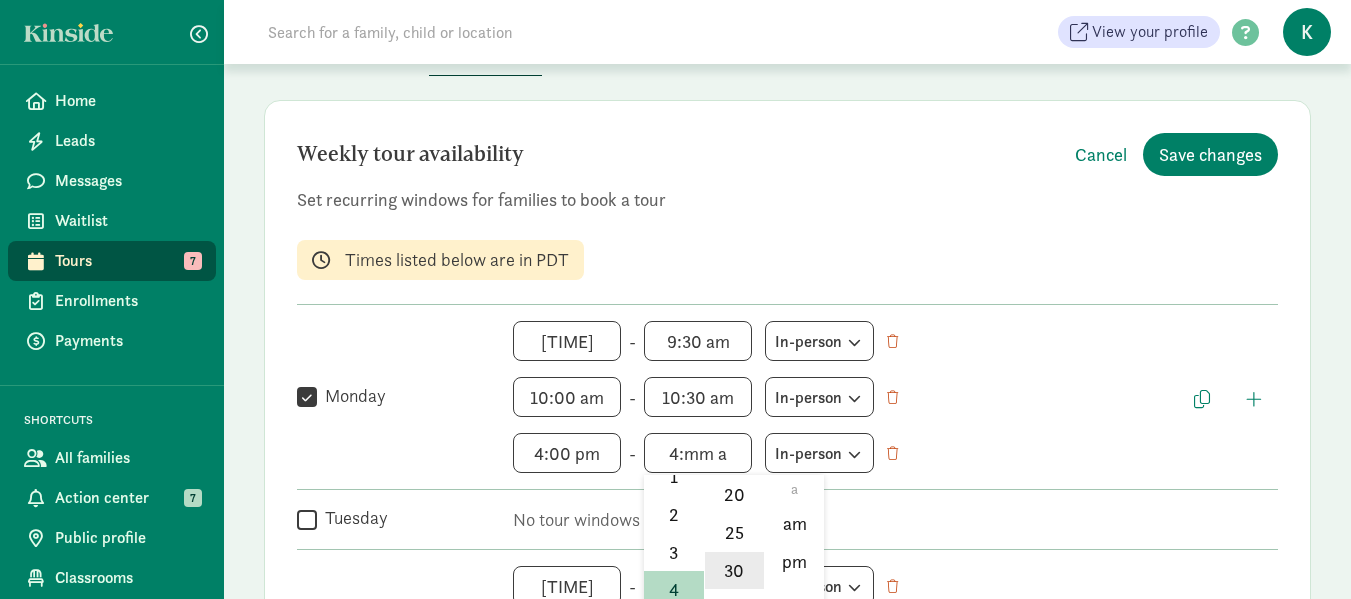 click on "30" 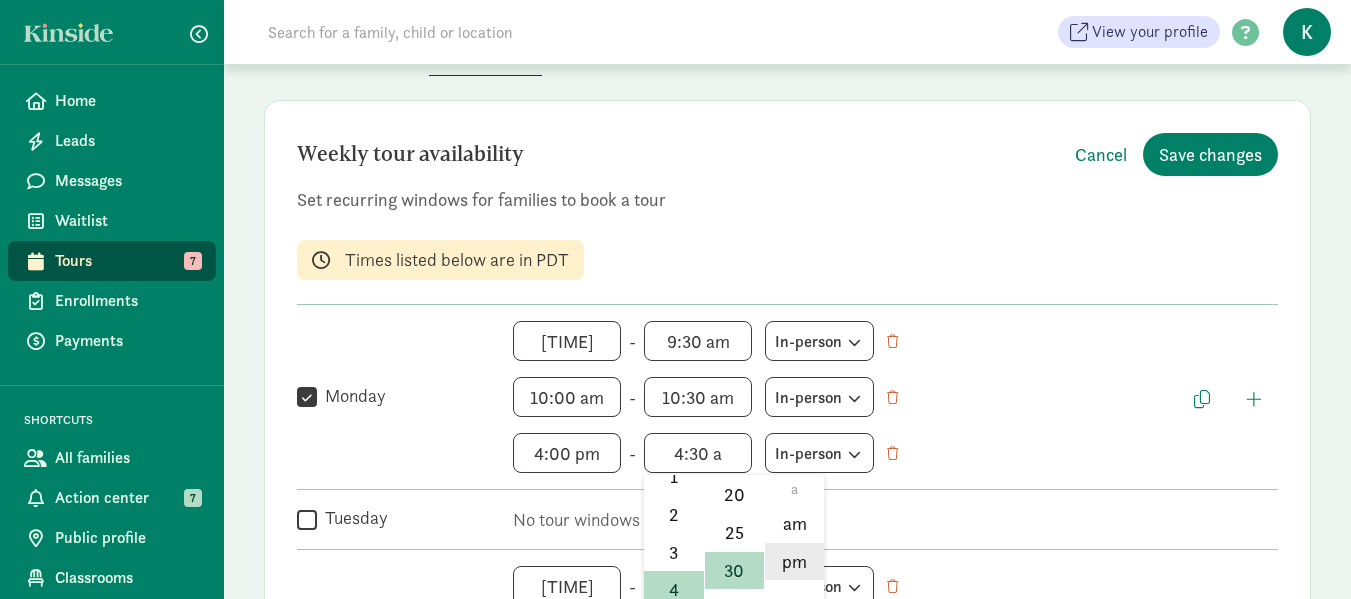 click on "pm" 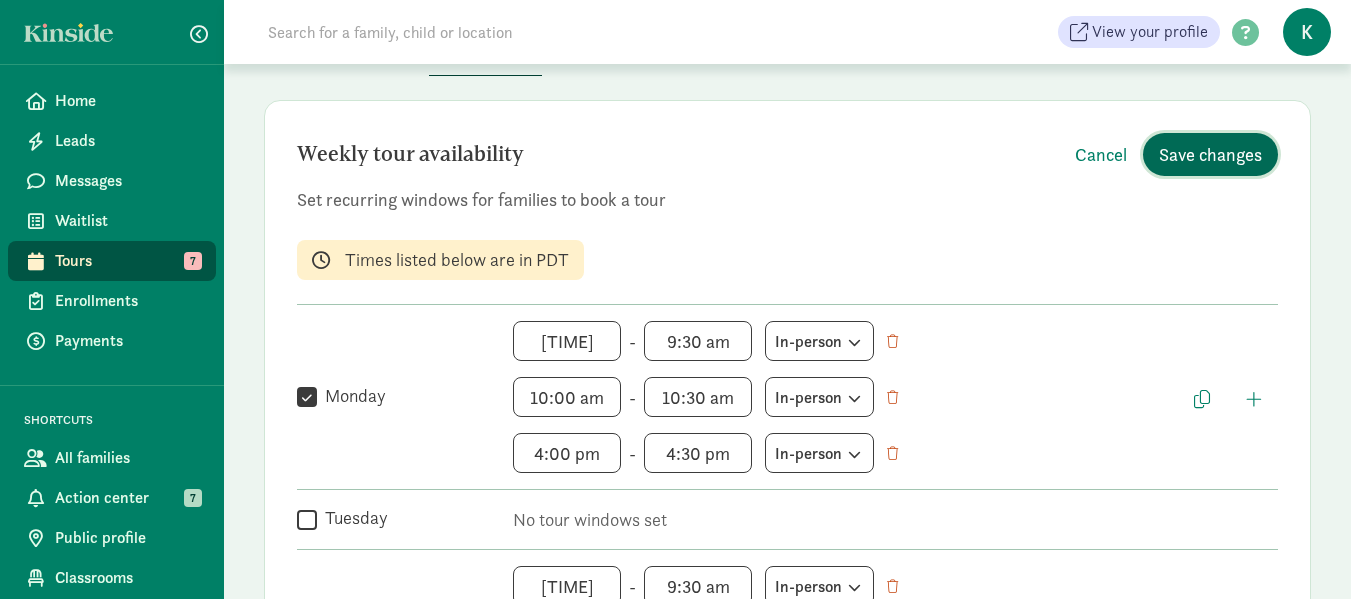 click on "Save changes" at bounding box center [1210, 154] 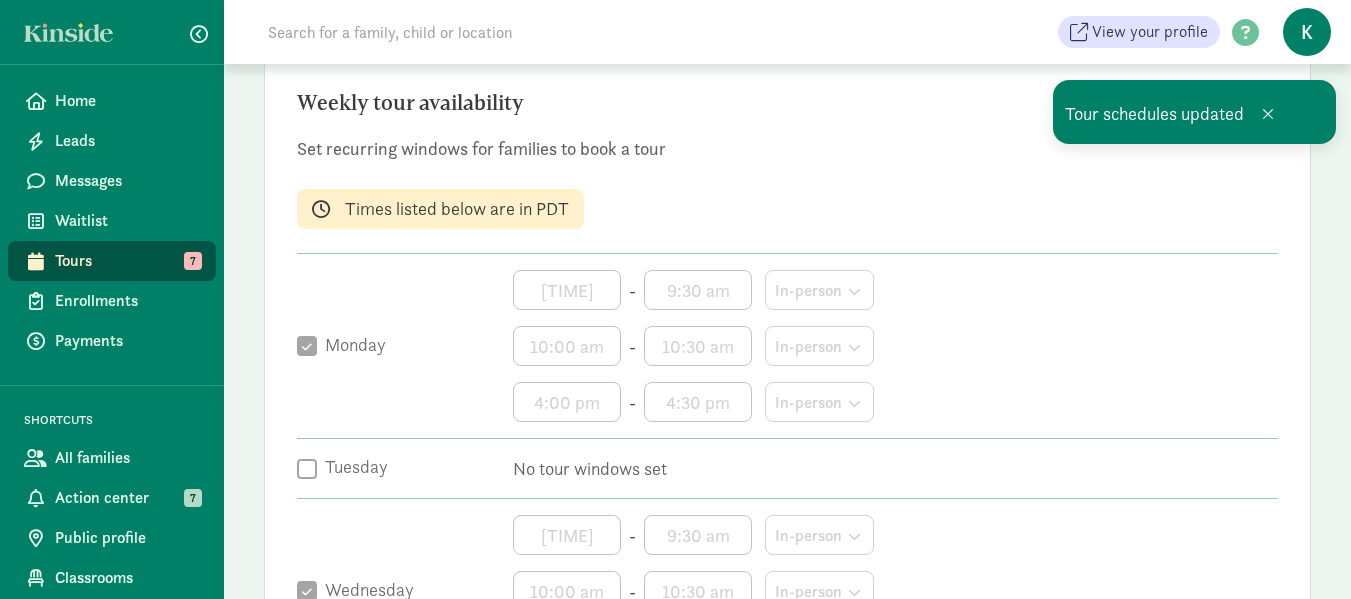 scroll, scrollTop: 300, scrollLeft: 0, axis: vertical 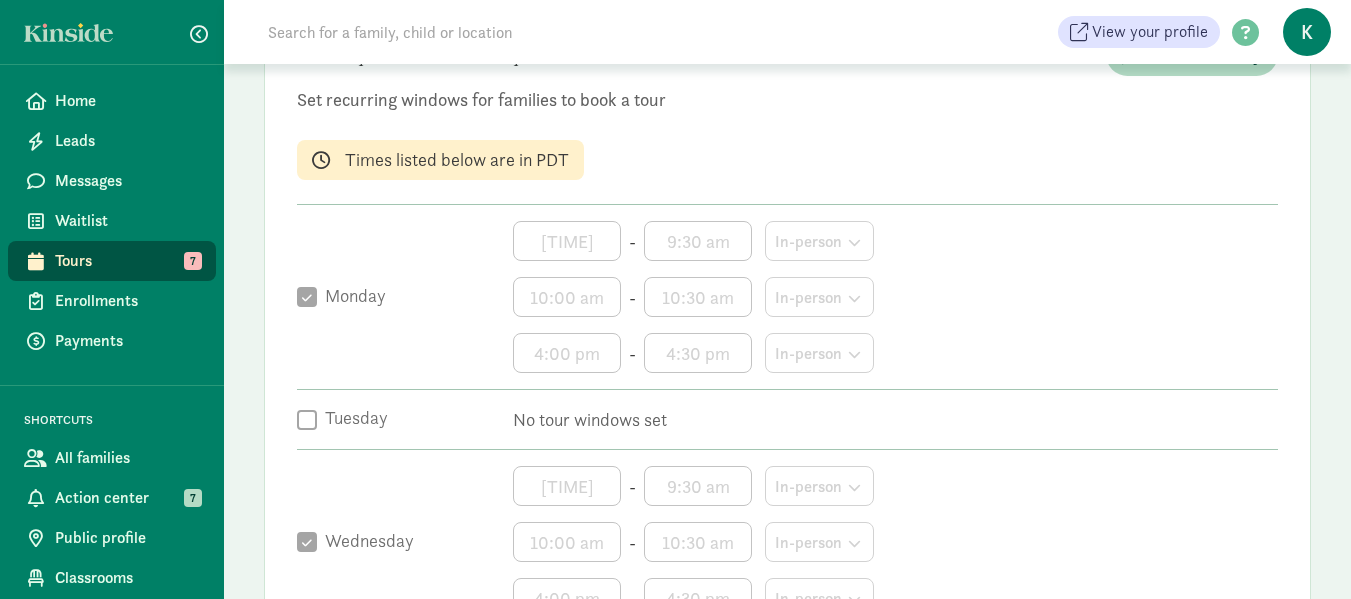 click on "No tour windows set" at bounding box center [895, 420] 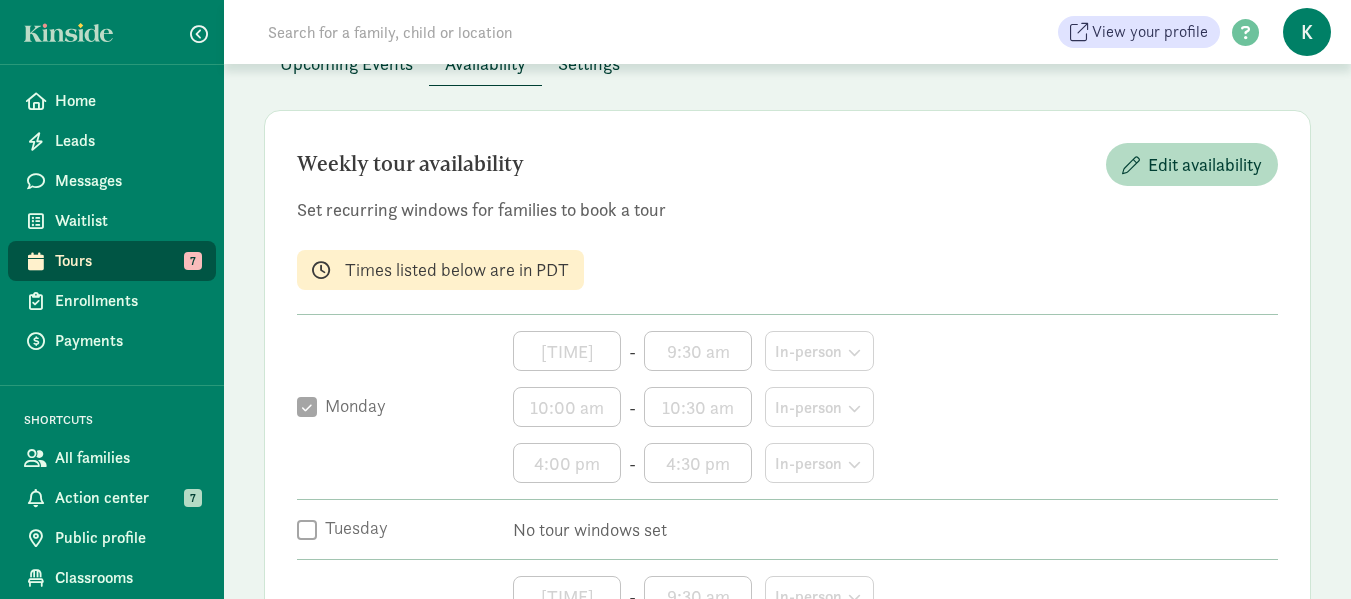 scroll, scrollTop: 0, scrollLeft: 0, axis: both 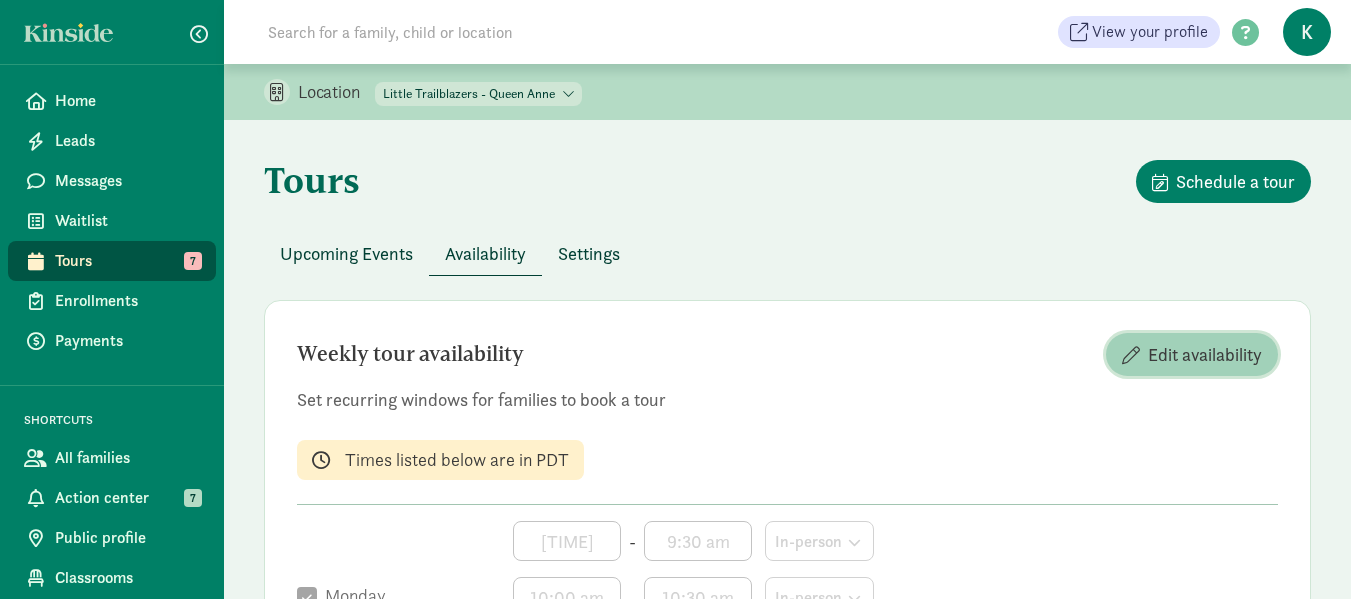 click on "Edit availability" at bounding box center [1205, 354] 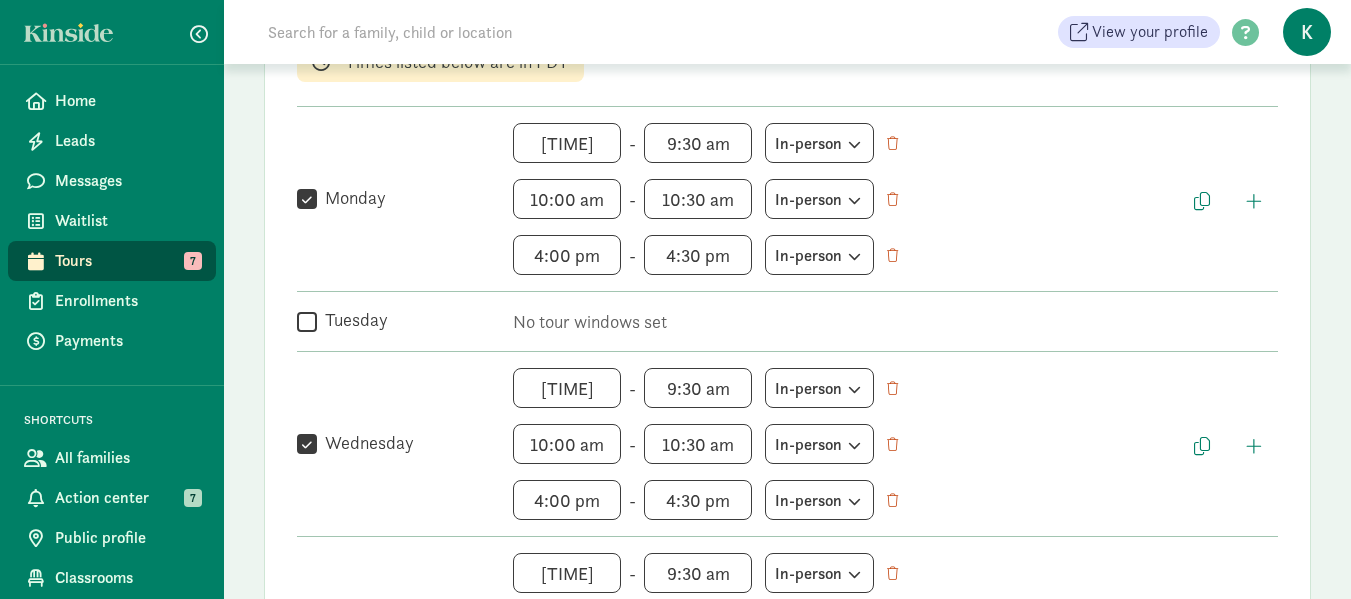 scroll, scrollTop: 400, scrollLeft: 0, axis: vertical 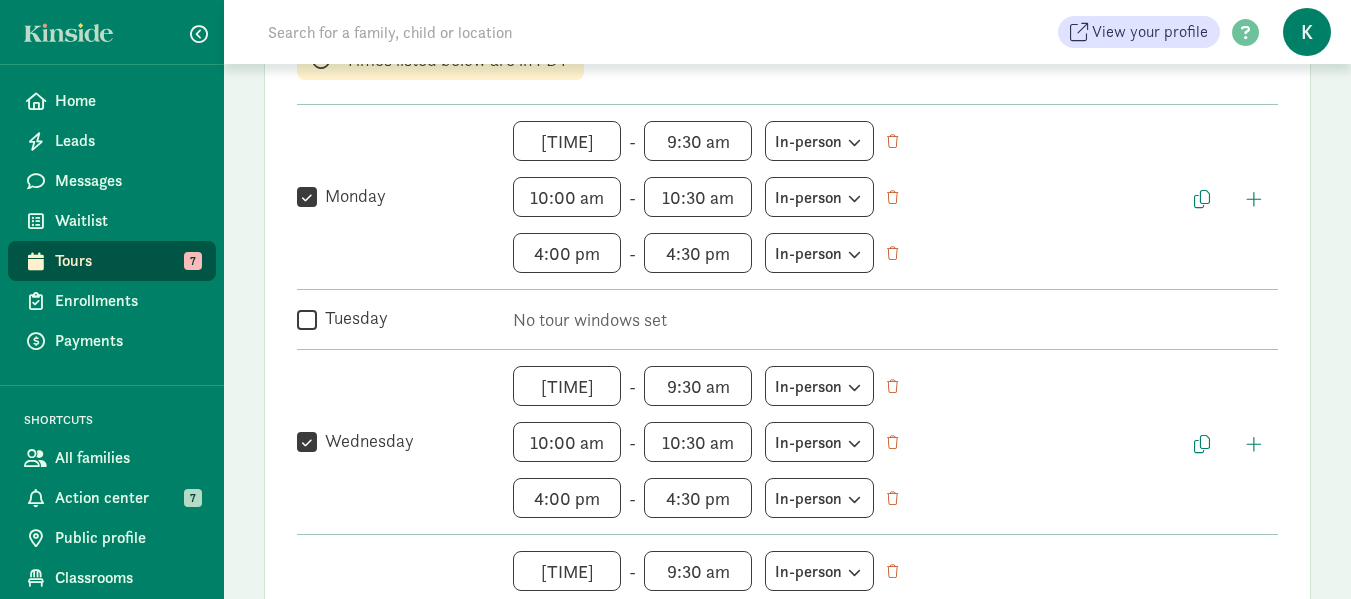 click on "Tuesday" at bounding box center (307, 319) 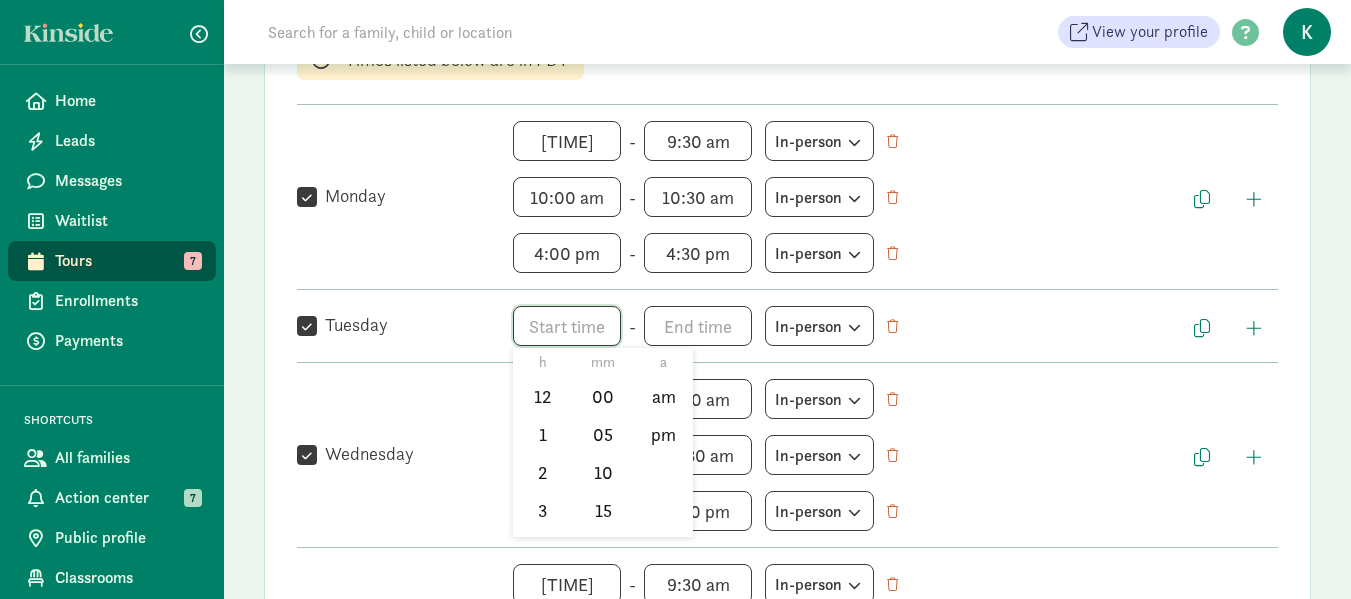 click on "h   12 1 2 3 4 5 6 7 8 9 10 11         mm   00 05 10 15 20 25 30 35 40 45 50 55           a   am pm" at bounding box center [567, 326] 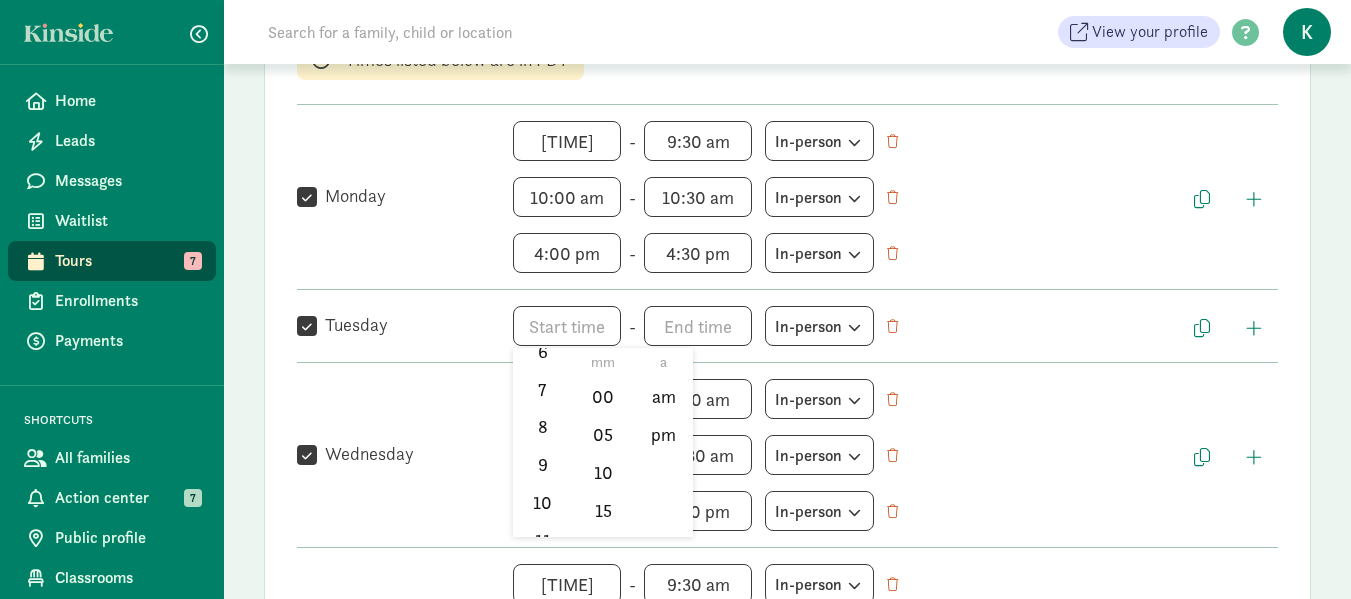 scroll, scrollTop: 281, scrollLeft: 0, axis: vertical 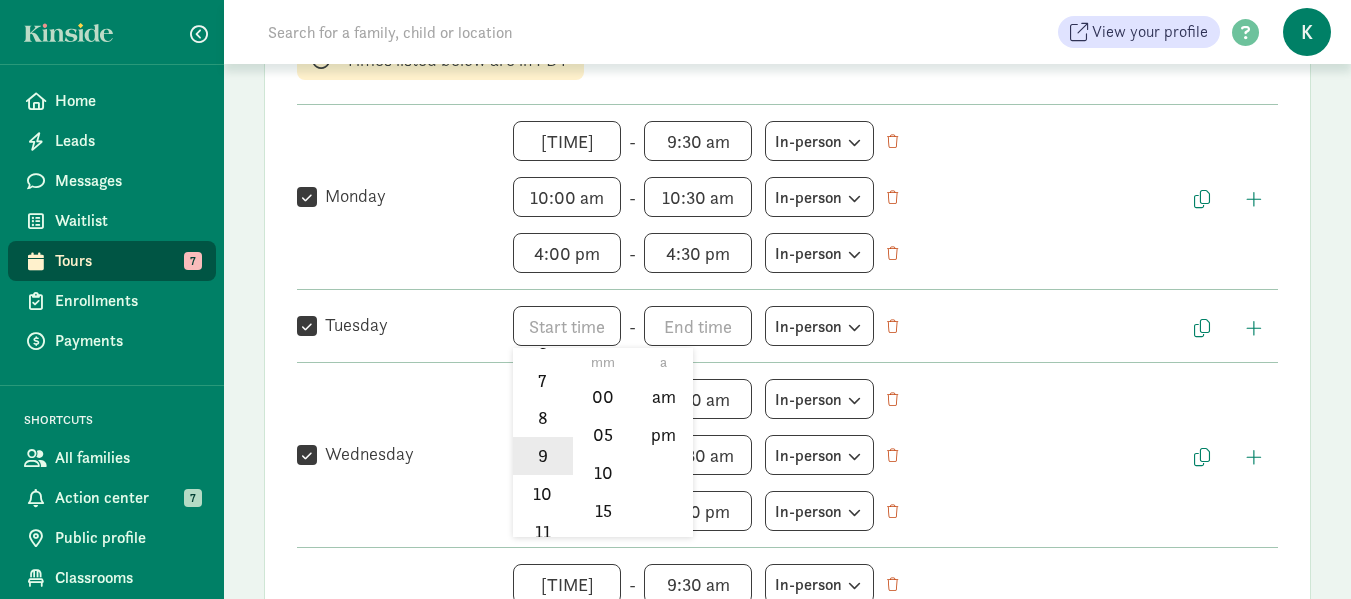 click on "9" 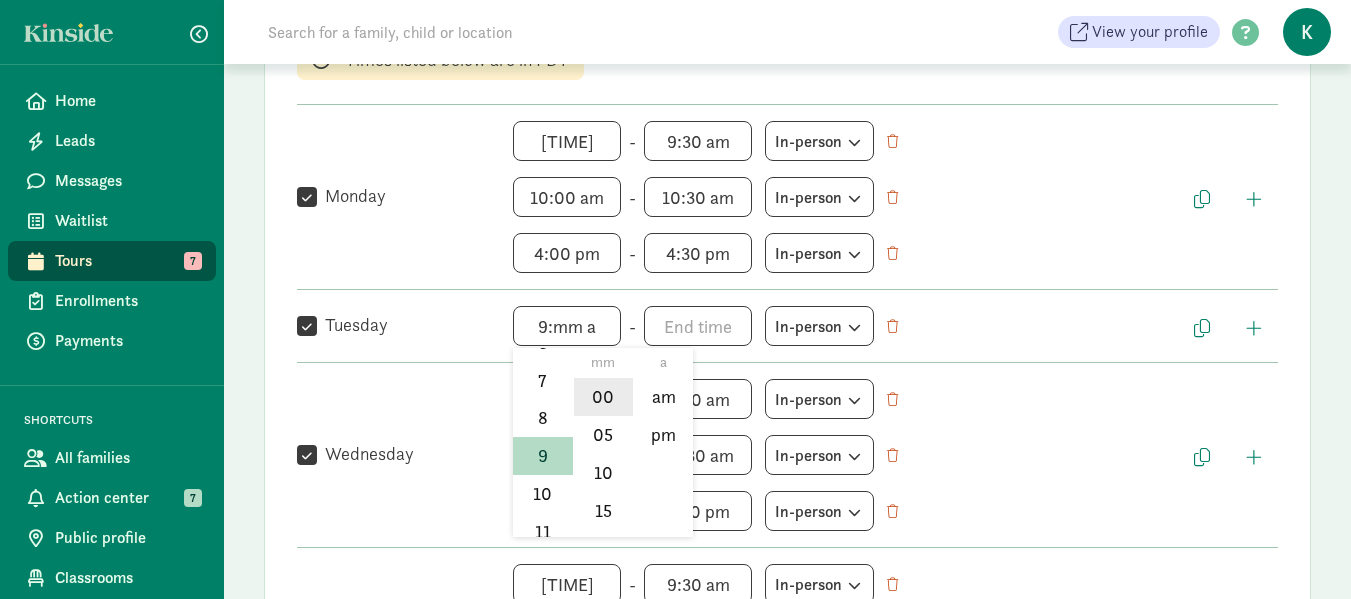 click on "00" 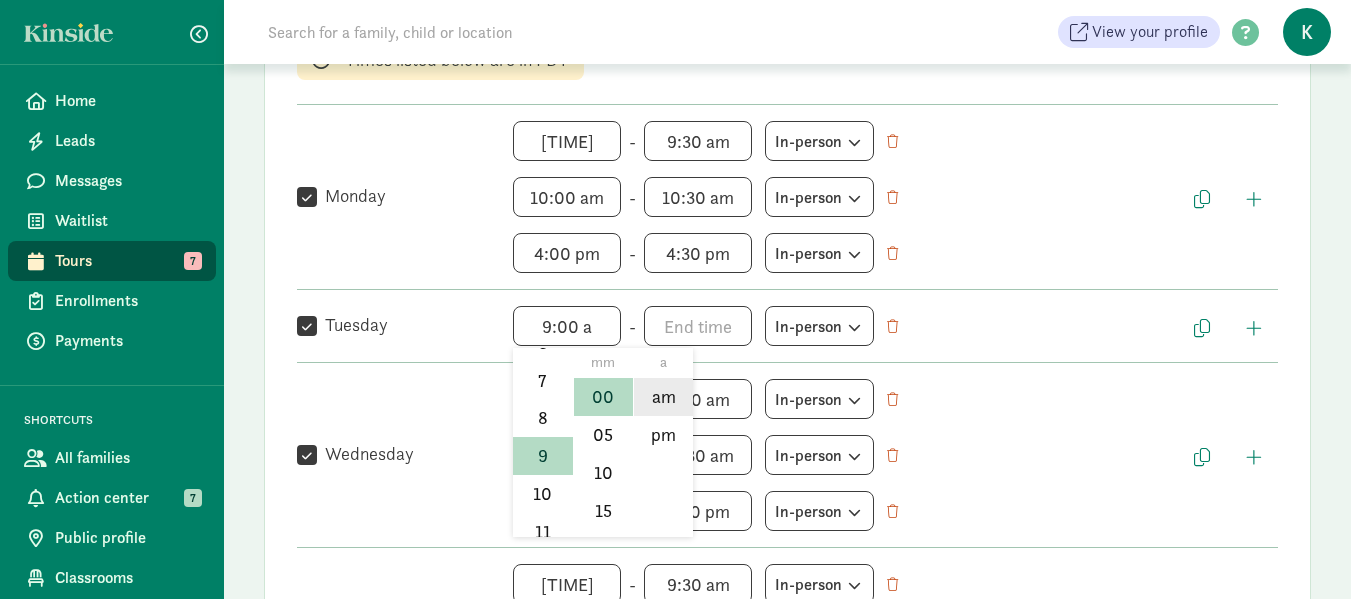 click on "am" 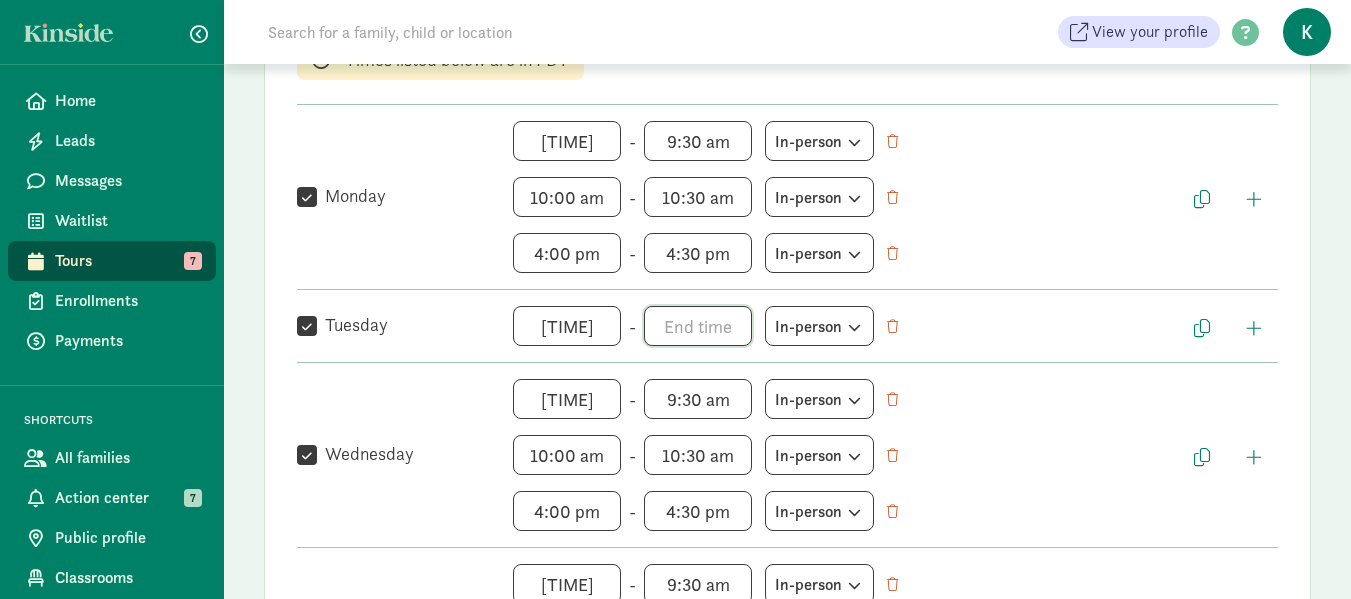 click on "h   12 1 2 3 4 5 6 7 8 9 10 11         mm   00 05 10 15 20 25 30 35 40 45 50 55           a   am pm" at bounding box center (698, 326) 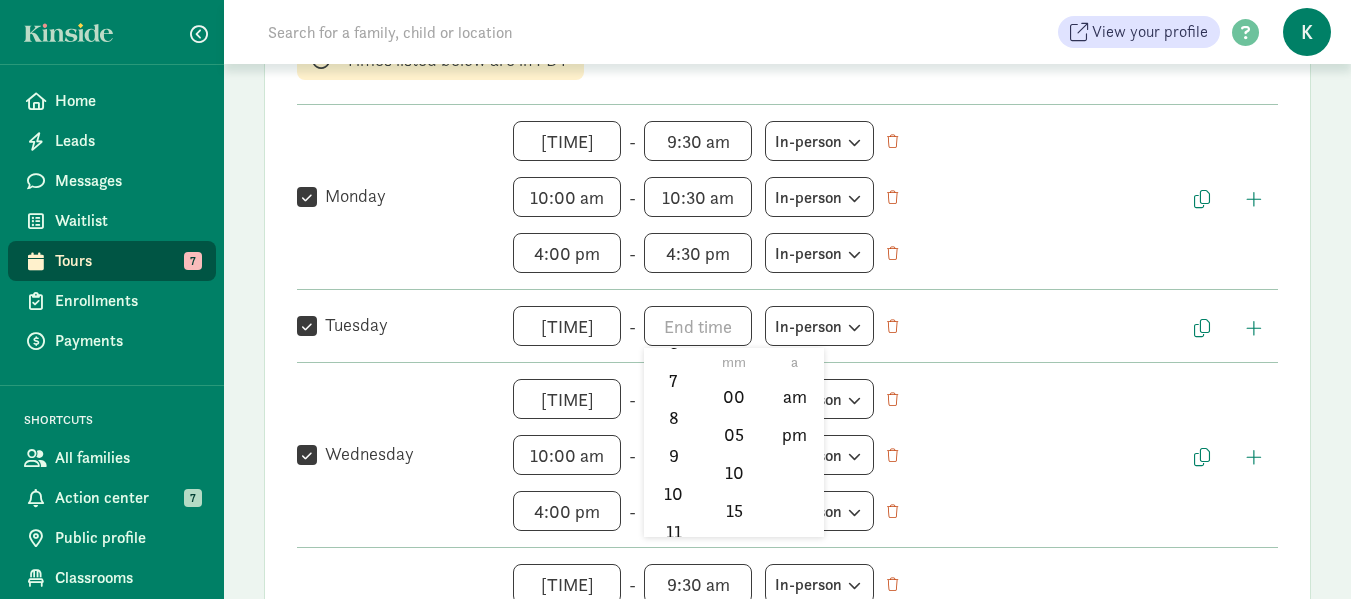 scroll, scrollTop: 285, scrollLeft: 0, axis: vertical 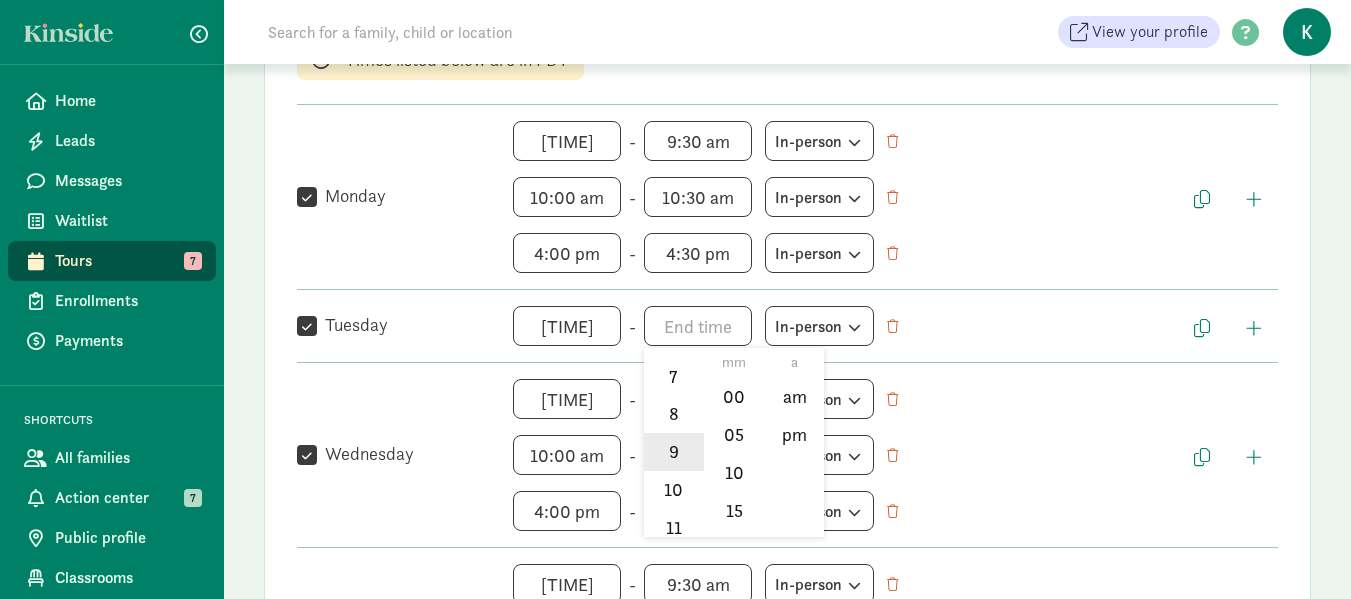 click on "9" 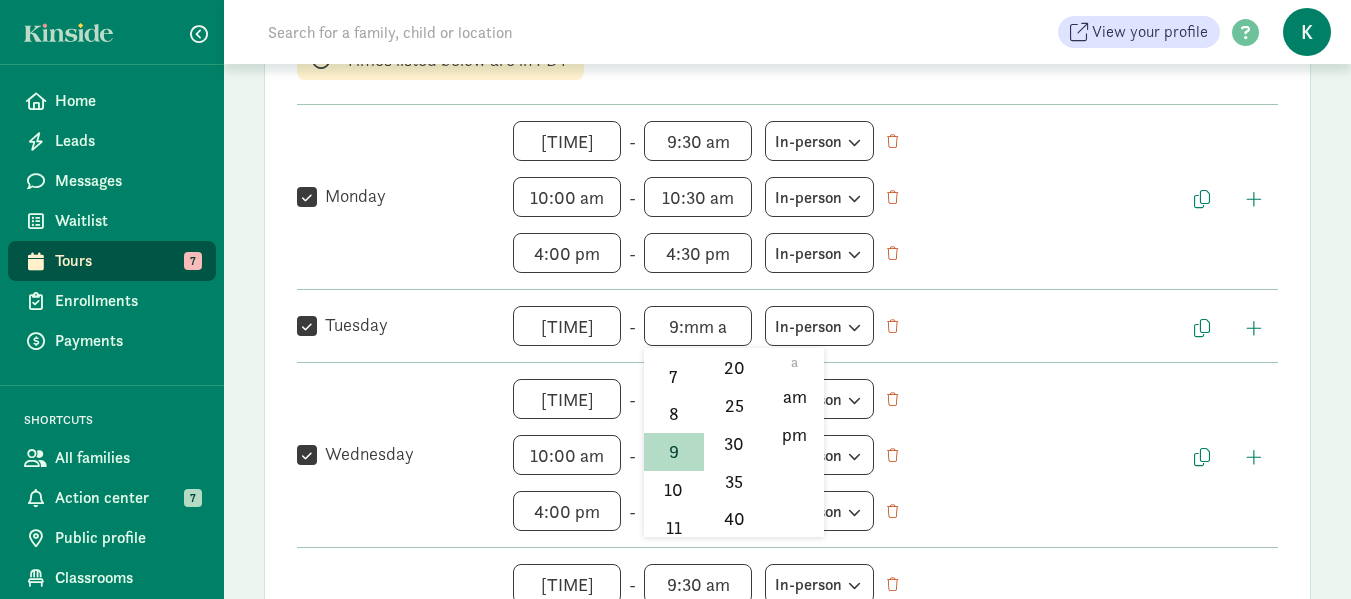 scroll, scrollTop: 187, scrollLeft: 0, axis: vertical 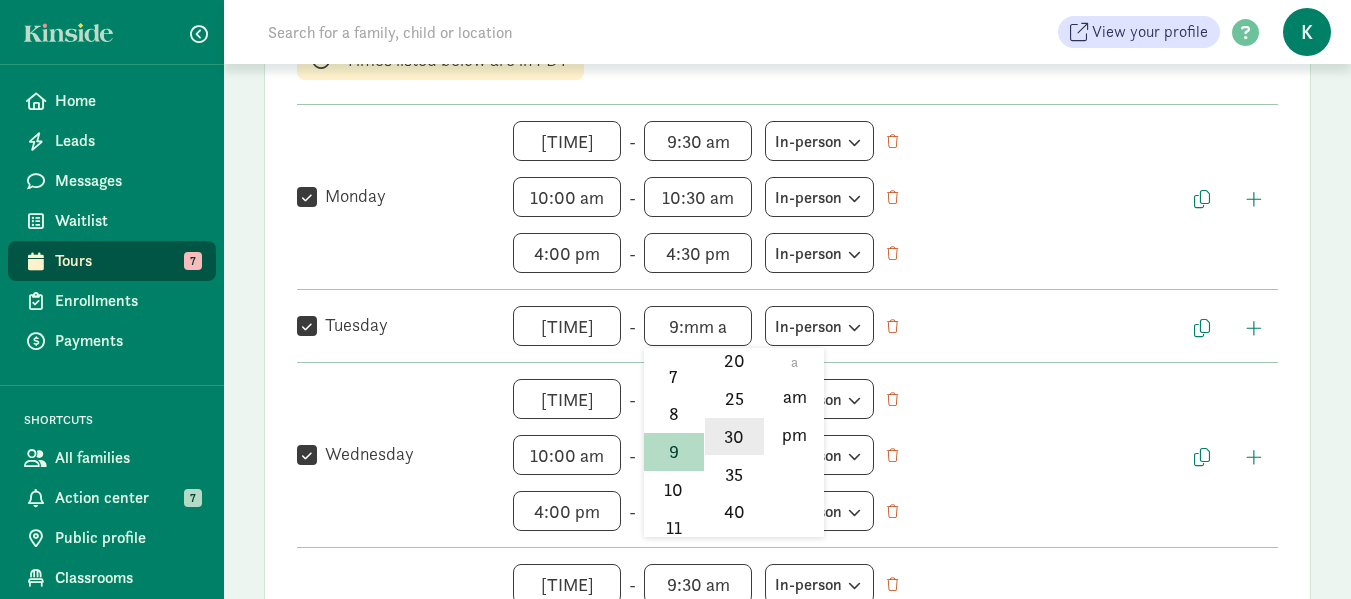 click on "30" 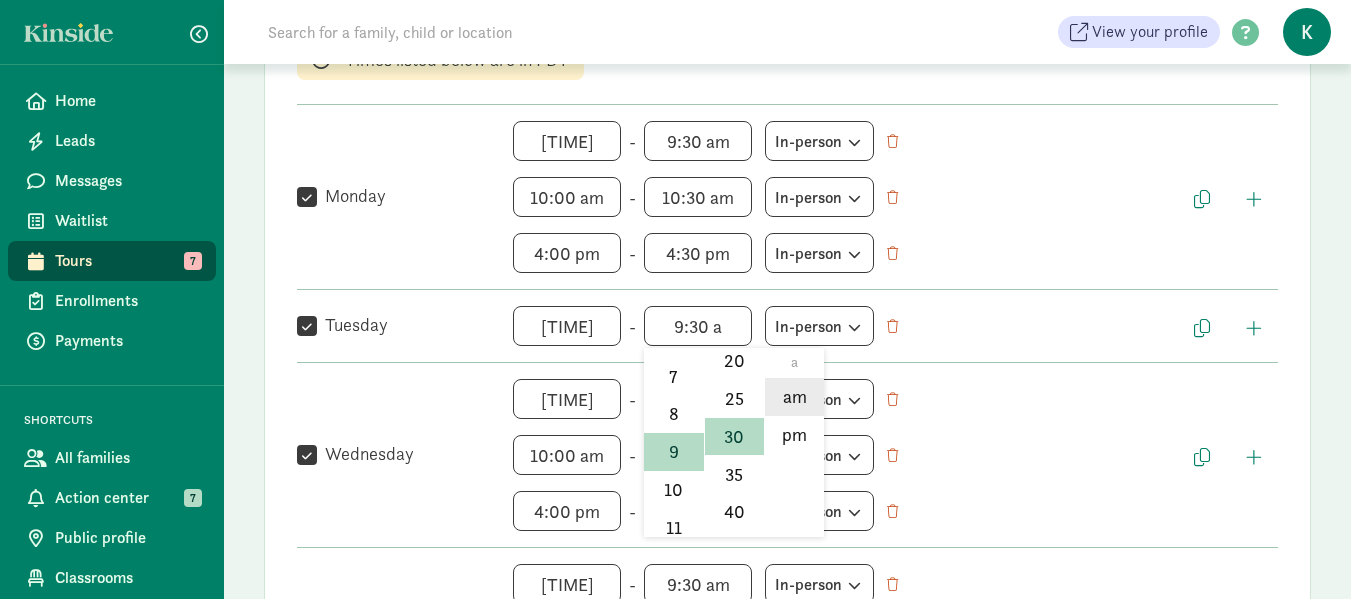 click on "am" 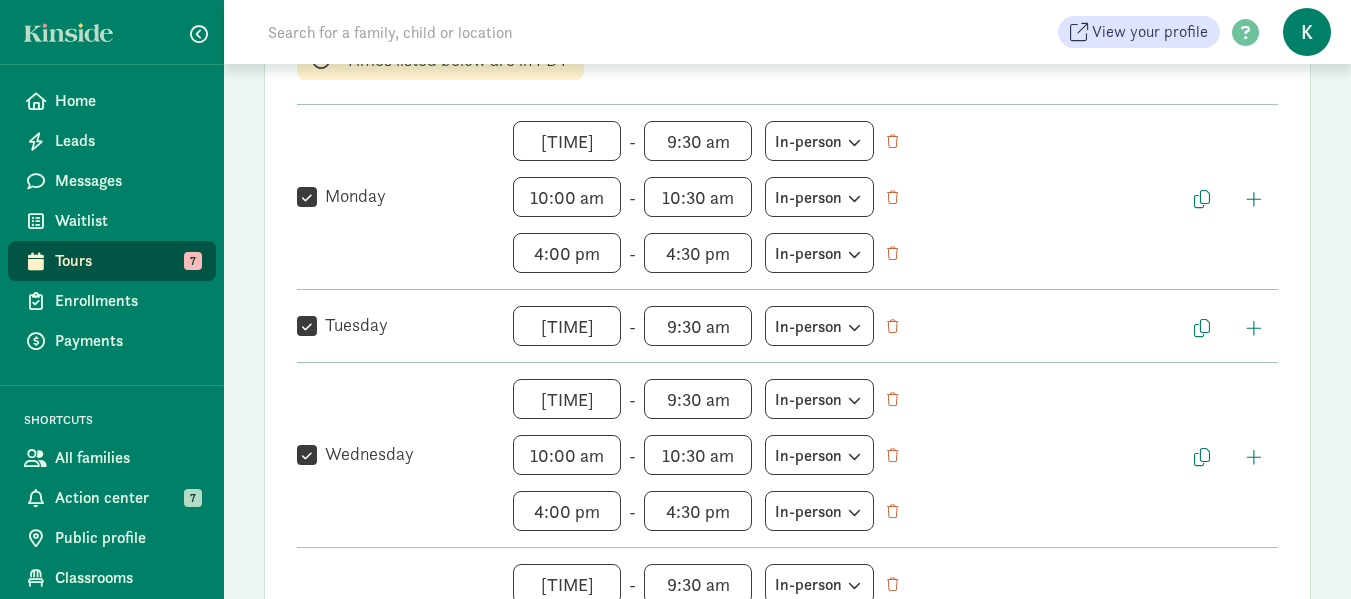 scroll, scrollTop: 0, scrollLeft: 0, axis: both 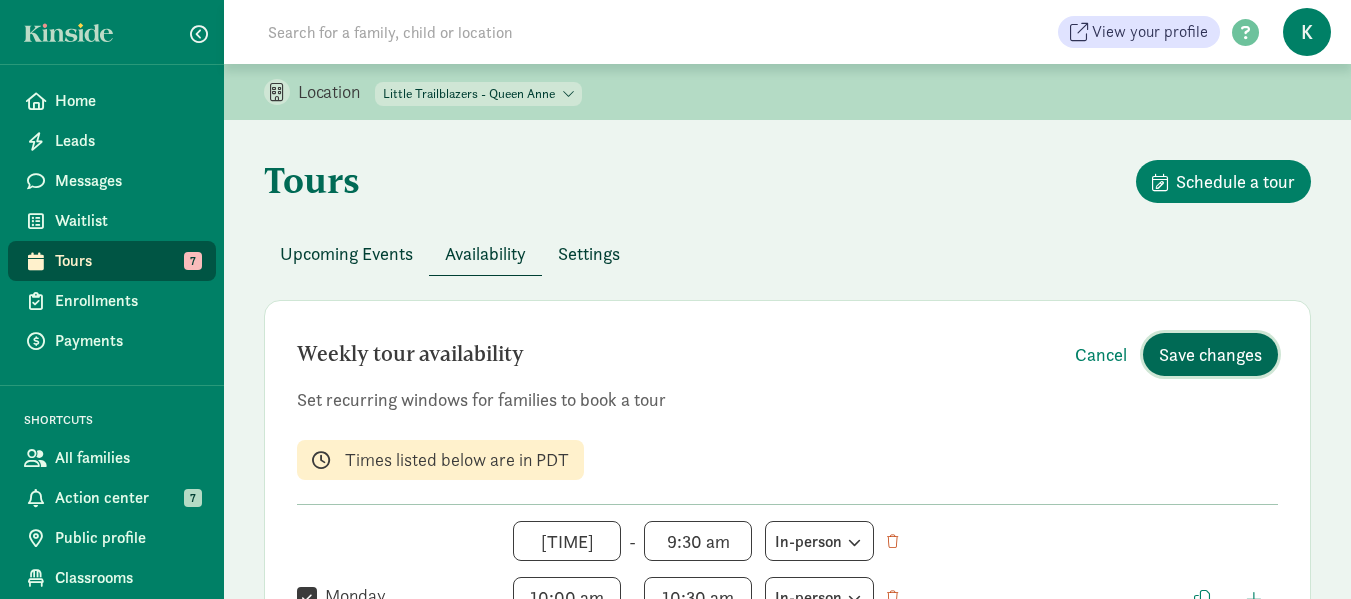 click on "Save changes" at bounding box center (1210, 354) 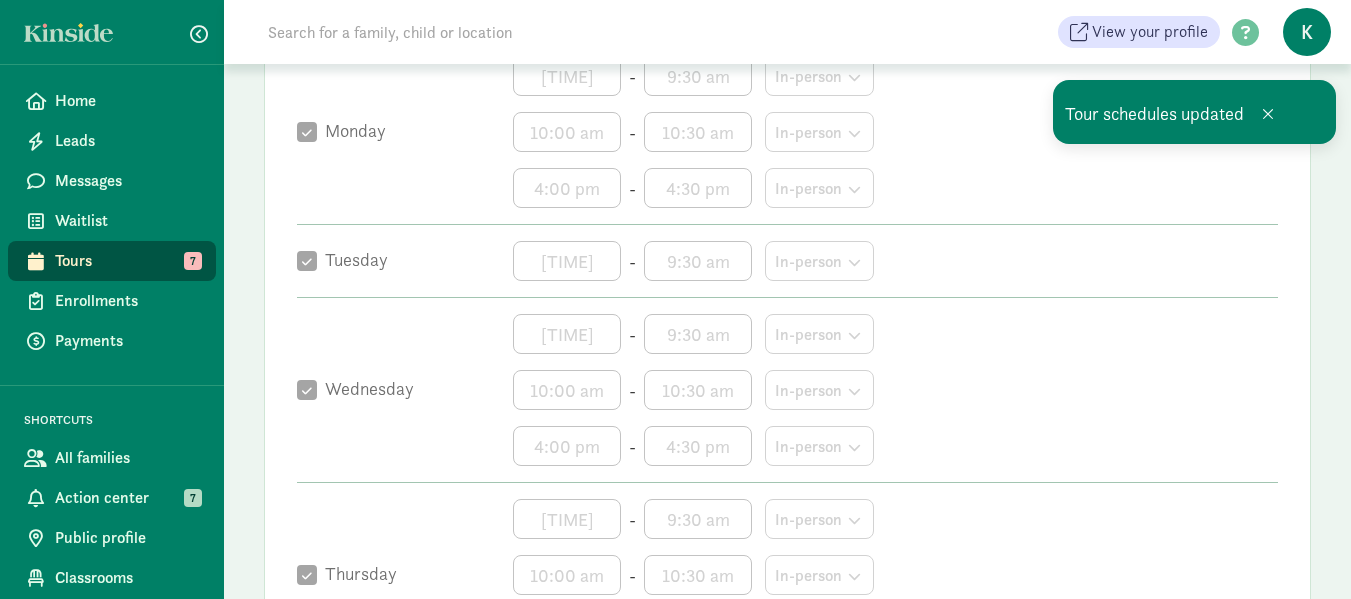 scroll, scrollTop: 0, scrollLeft: 0, axis: both 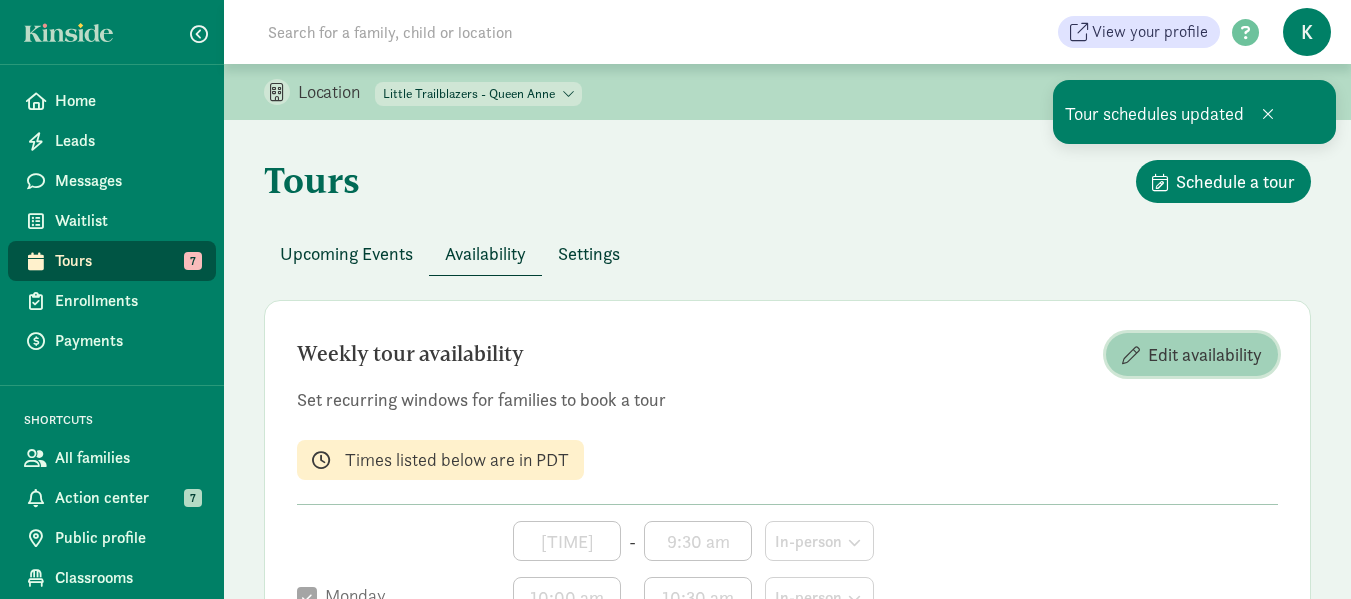 click on "Edit availability" at bounding box center [1205, 354] 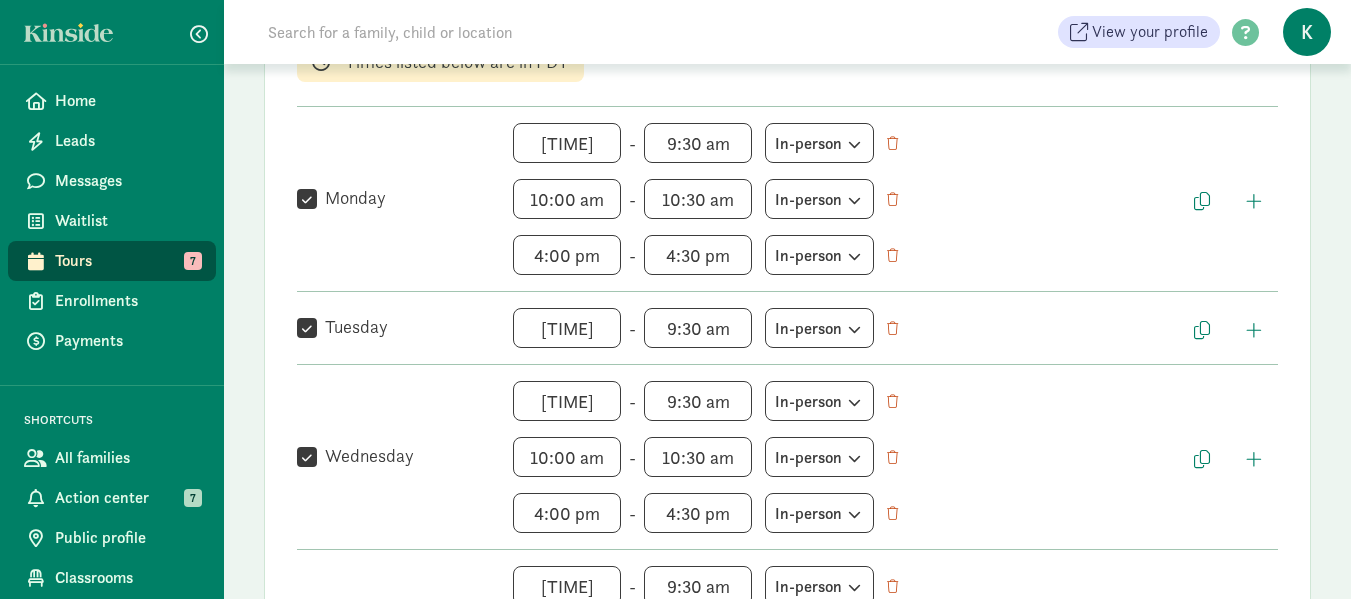 scroll, scrollTop: 400, scrollLeft: 0, axis: vertical 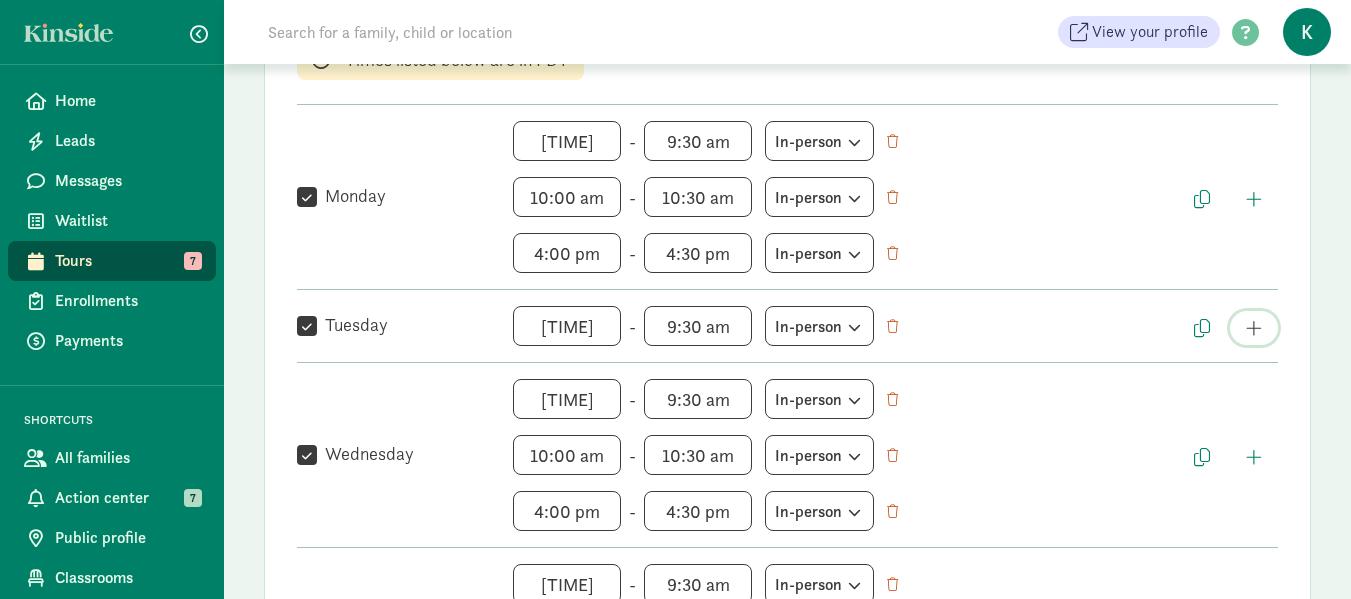 click at bounding box center (1254, 328) 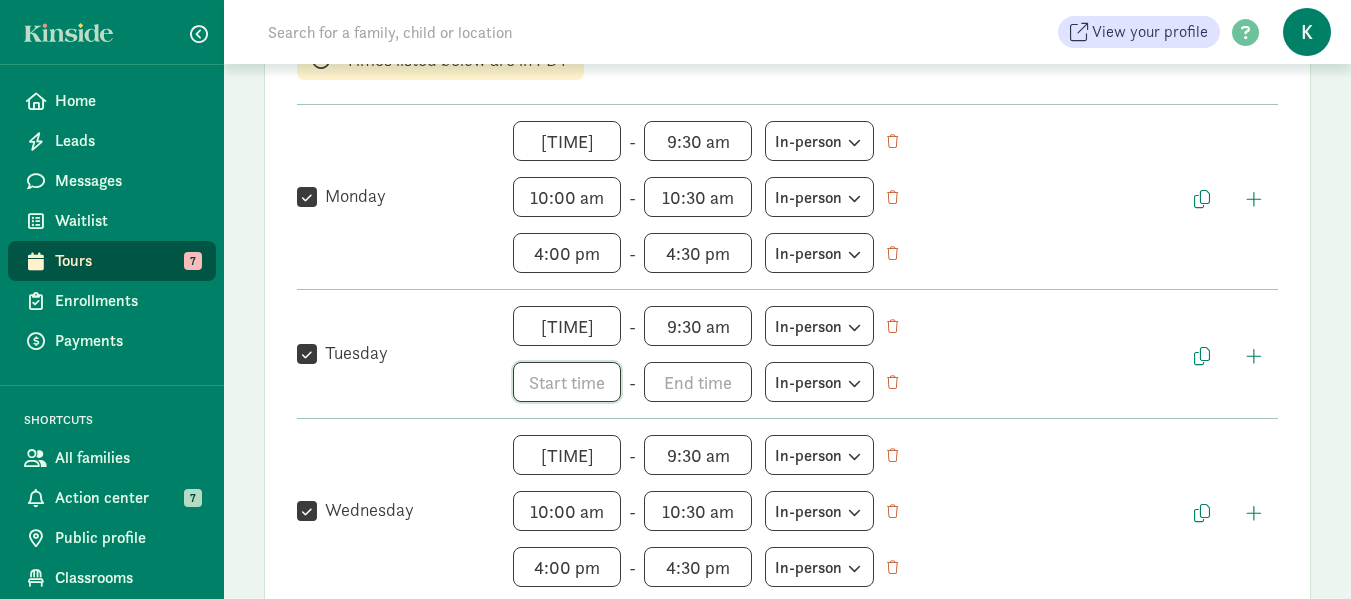 click on "h   12 1 2 3 4 5 6 7 8 9 10 11         mm   00 05 10 15 20 25 30 35 40 45 50 55           a   am pm" at bounding box center [567, 382] 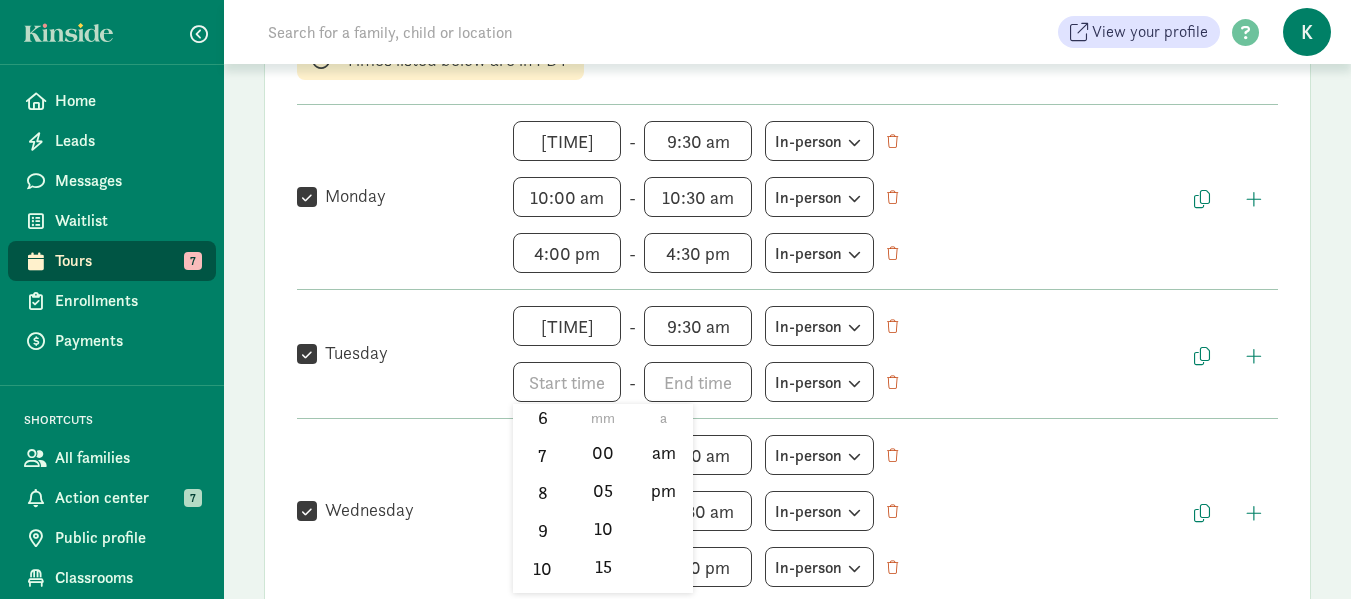 scroll, scrollTop: 294, scrollLeft: 0, axis: vertical 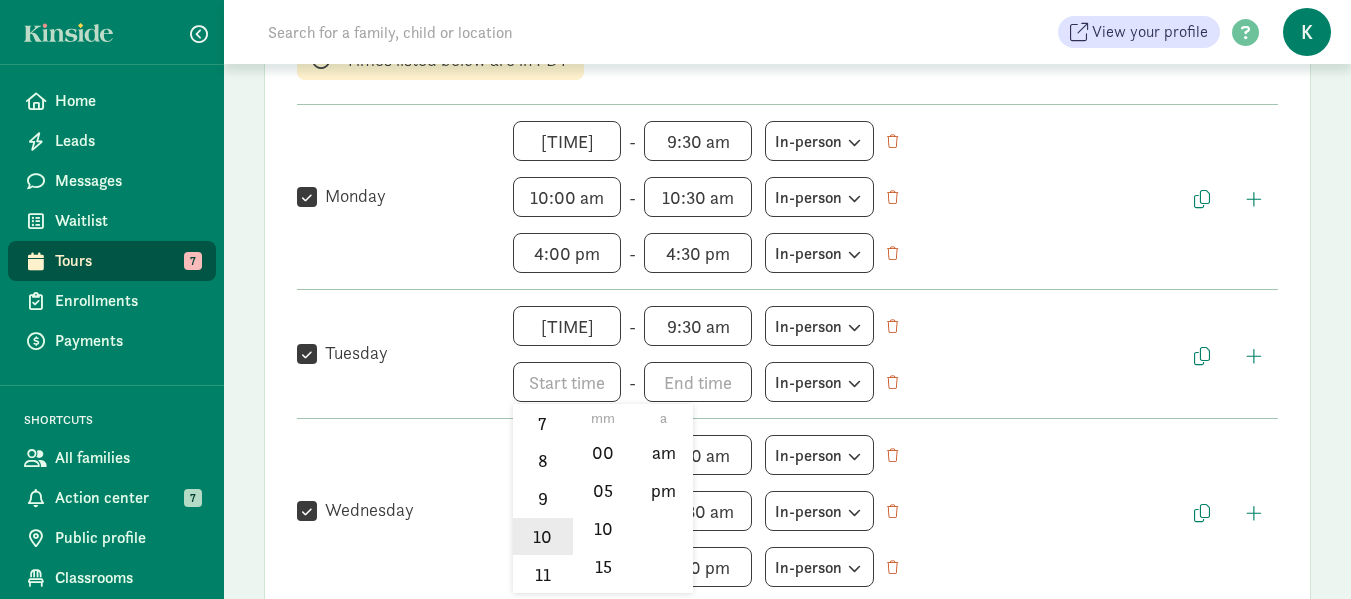 click on "10" 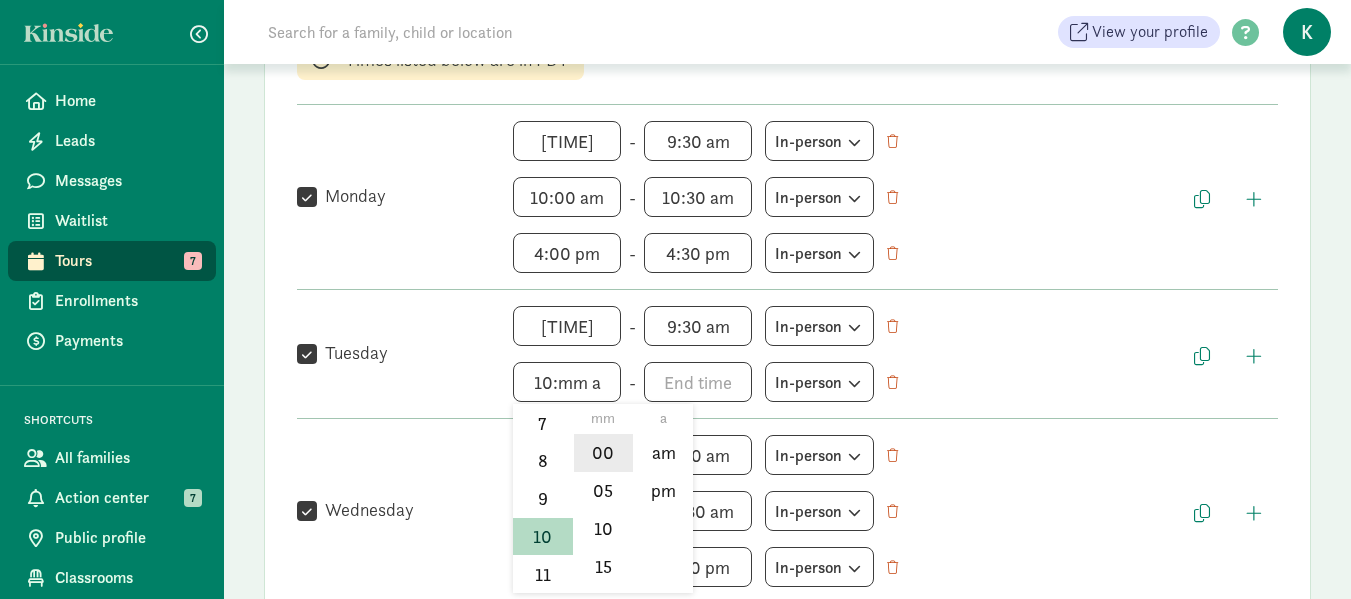 click on "00" 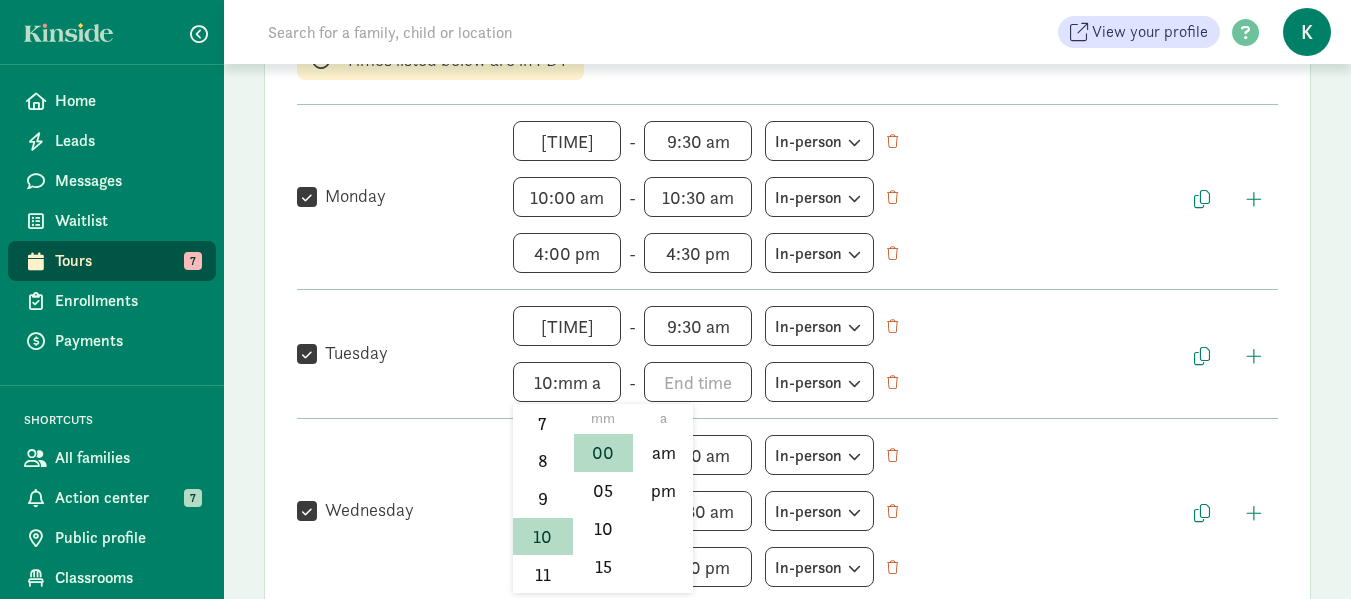 type on "10:00 a" 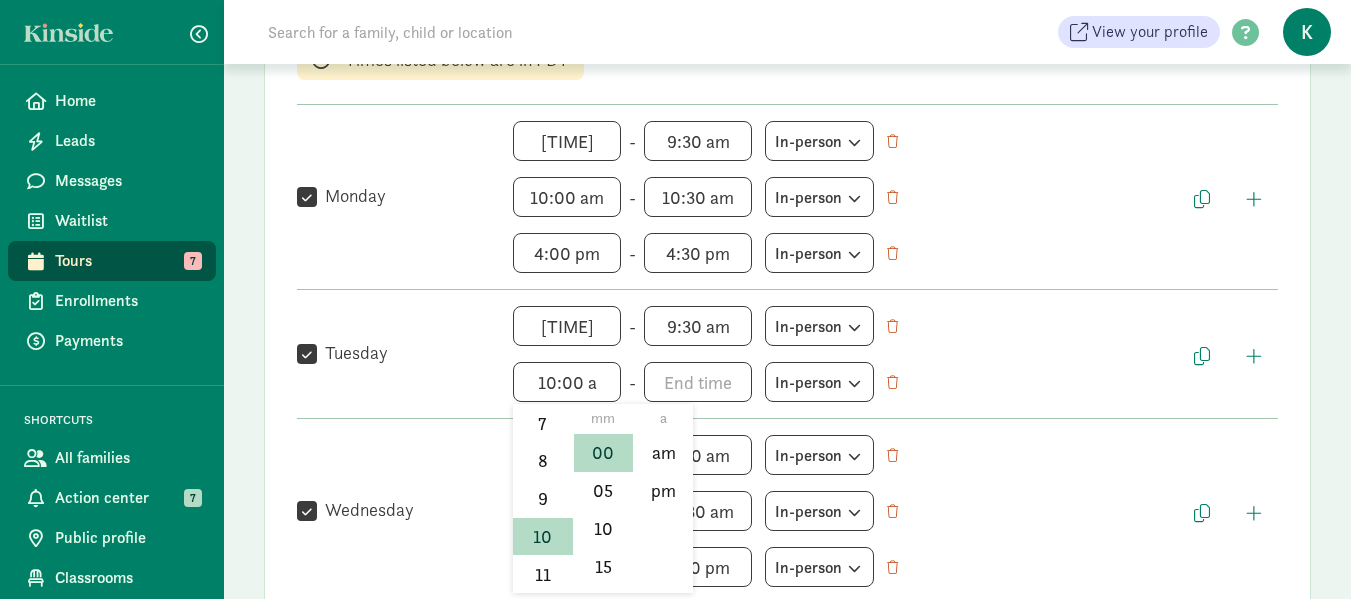 click at bounding box center (675, 299) 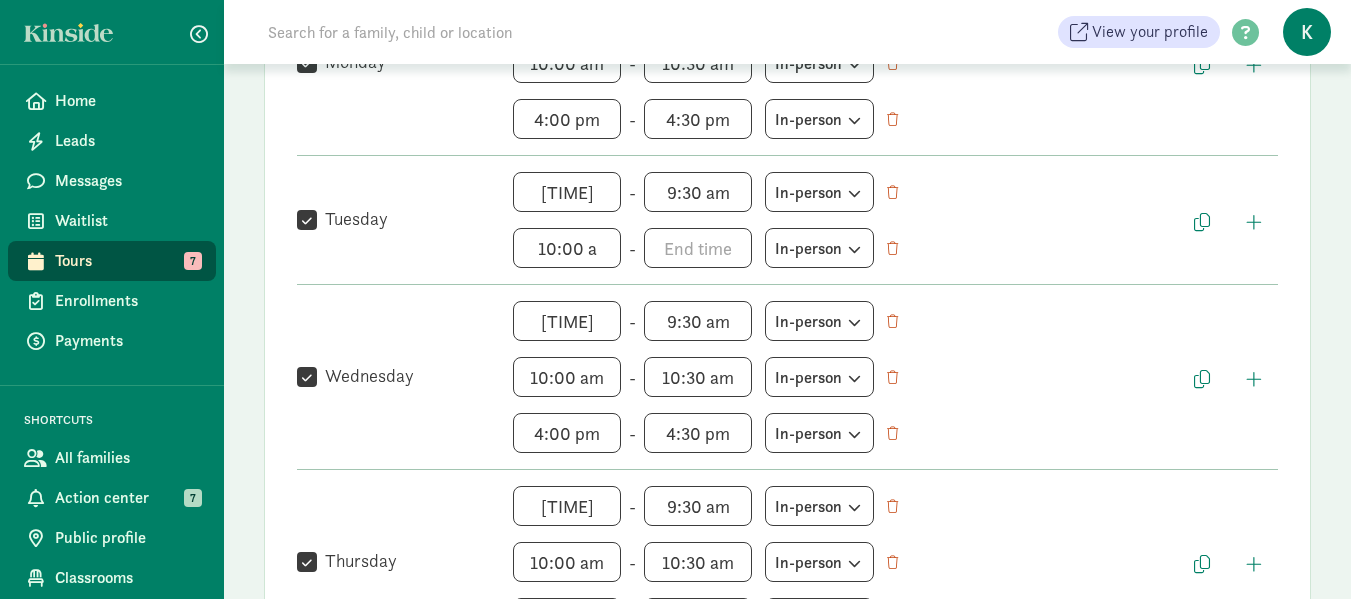 scroll, scrollTop: 544, scrollLeft: 0, axis: vertical 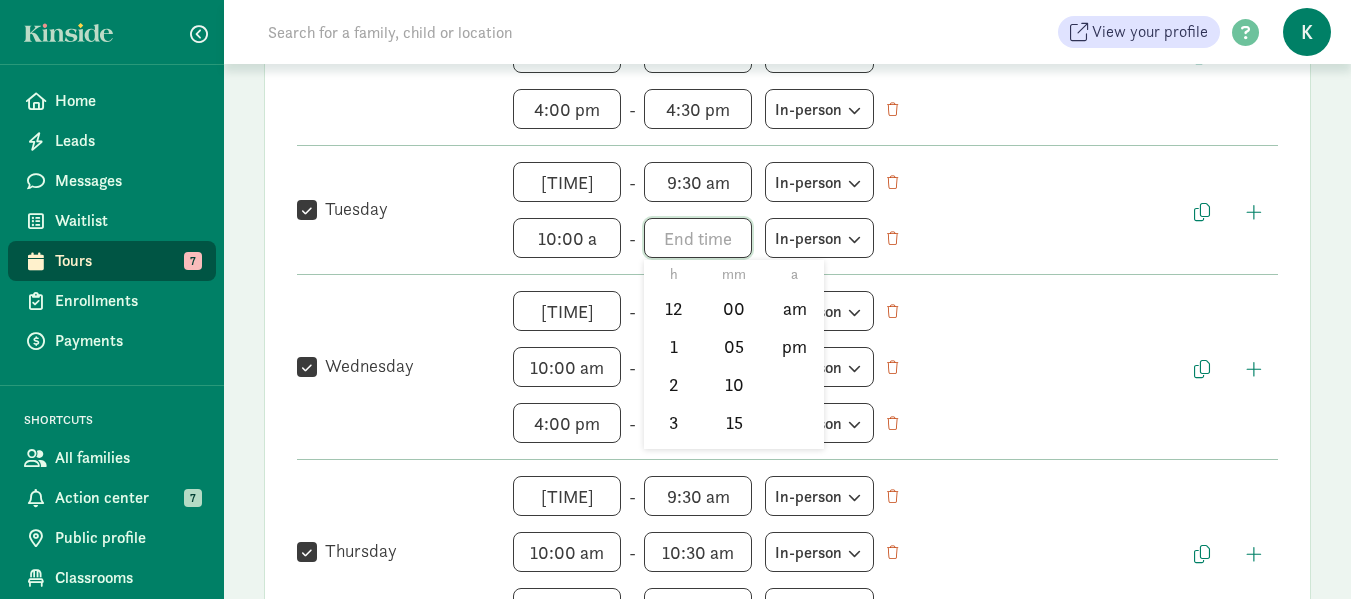 click on "h   12 1 2 3 4 5 6 7 8 9 10 11         mm   00 05 10 15 20 25 30 35 40 45 50 55           a   am pm" at bounding box center [698, 238] 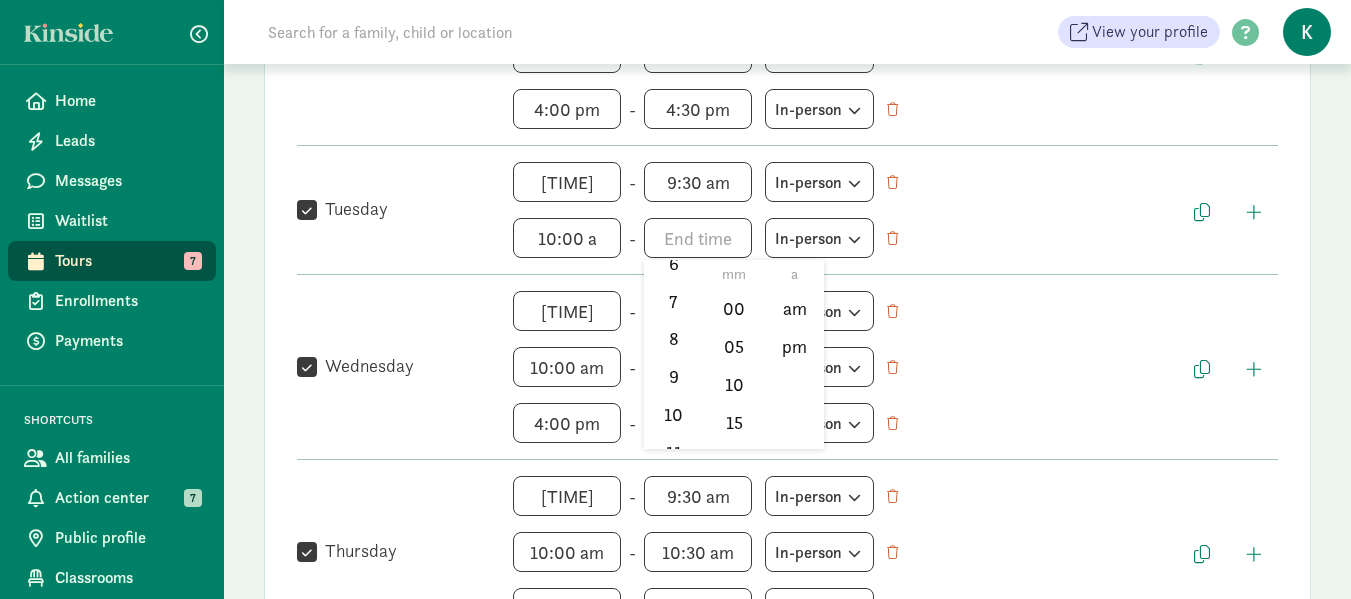 scroll, scrollTop: 294, scrollLeft: 0, axis: vertical 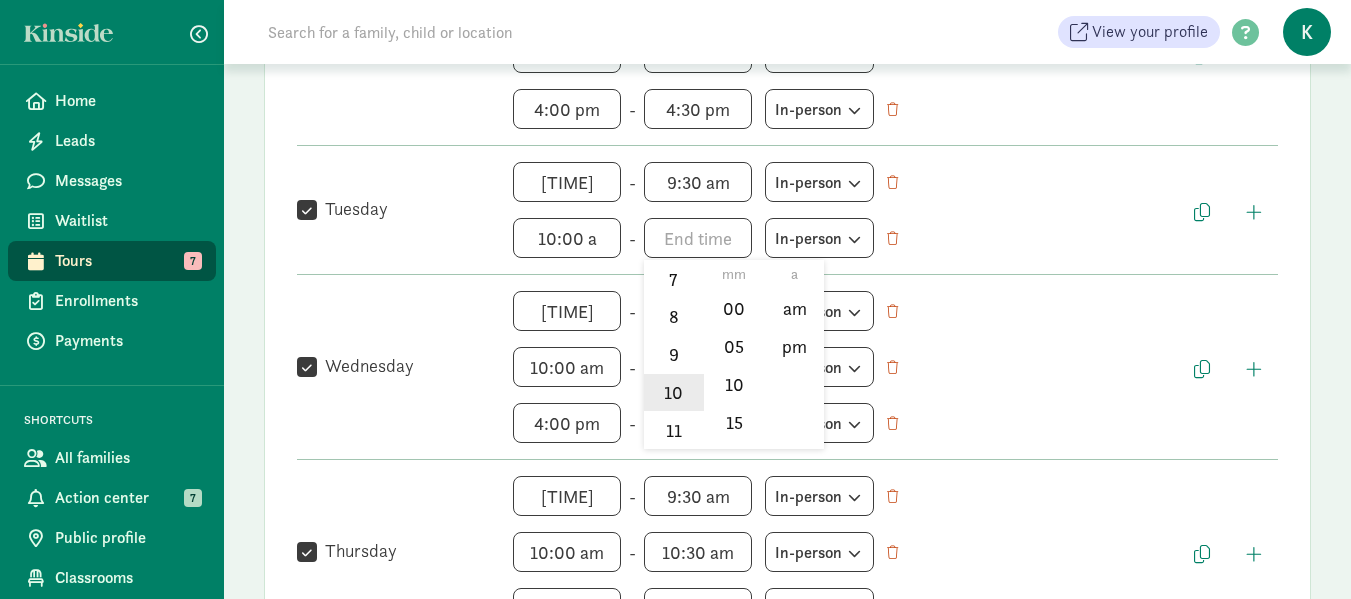 click on "10" 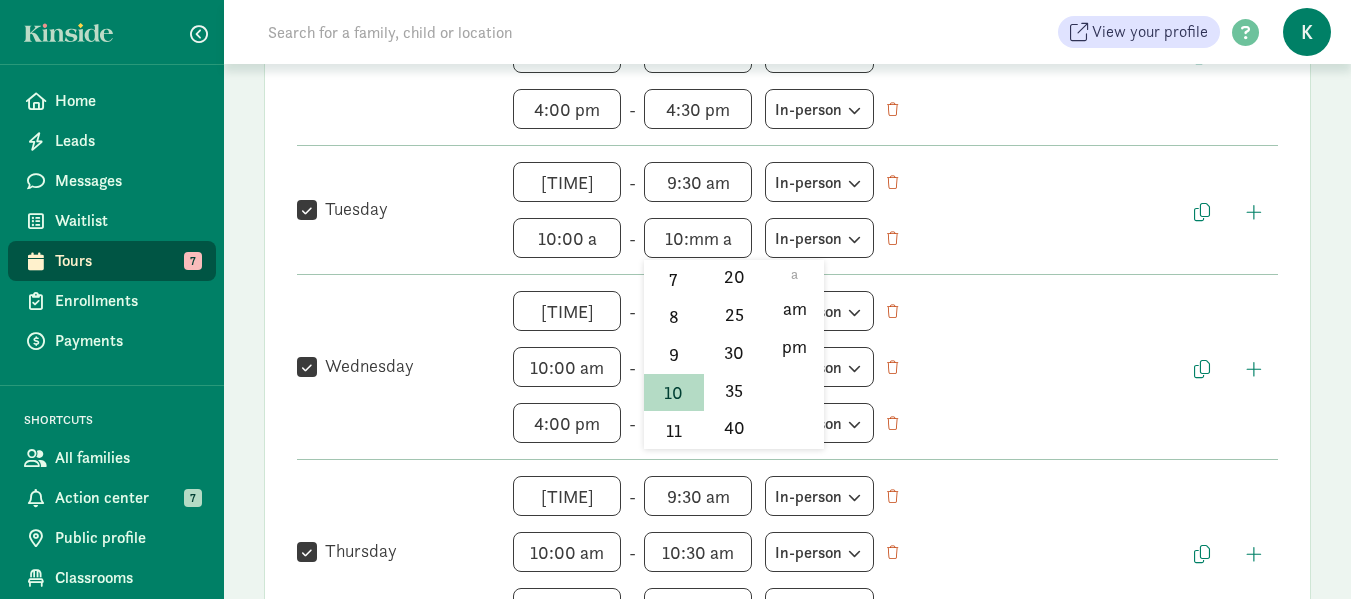 scroll, scrollTop: 193, scrollLeft: 0, axis: vertical 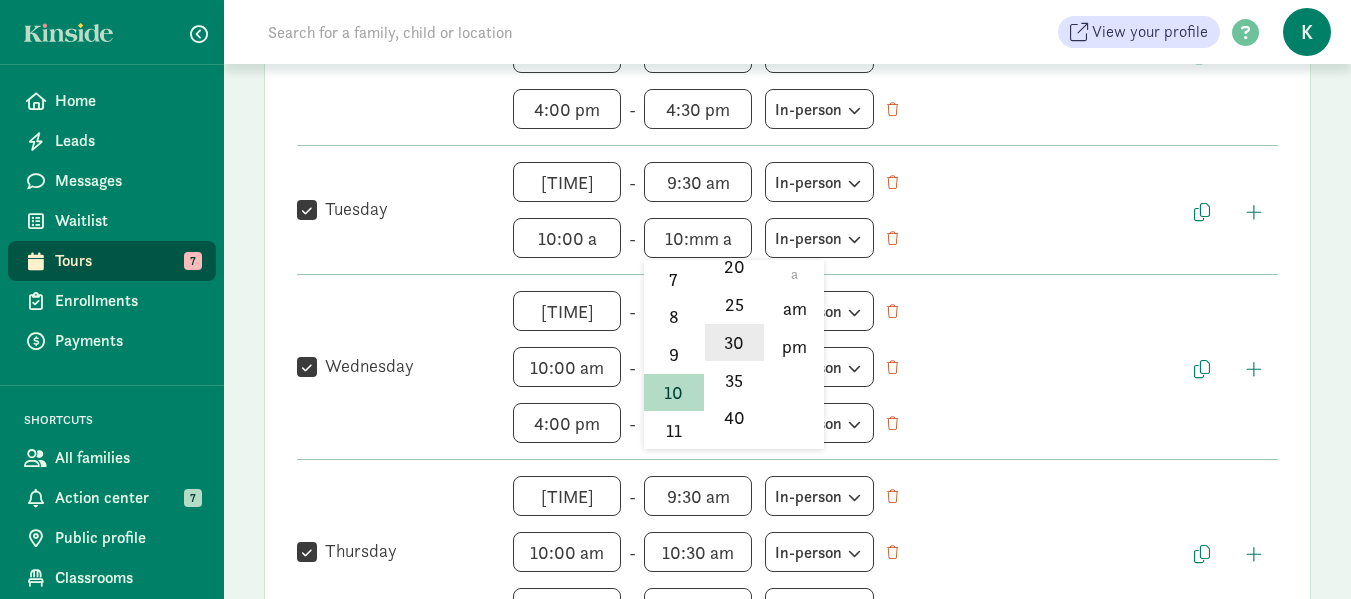 click on "30" 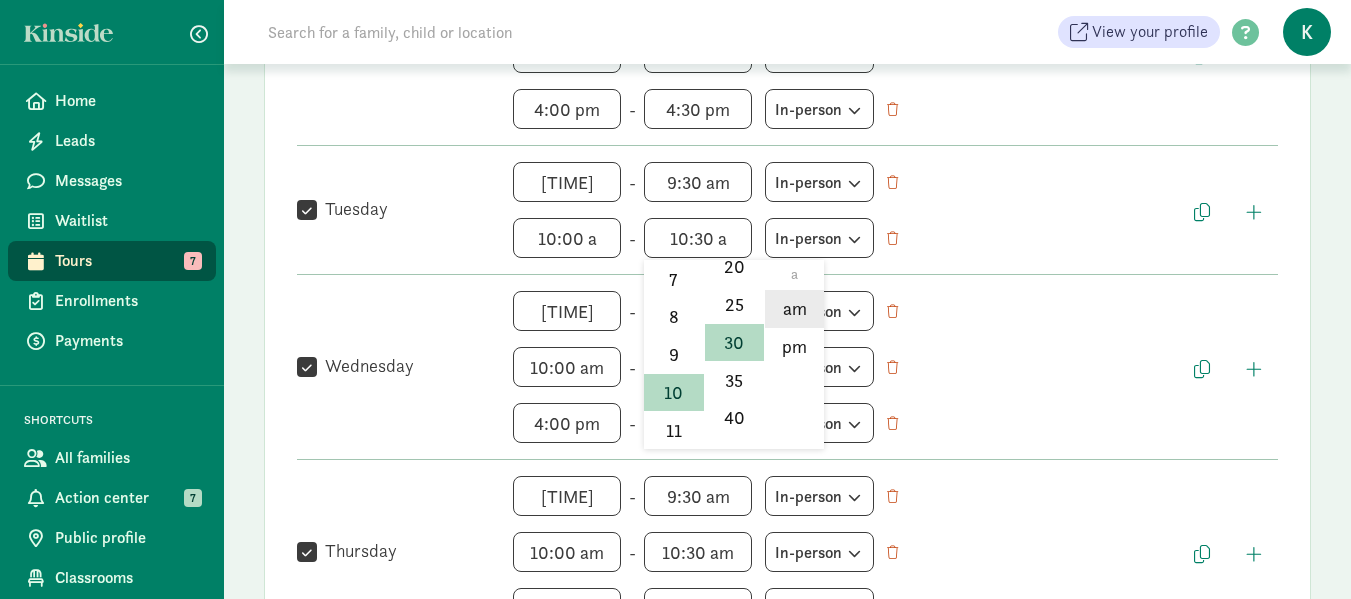 click on "am" 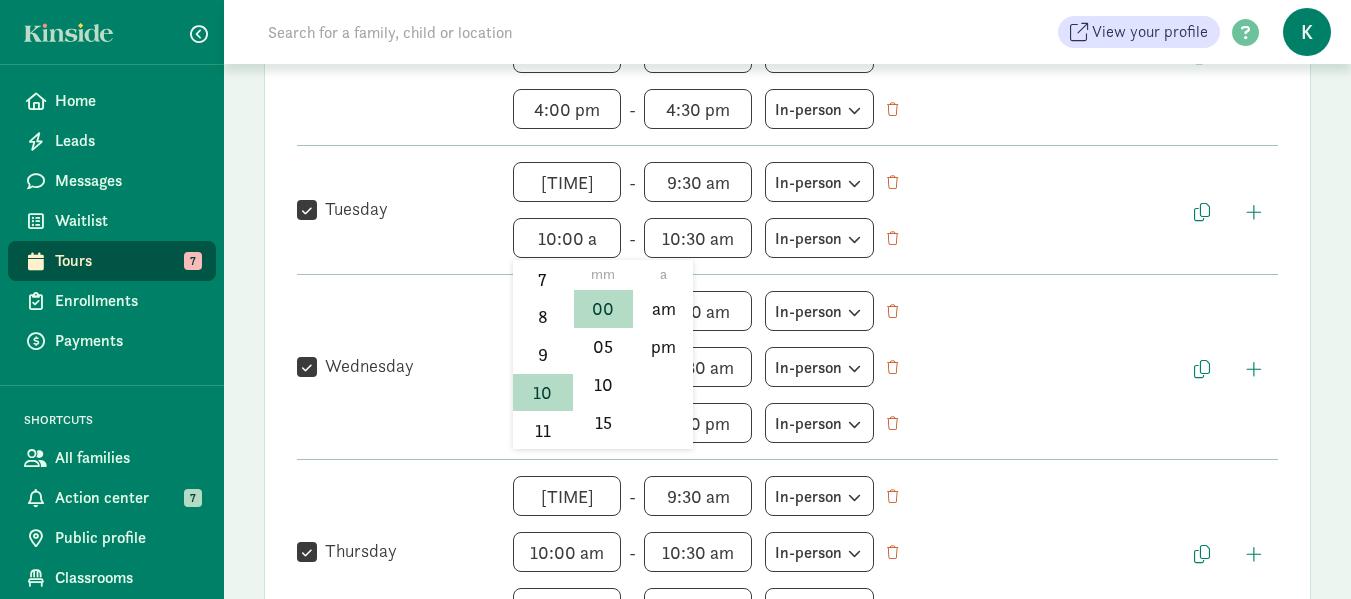 scroll, scrollTop: 295, scrollLeft: 0, axis: vertical 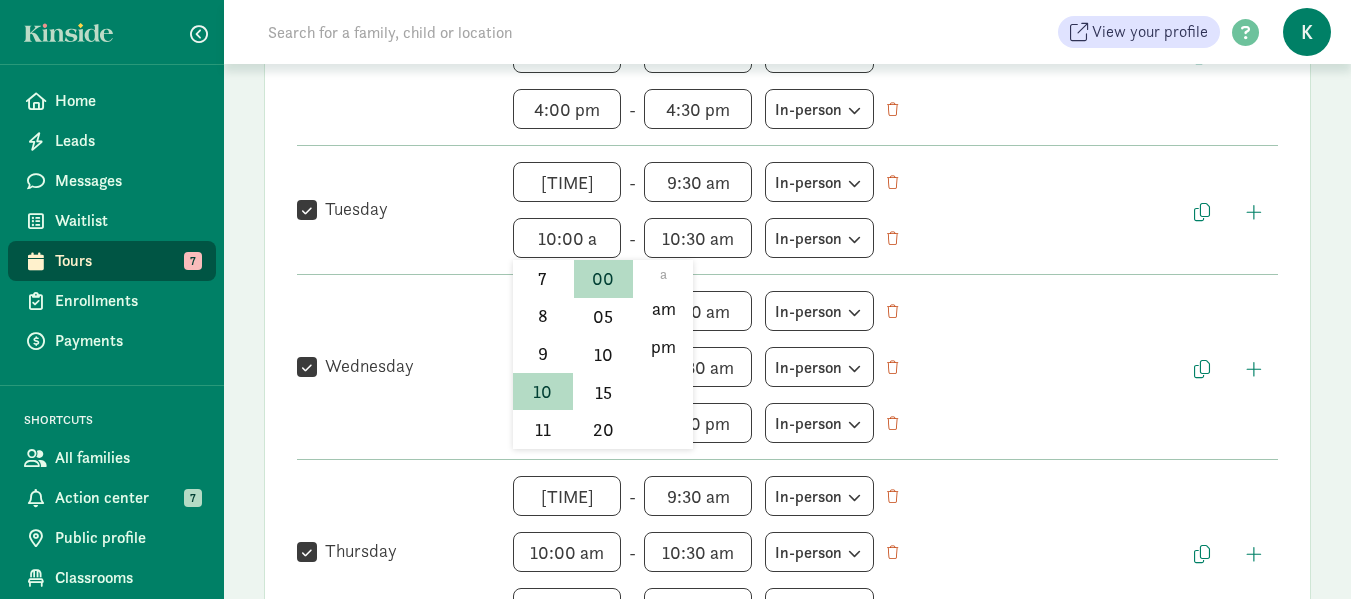 click on "10:00 a           h   12 1 2 3 4 5 6 7 8 9 10 11         mm   00 05 10 15 20 25 30 35 40 45 50 55           a   am pm" at bounding box center (567, 238) 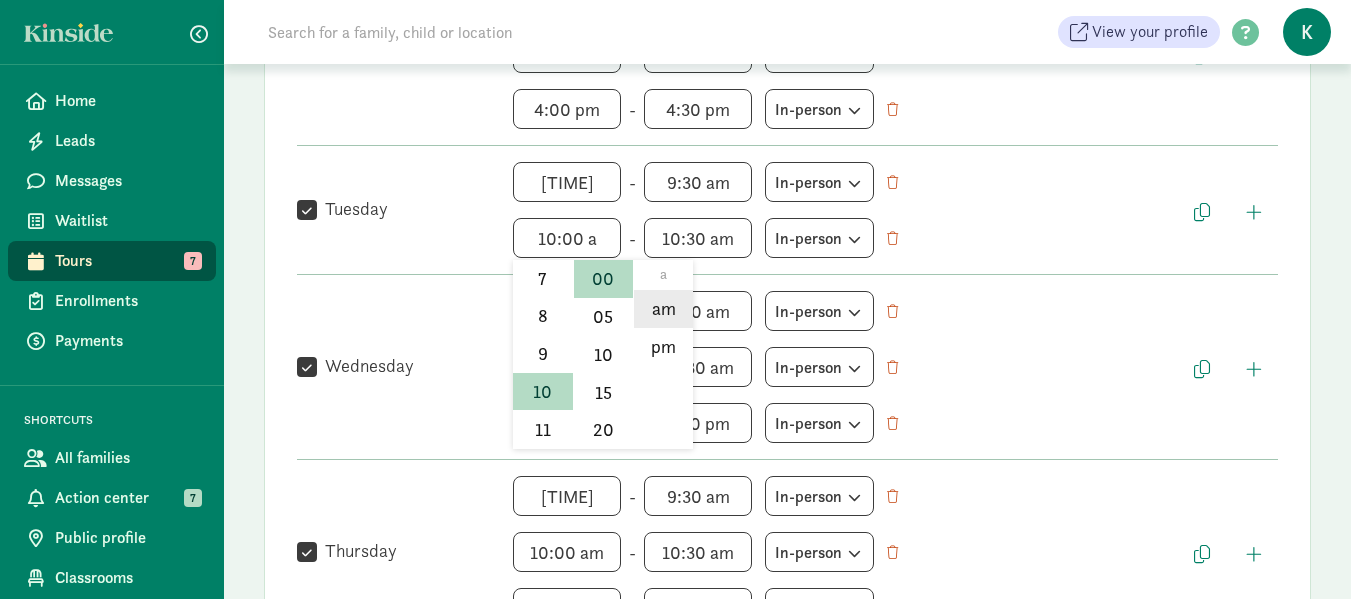 click on "am" 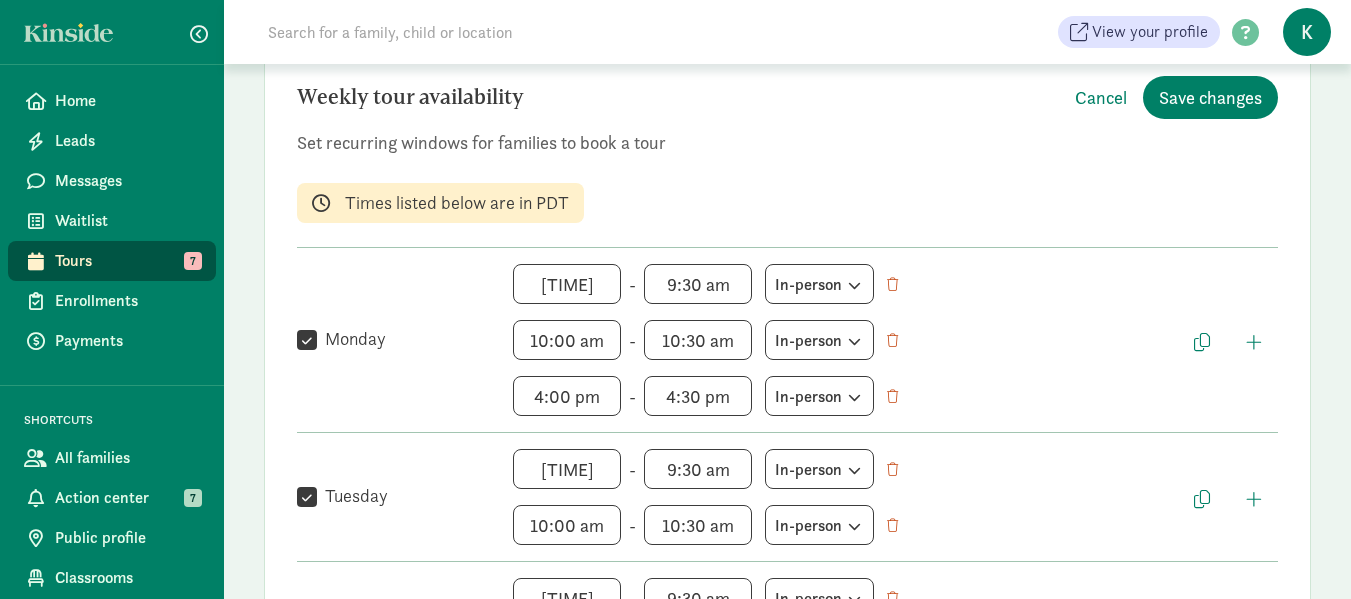 scroll, scrollTop: 144, scrollLeft: 0, axis: vertical 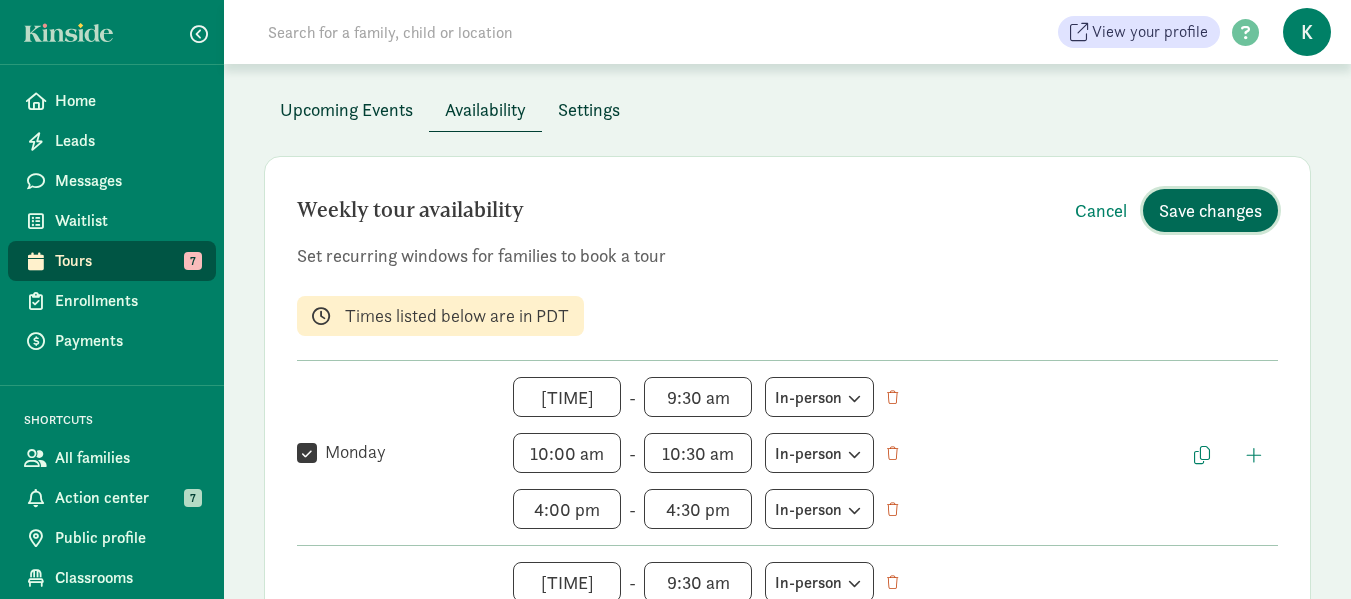 click on "Save changes" at bounding box center (1210, 210) 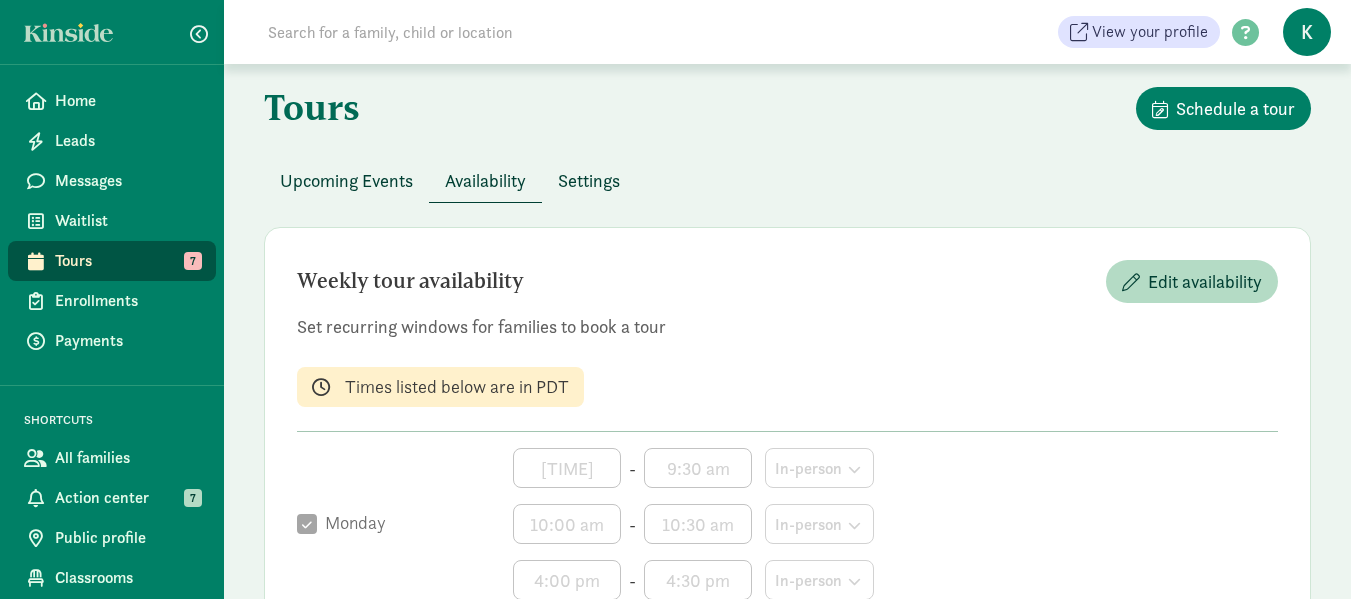 scroll, scrollTop: 0, scrollLeft: 0, axis: both 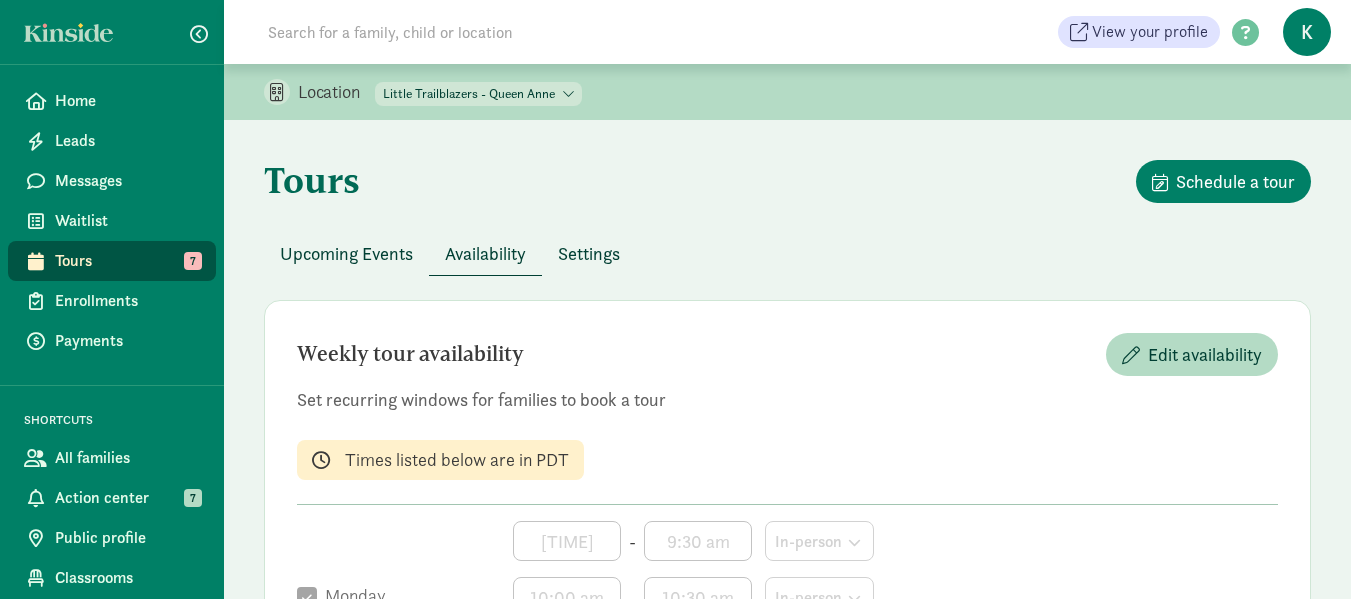click on "Settings" at bounding box center [589, 253] 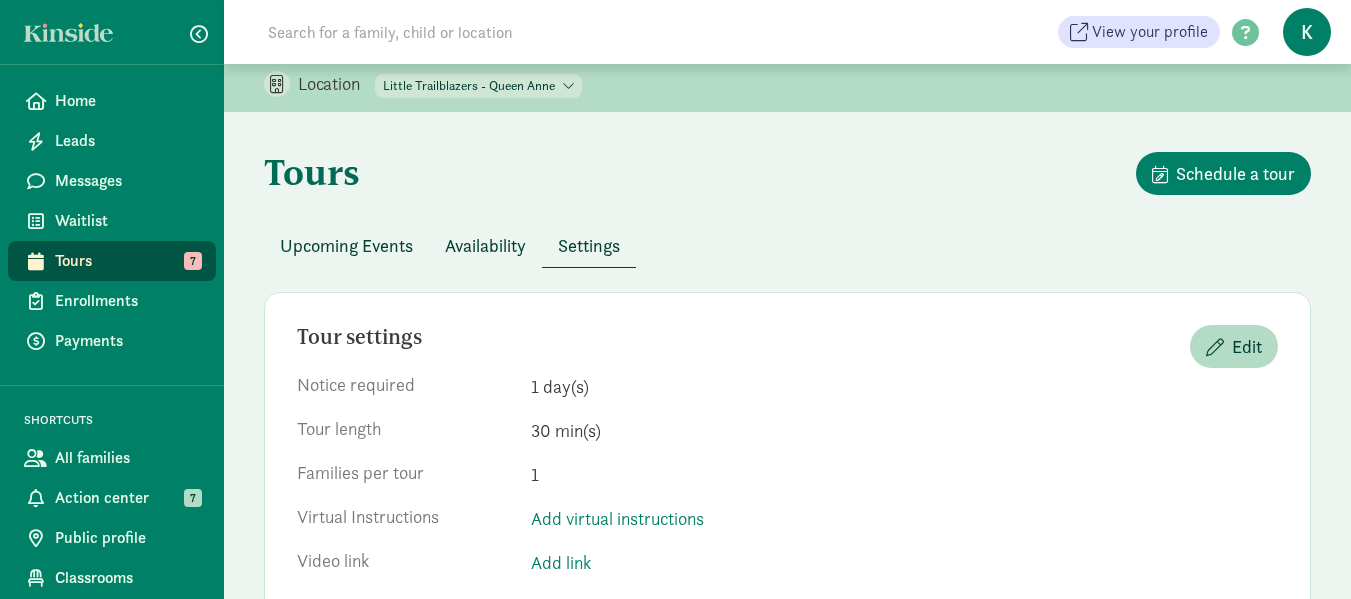 scroll, scrollTop: 0, scrollLeft: 0, axis: both 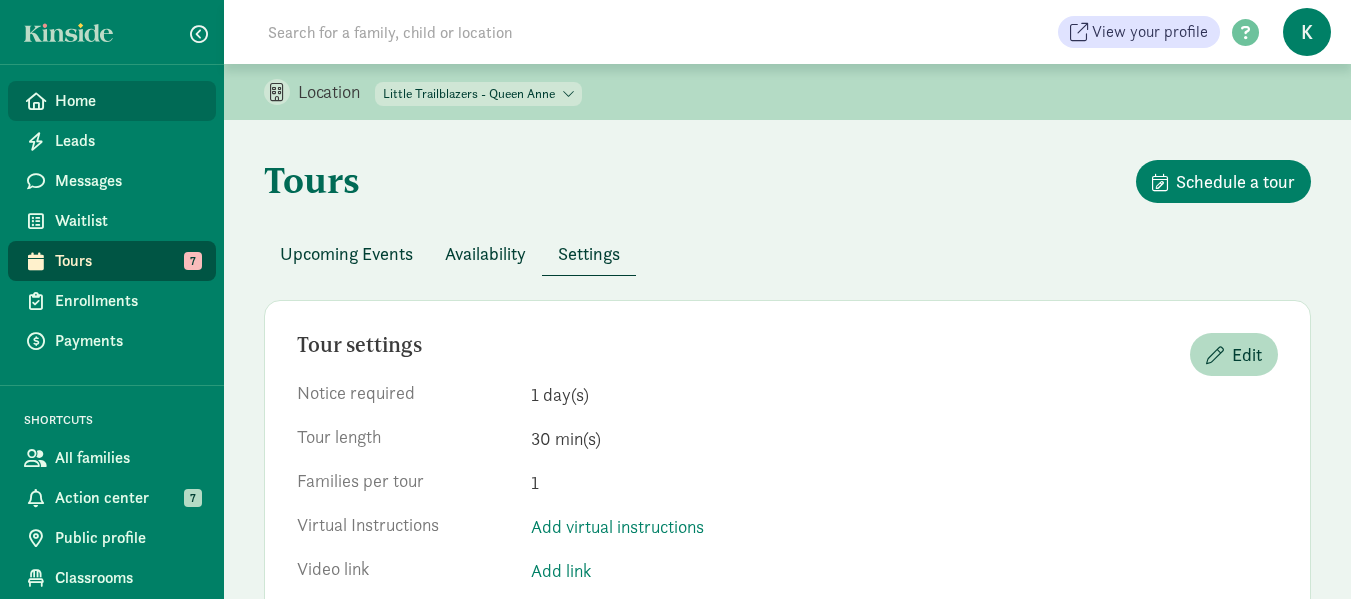 click on "Home" at bounding box center [127, 101] 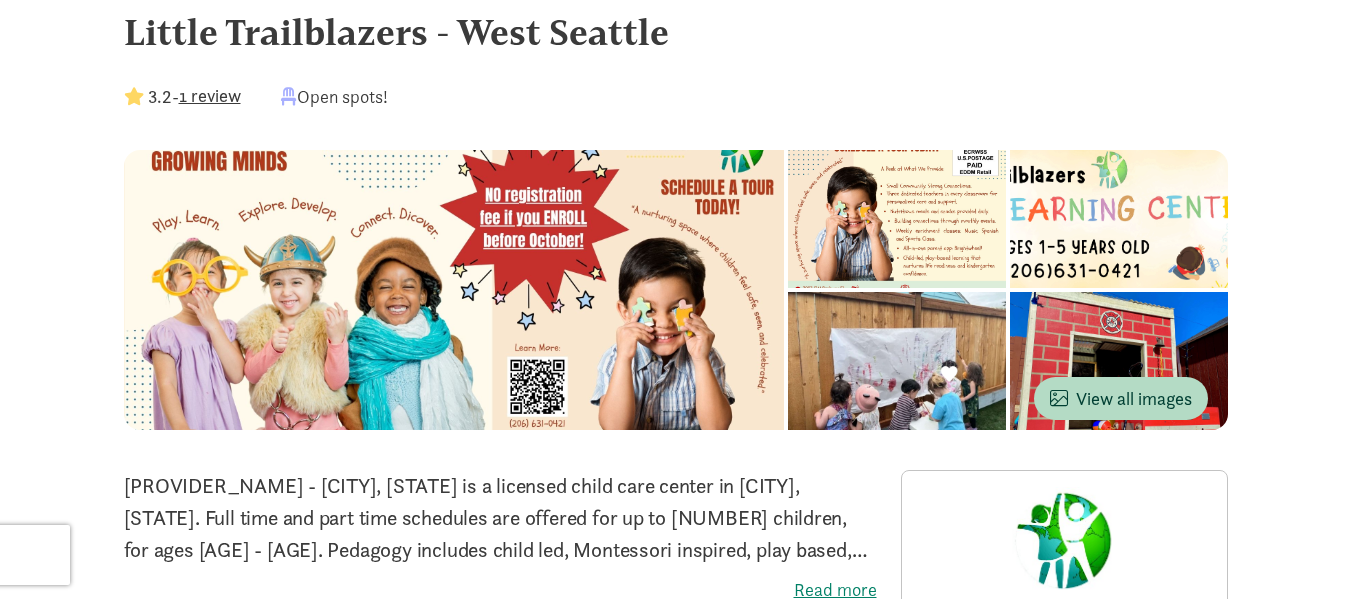 scroll, scrollTop: 0, scrollLeft: 0, axis: both 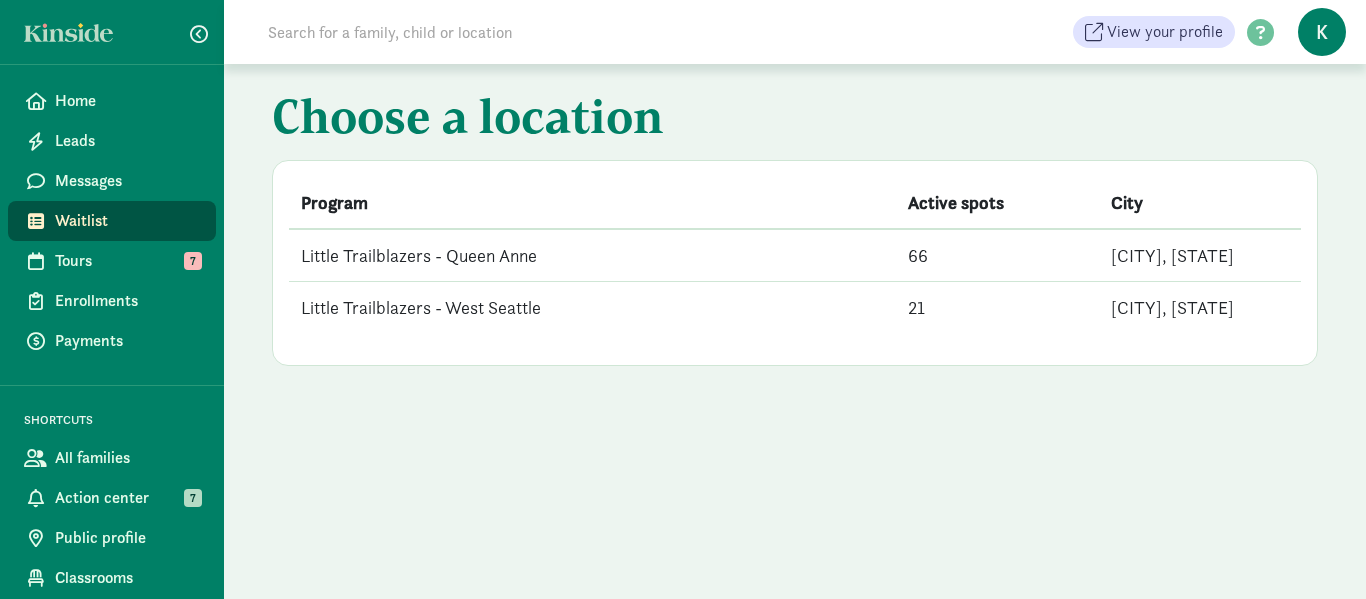 click on "Little Trailblazers - Queen Anne" at bounding box center [592, 255] 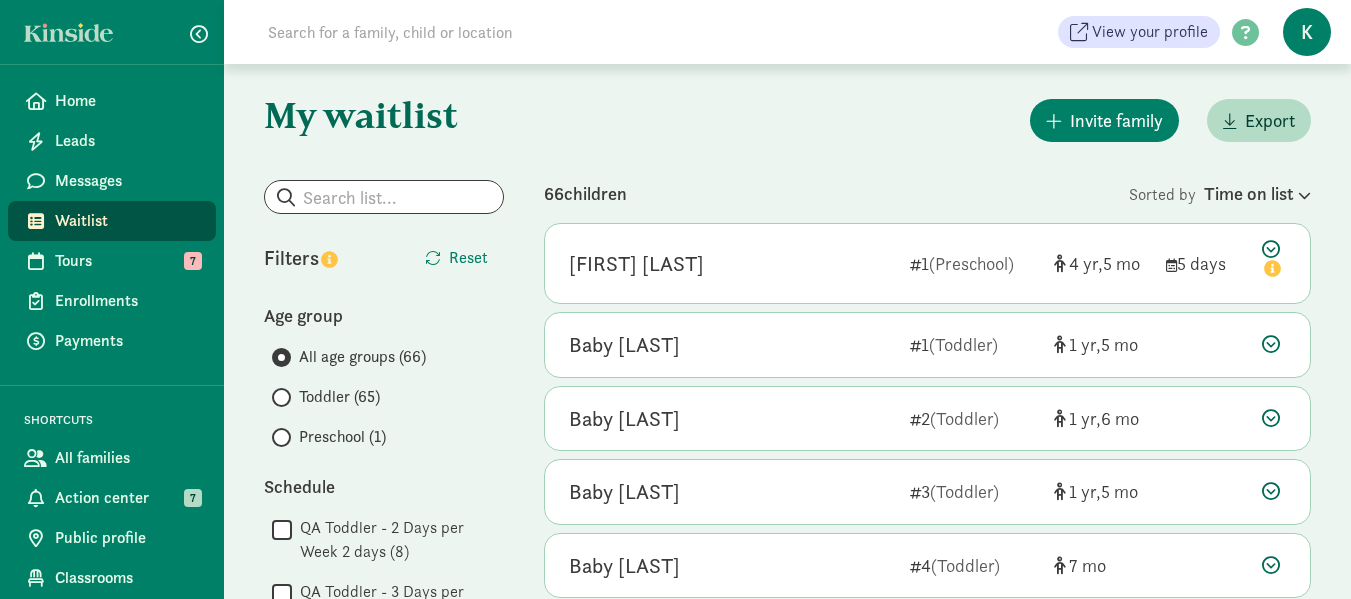 scroll, scrollTop: 100, scrollLeft: 0, axis: vertical 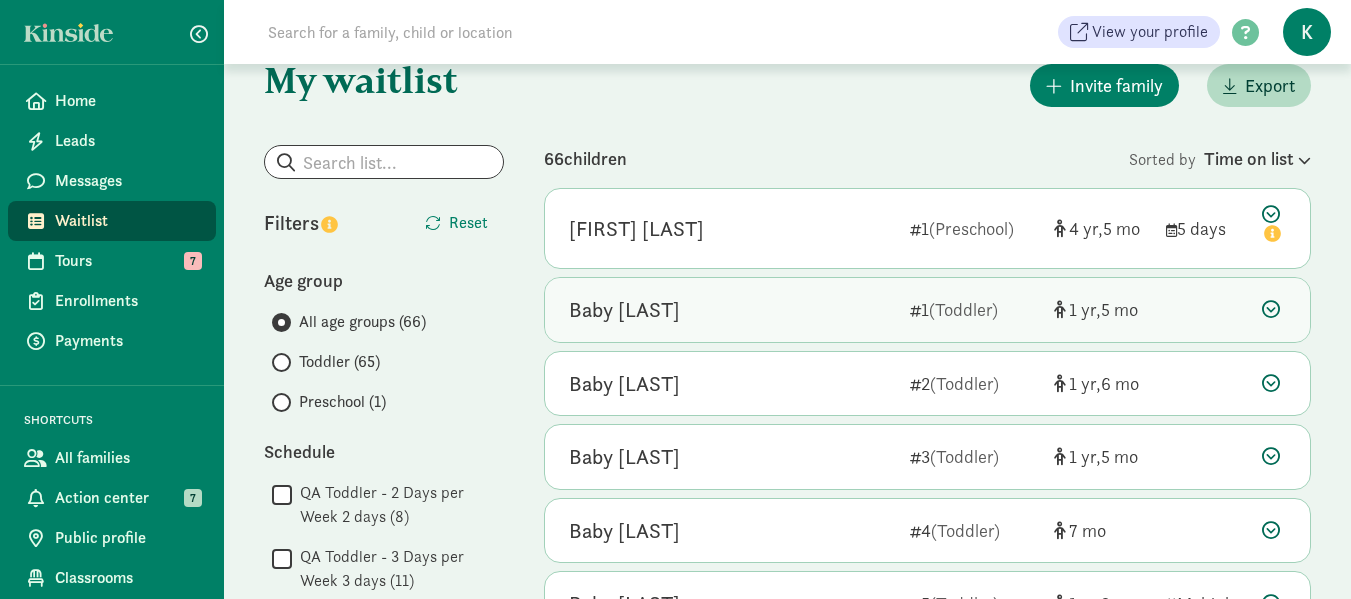click on "Baby Clark" at bounding box center [624, 310] 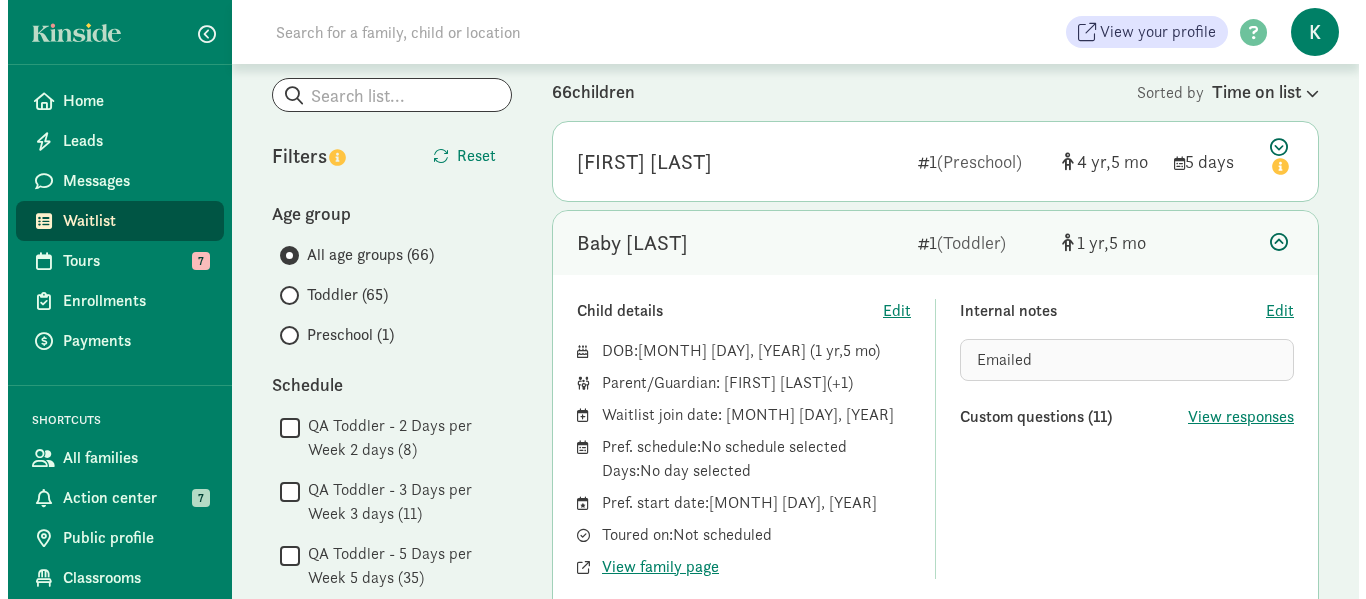 scroll, scrollTop: 200, scrollLeft: 0, axis: vertical 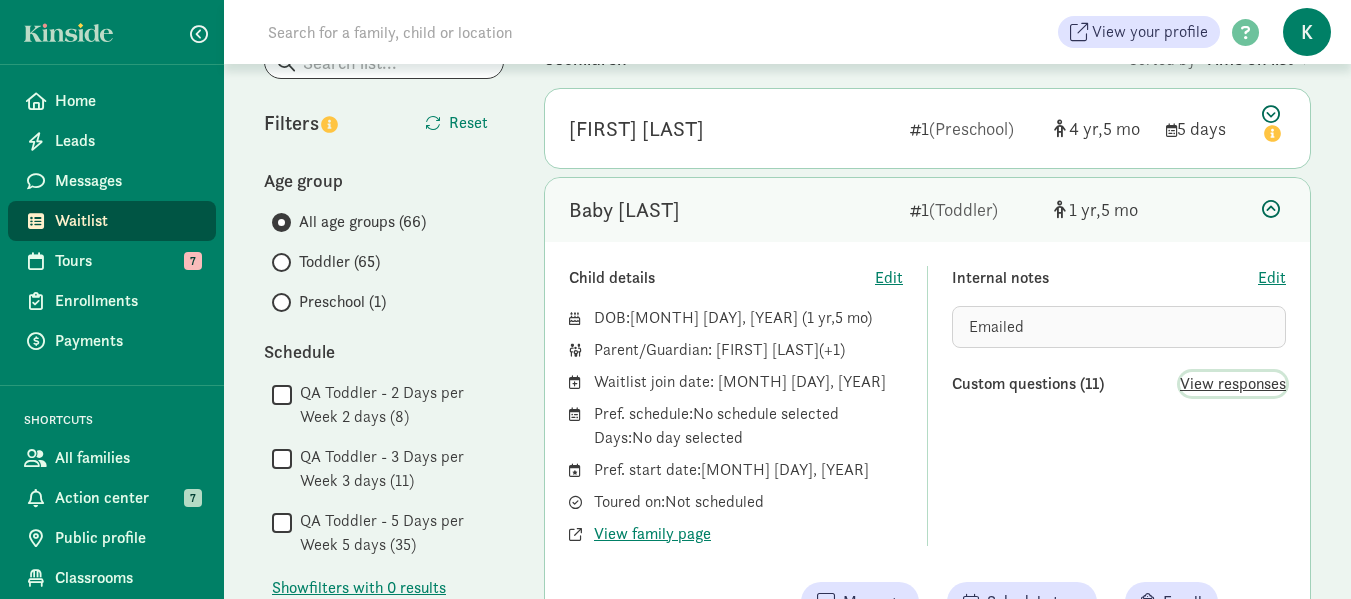 click on "View responses" at bounding box center [1233, 384] 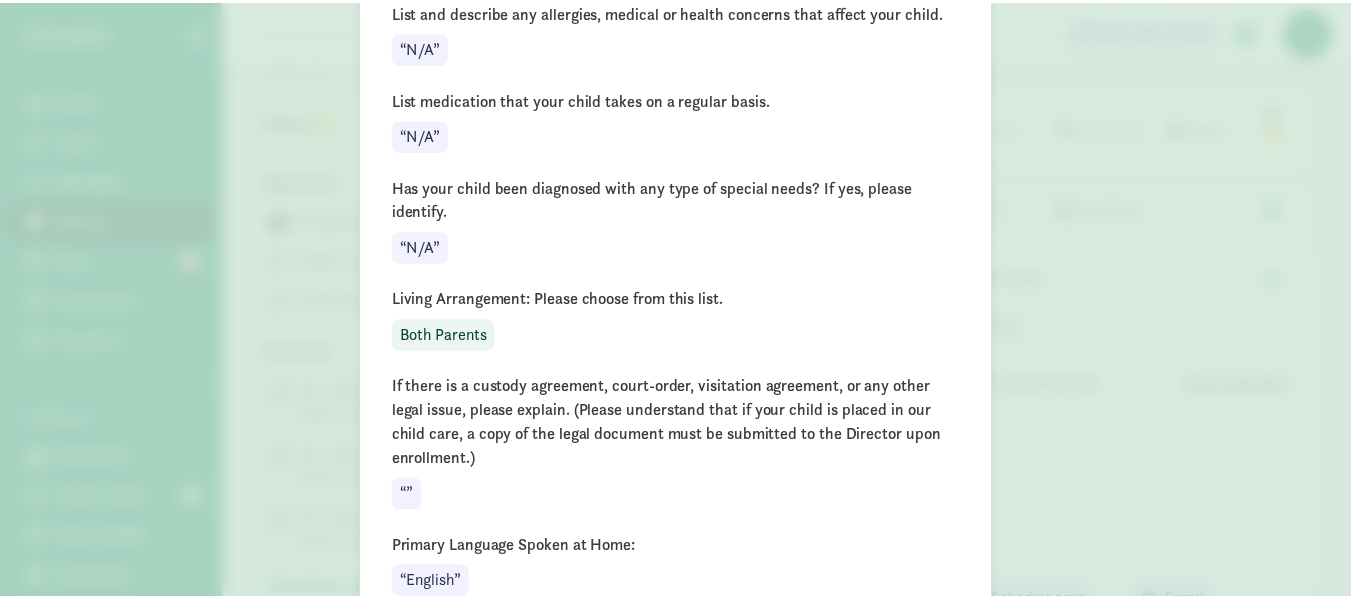 scroll, scrollTop: 0, scrollLeft: 0, axis: both 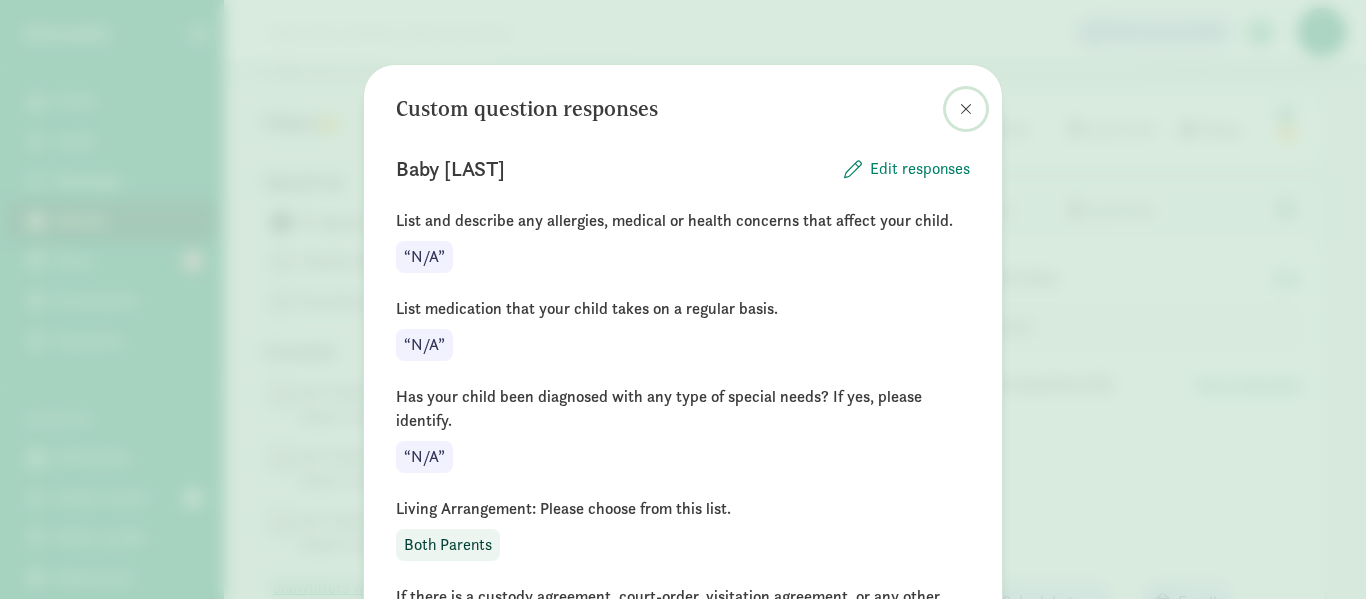 click at bounding box center [966, 109] 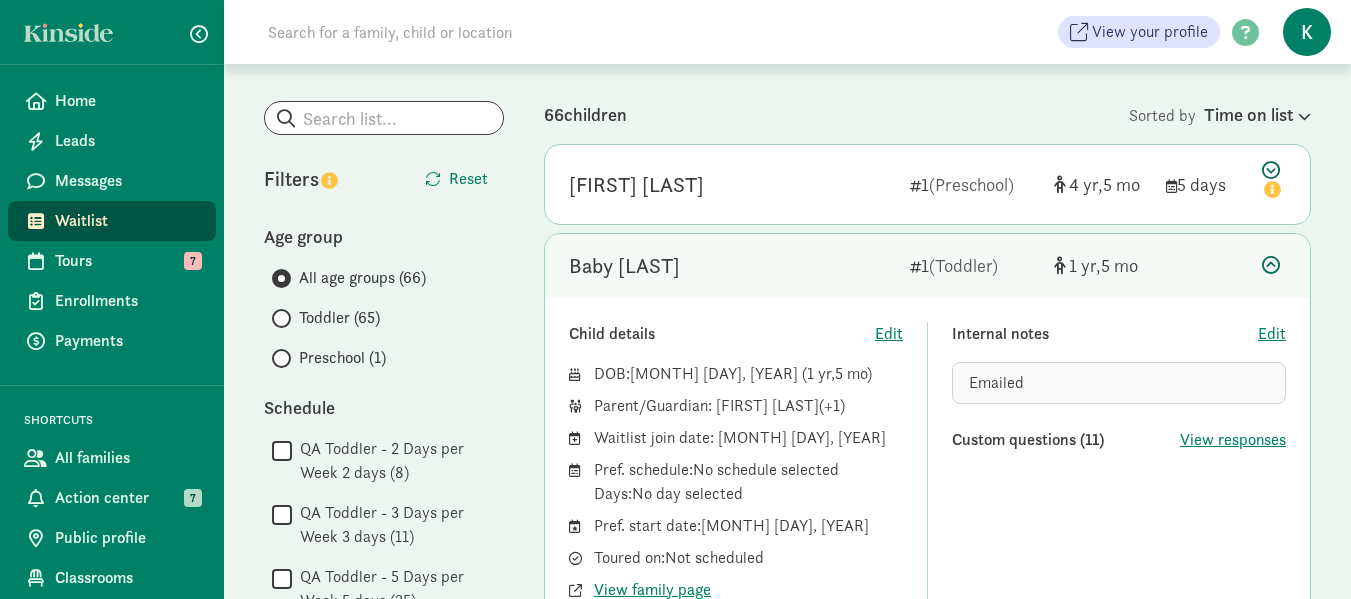 scroll, scrollTop: 0, scrollLeft: 0, axis: both 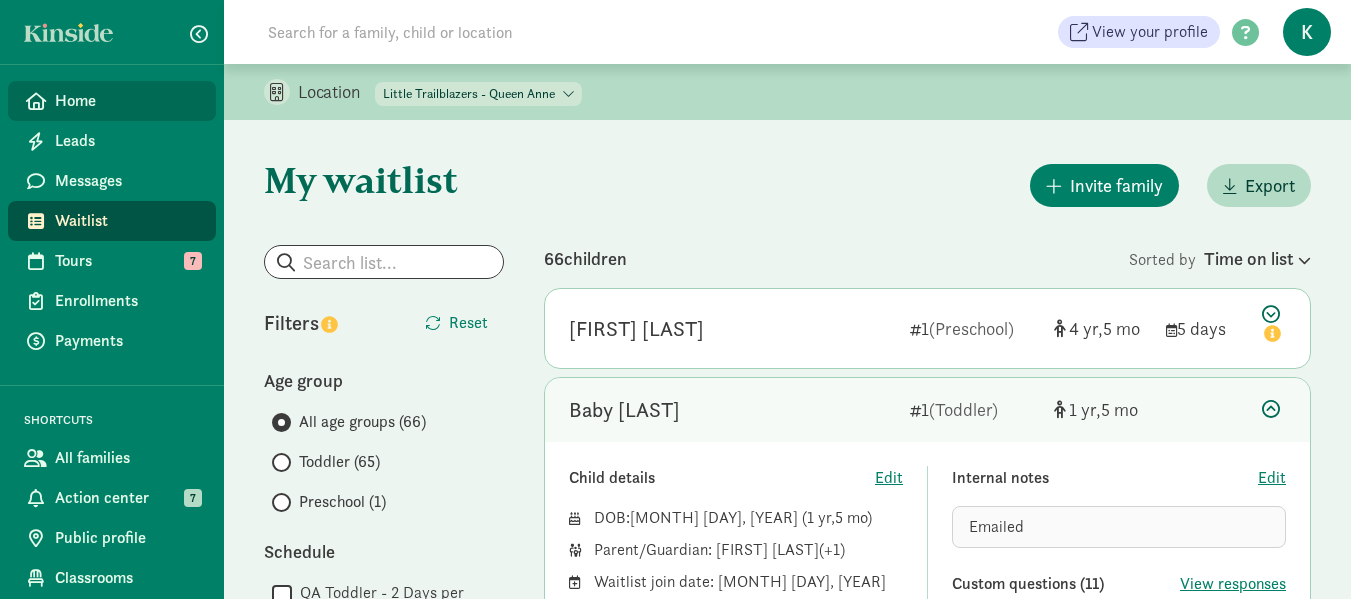 click on "Home" 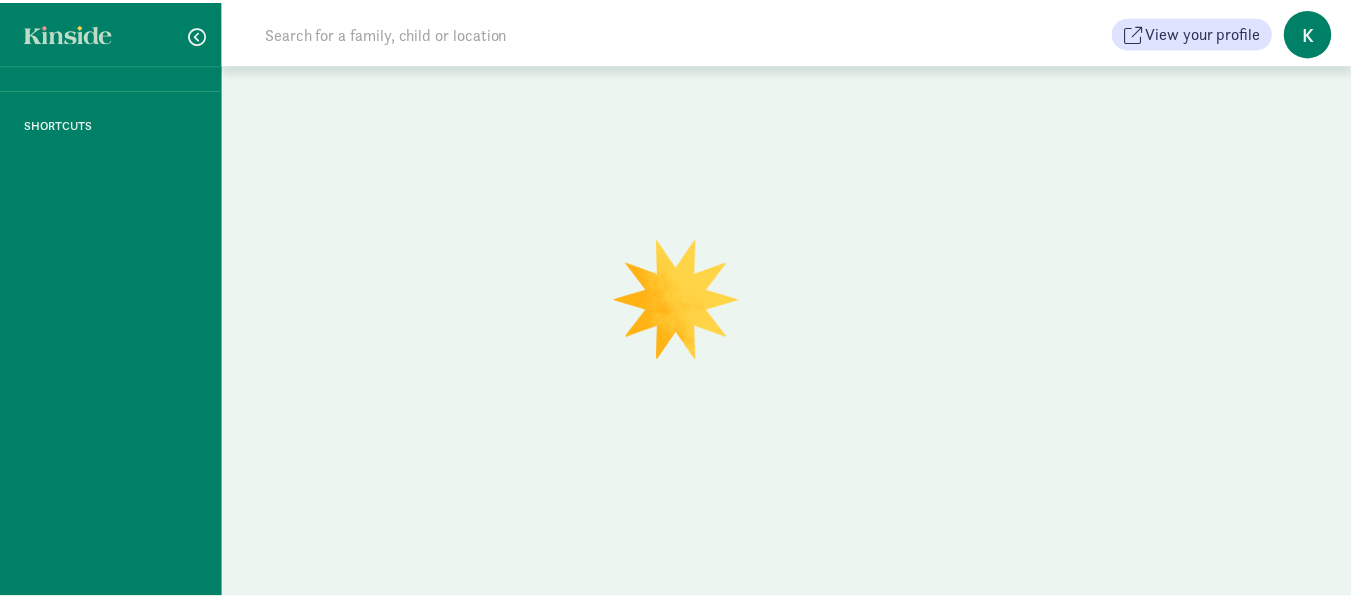 scroll, scrollTop: 0, scrollLeft: 0, axis: both 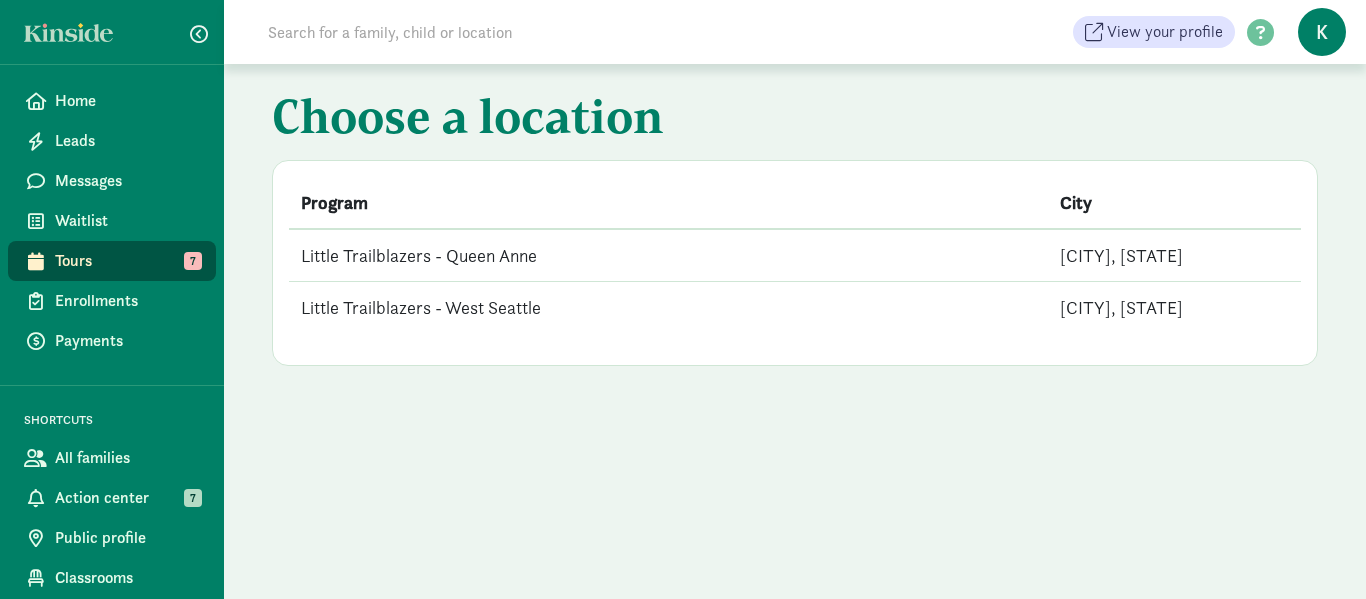 click on "Little Trailblazers - Queen Anne" at bounding box center [668, 255] 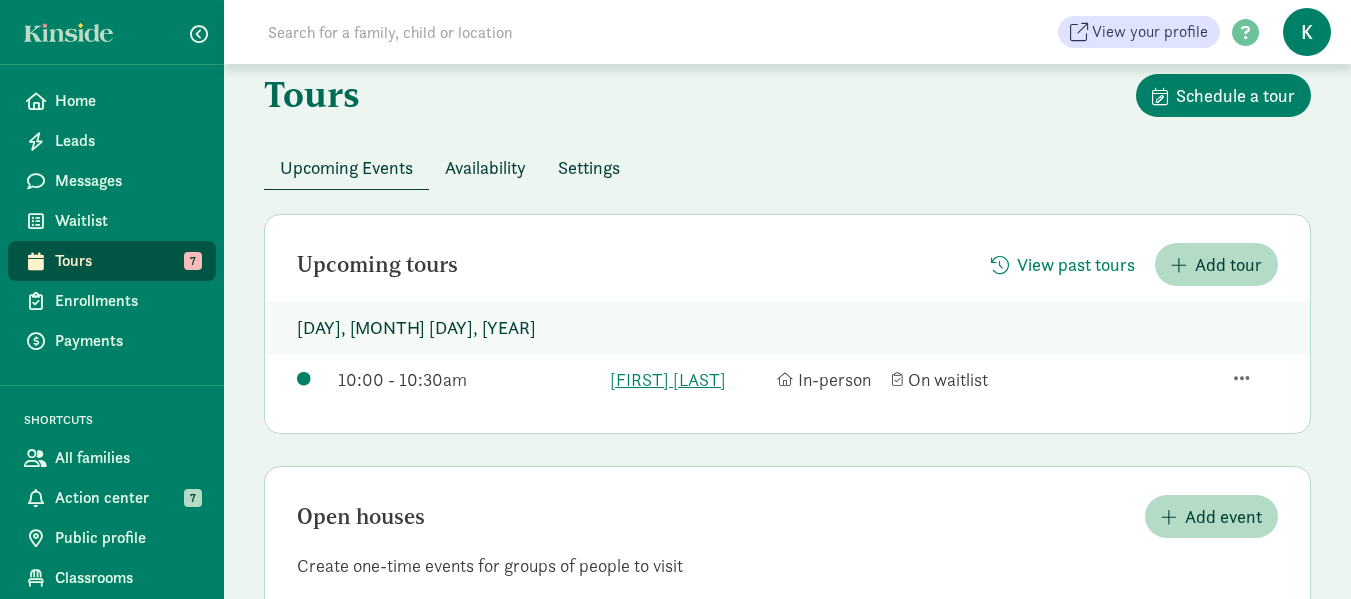 scroll, scrollTop: 0, scrollLeft: 0, axis: both 